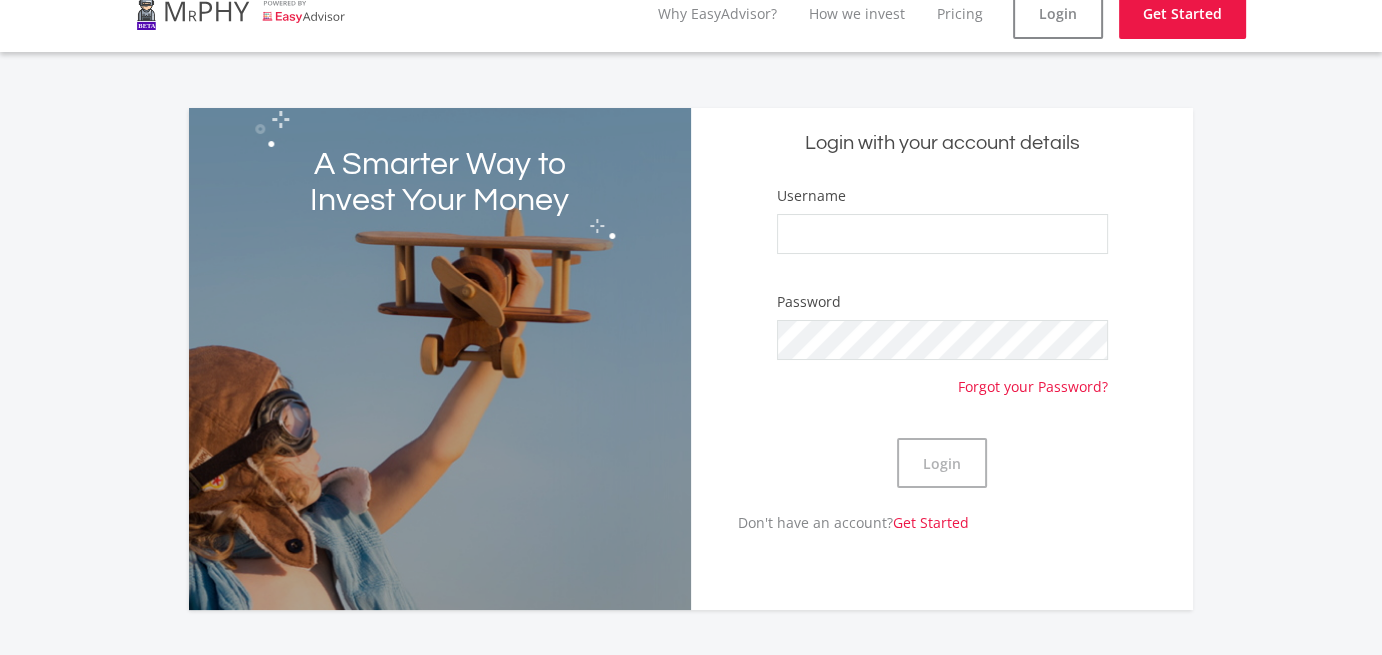 scroll, scrollTop: 0, scrollLeft: 0, axis: both 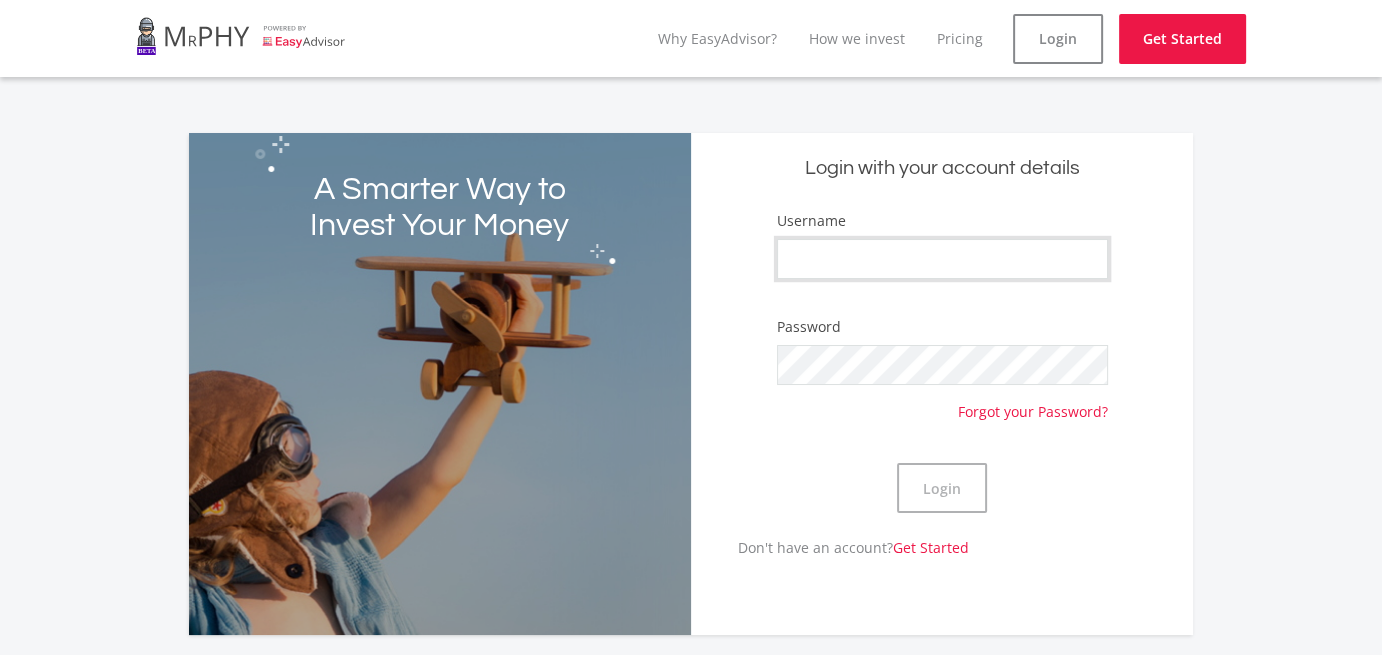 click on "Username" at bounding box center [942, 259] 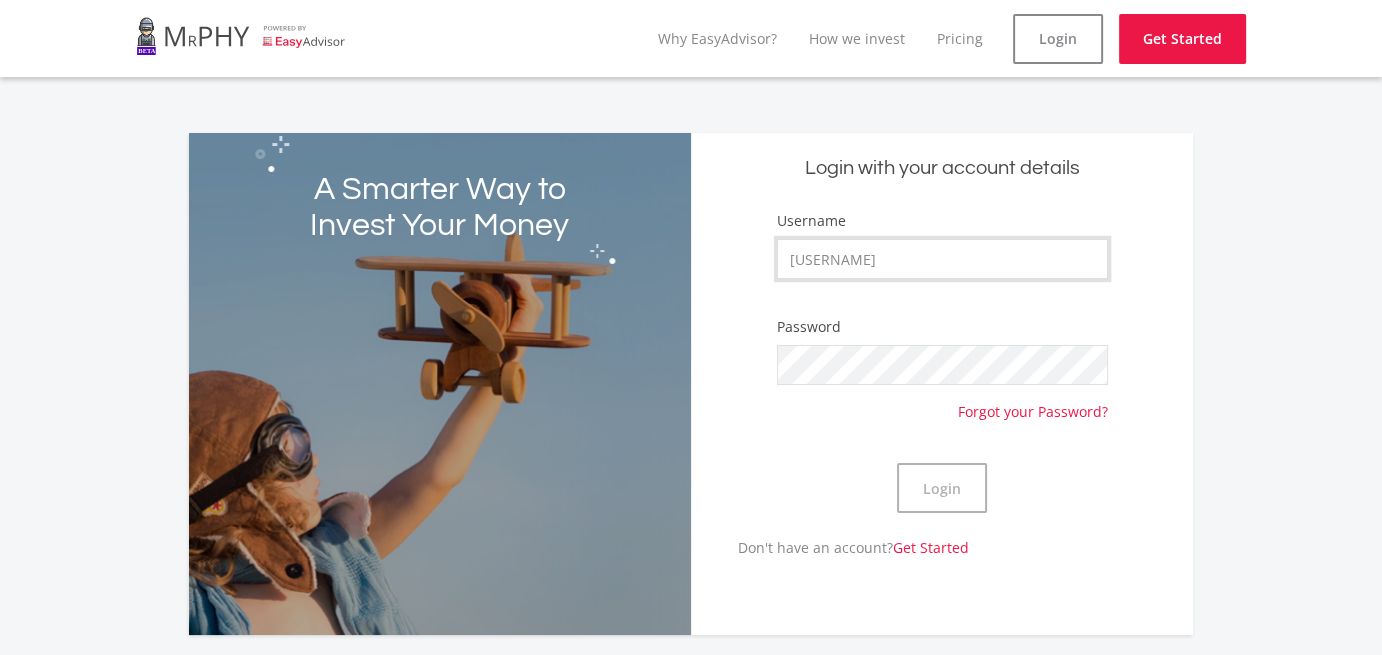 type on "[USERNAME]" 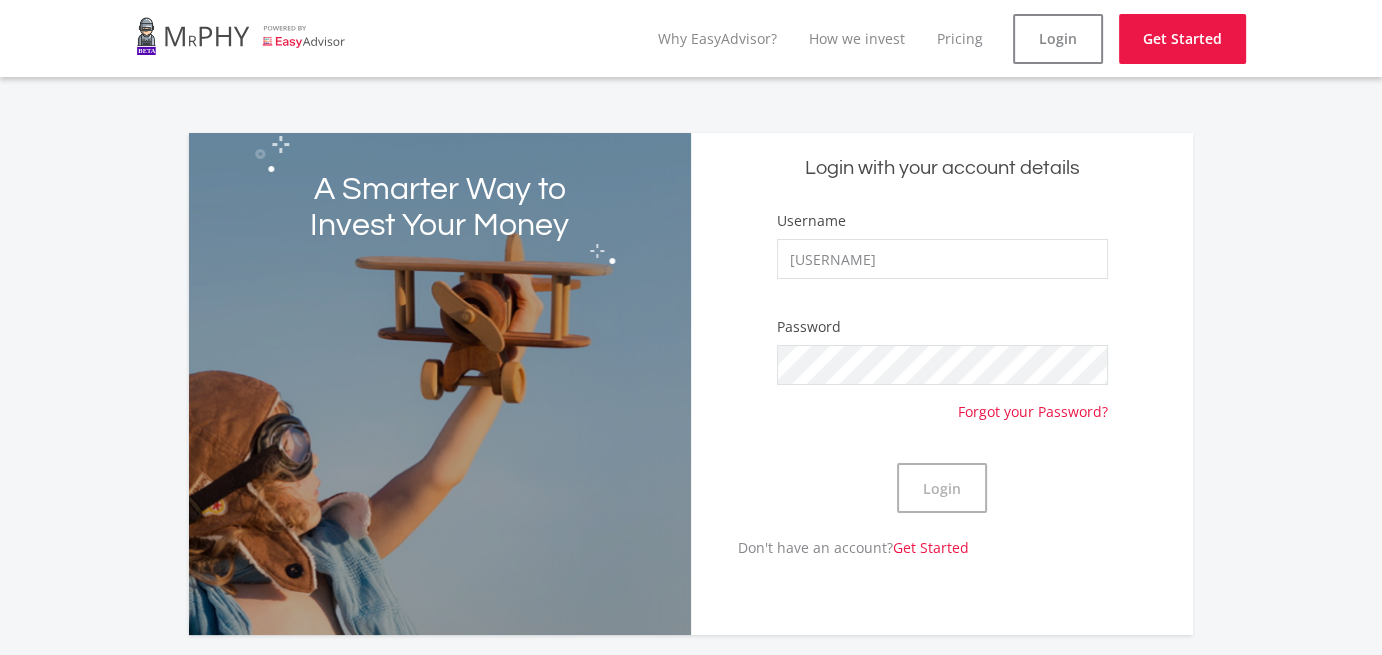 click on "Username
[USERNAME]
Password
Forgot your Password?
Login" 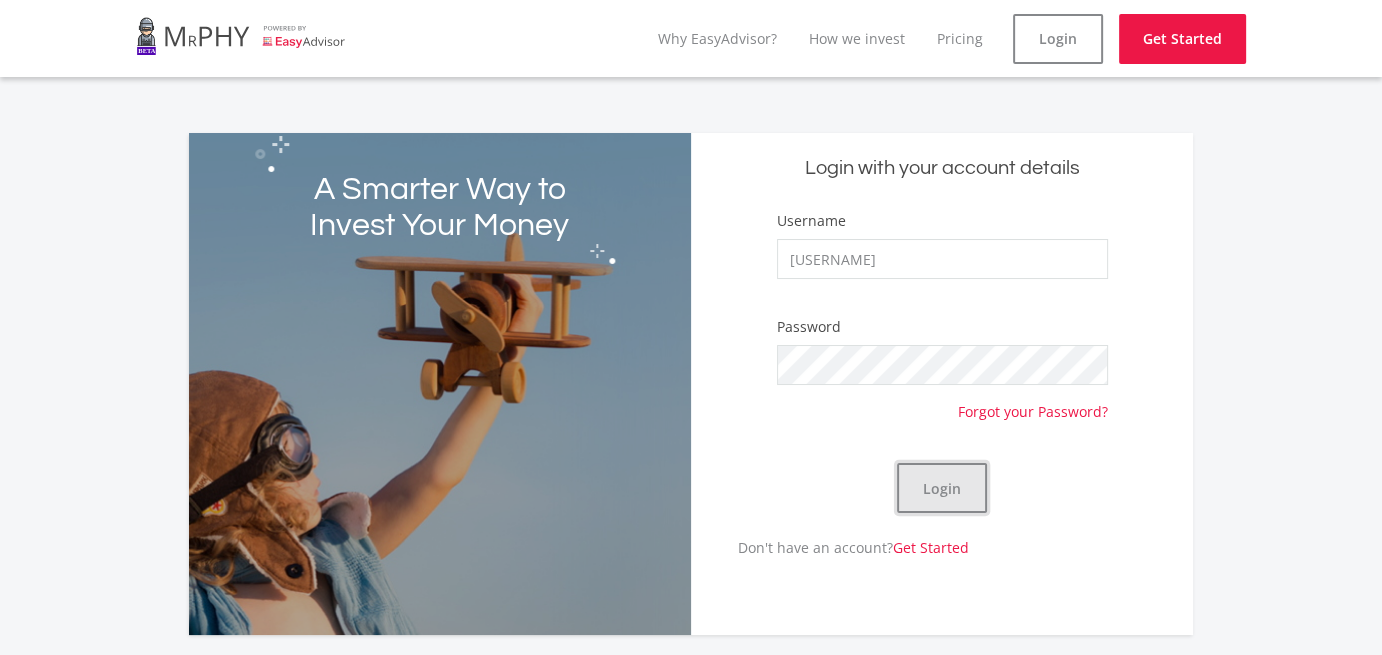 click on "Login" 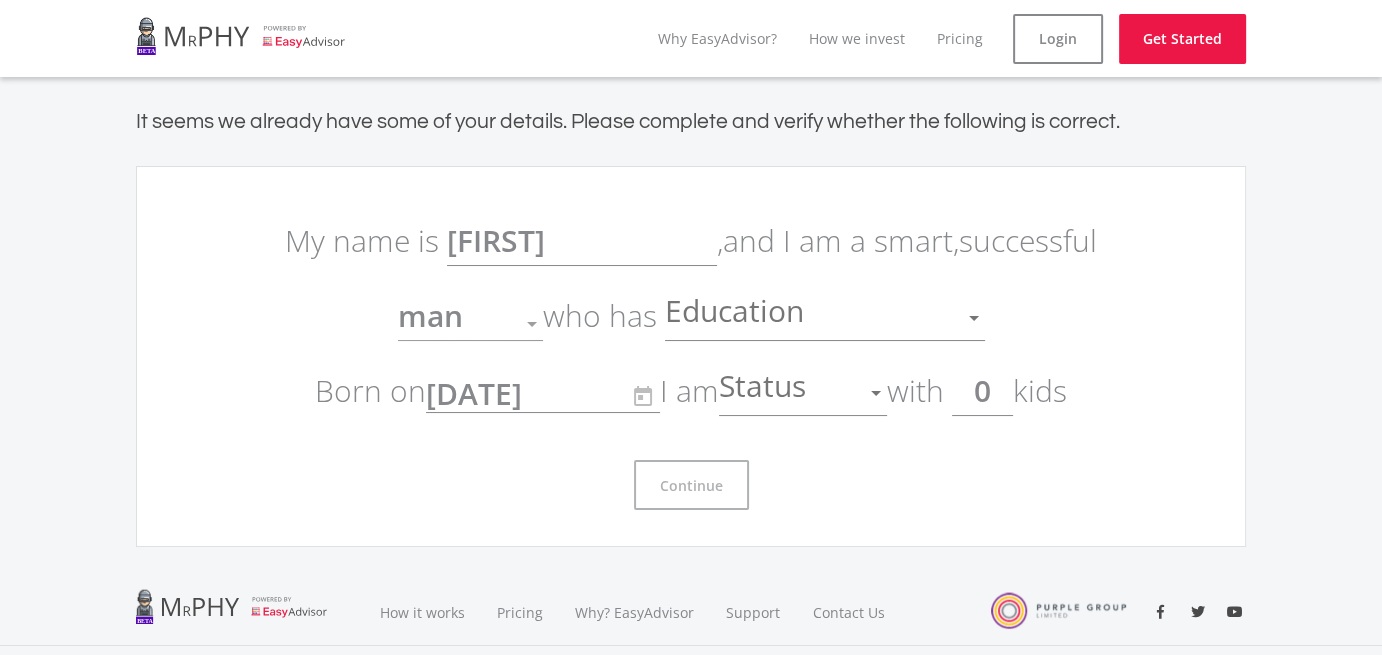 click on "My name is
[FIRST] ,
and I am a smart,
successful
man
Gender
who has
Education
Education
Born on
[DATE]
YYYY/MM/DD" 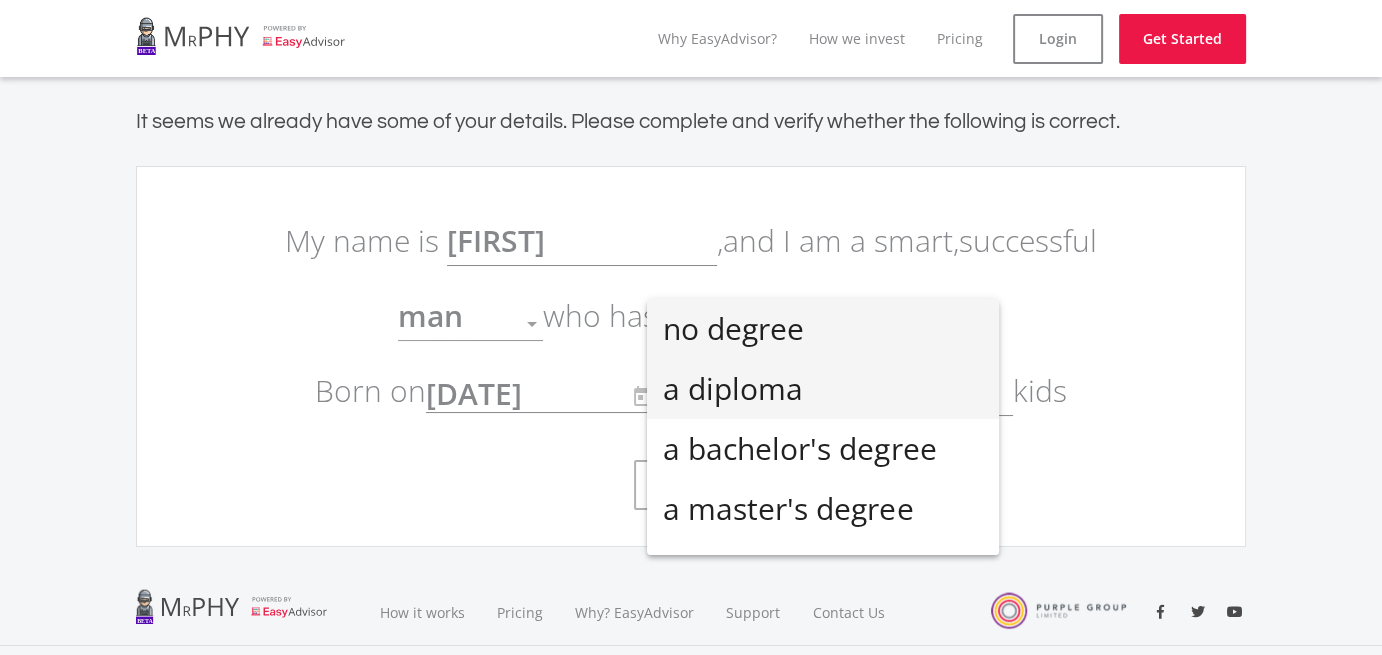 scroll, scrollTop: 44, scrollLeft: 0, axis: vertical 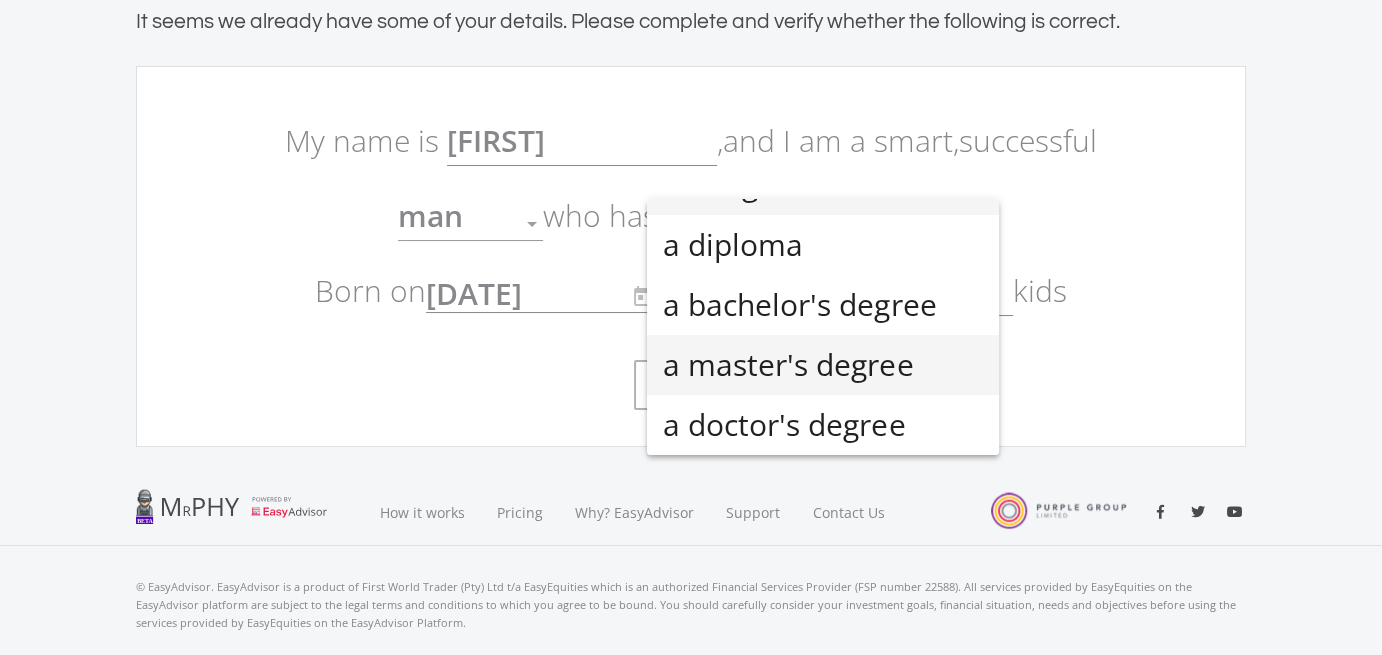 click on "a master's degree" at bounding box center (823, 365) 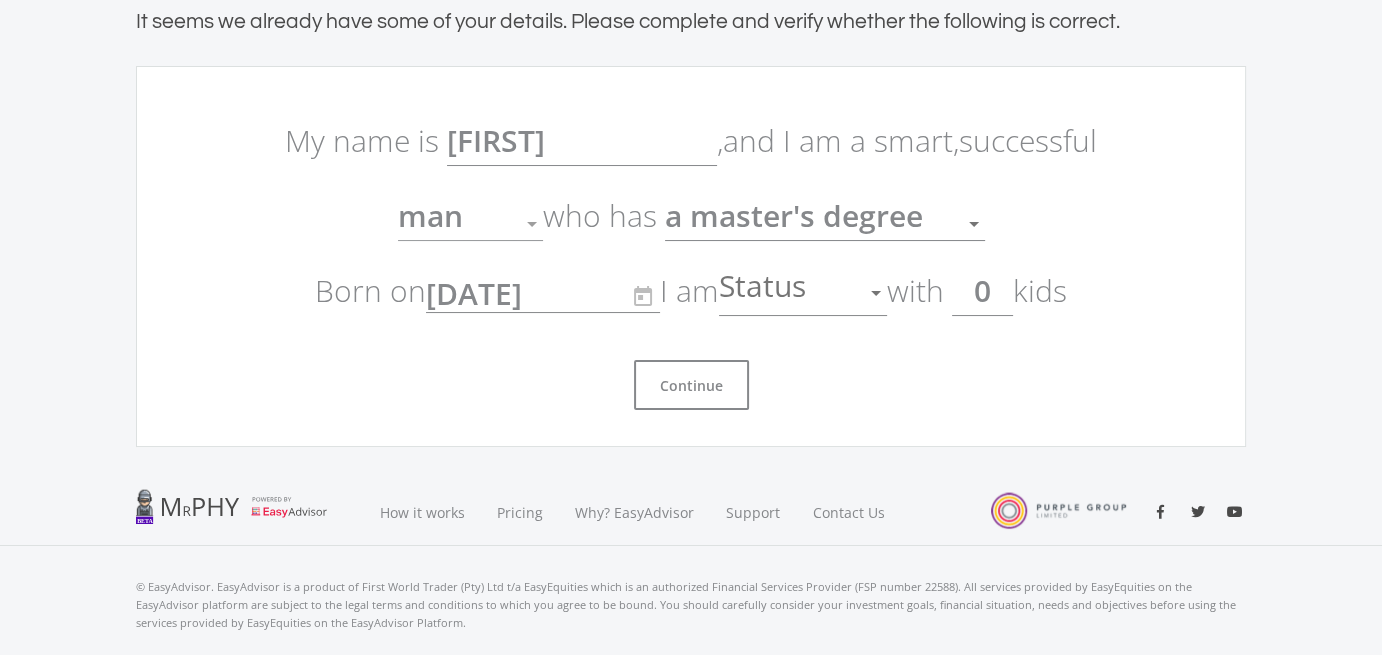 click at bounding box center (532, 224) 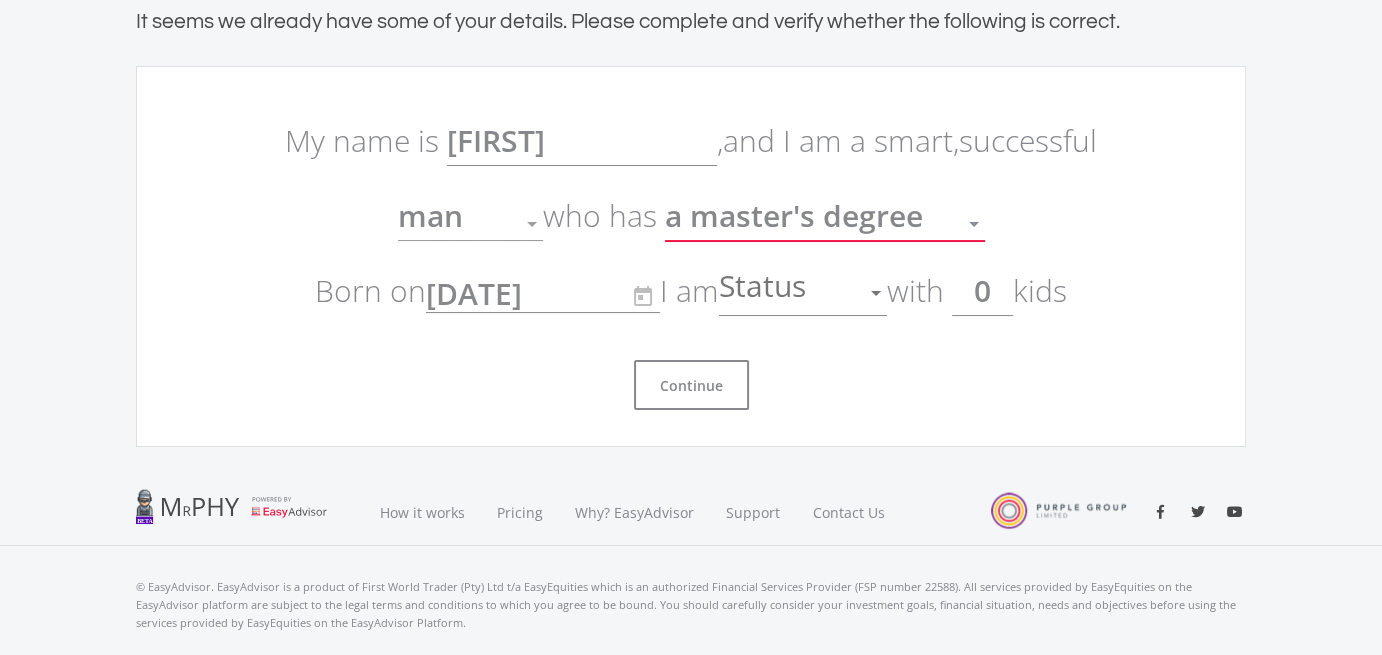 click on "a master's degree" at bounding box center (794, 215) 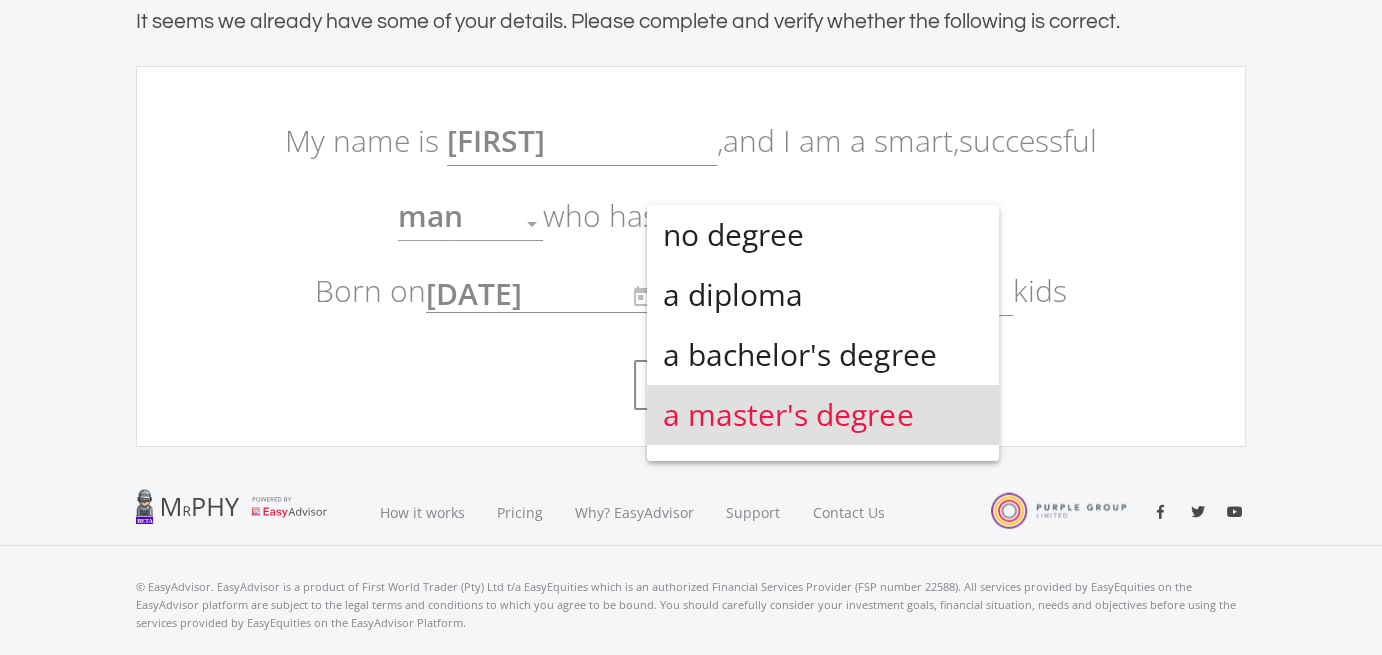 scroll, scrollTop: 44, scrollLeft: 0, axis: vertical 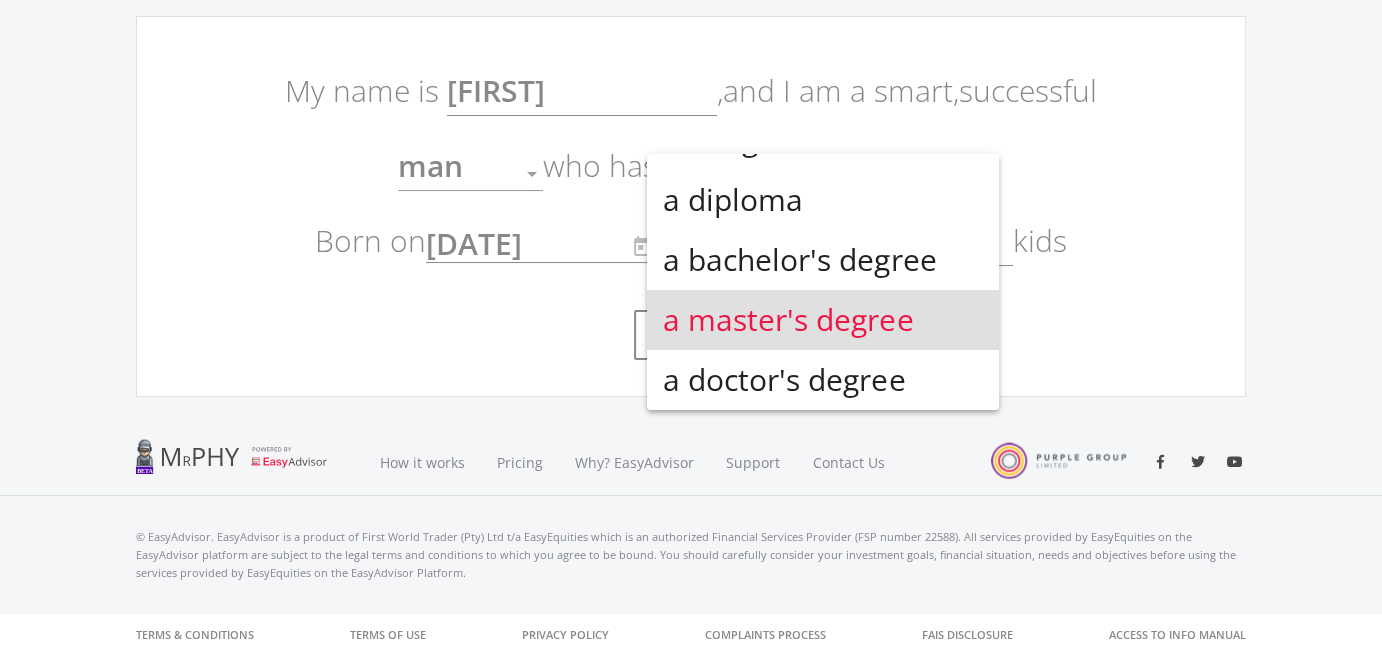 click at bounding box center (691, 327) 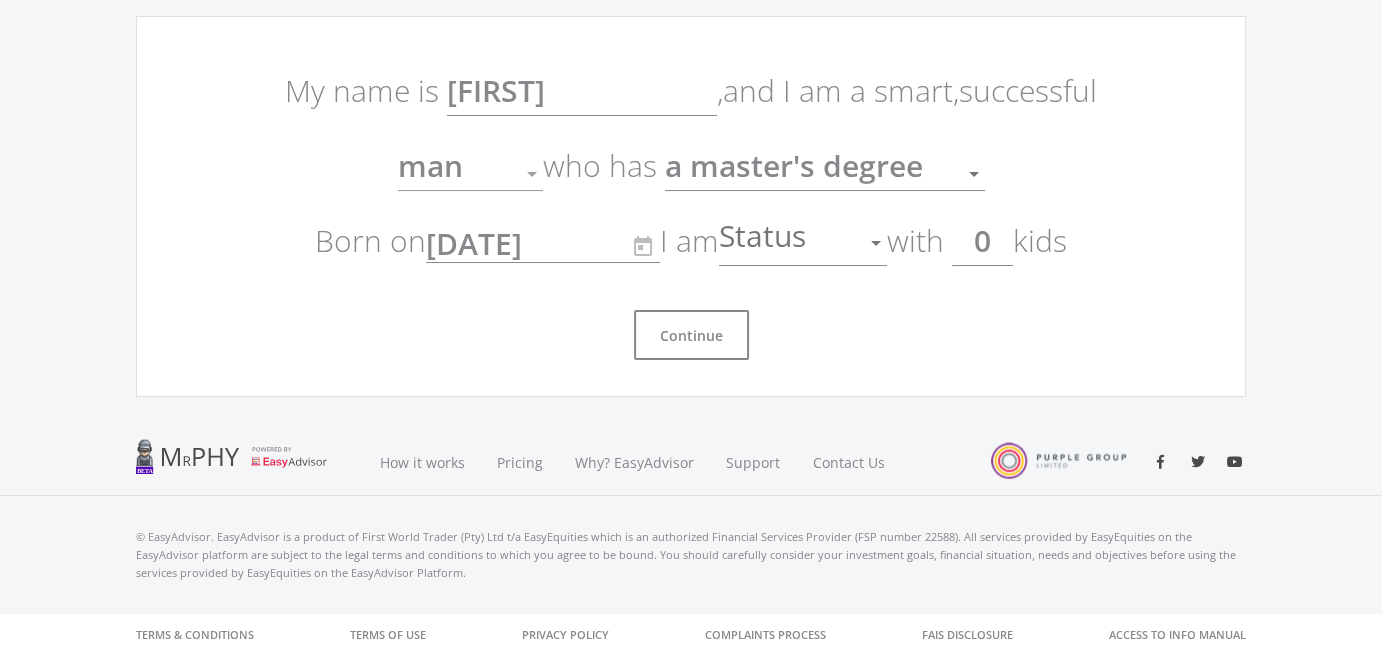 click on "My name is
[FIRST] ,
and I am a smart,
successful
man
Gender
who has
Education
Education
Born on
[DATE]" 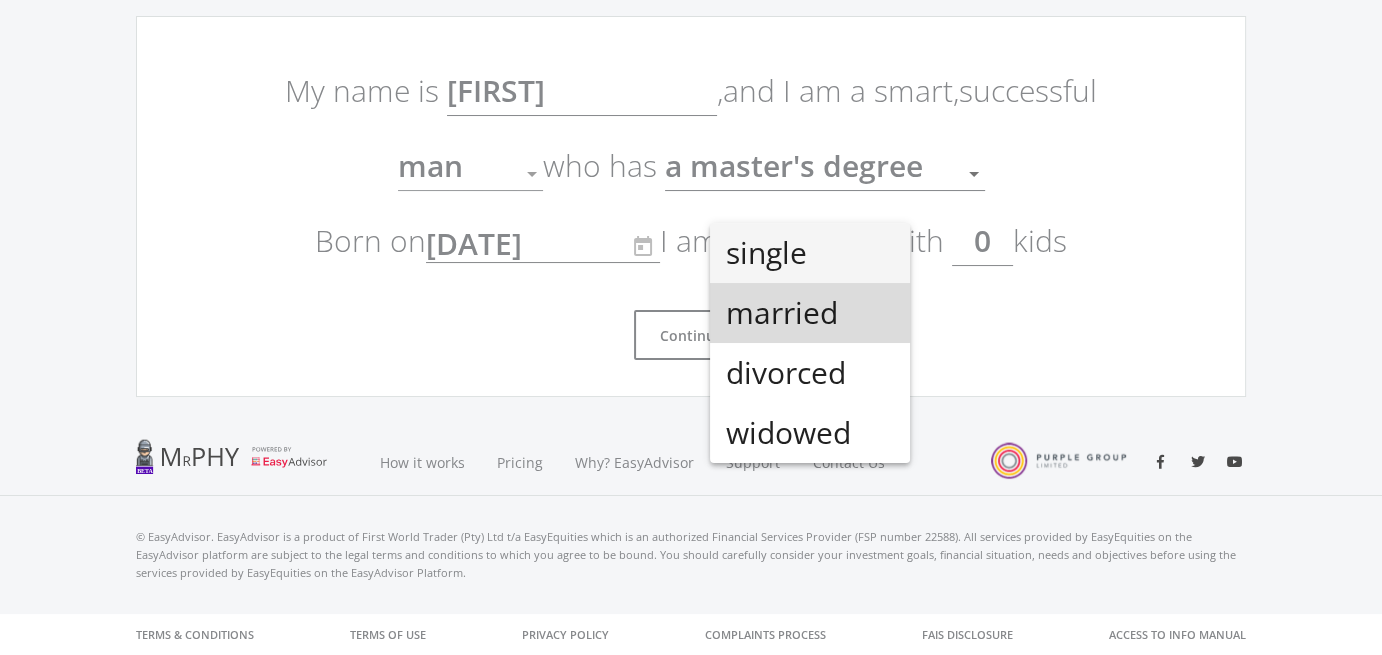 click on "married" at bounding box center (810, 313) 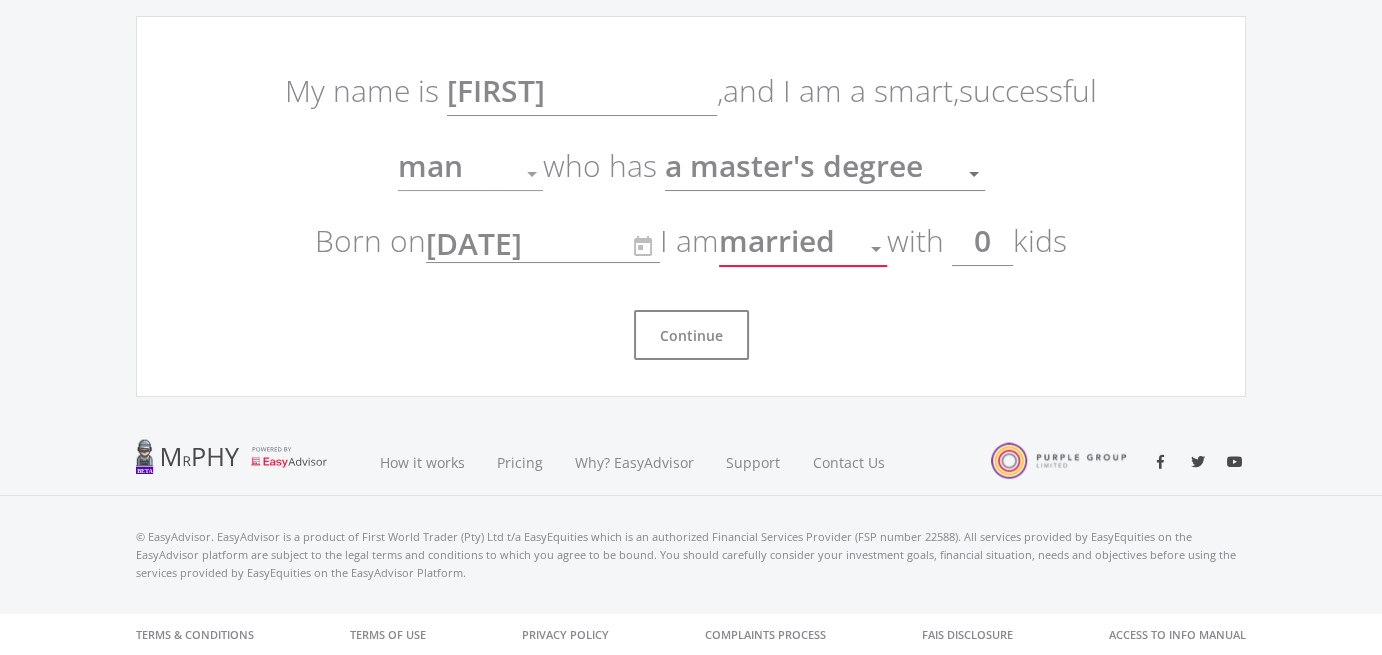 click on "Continue" 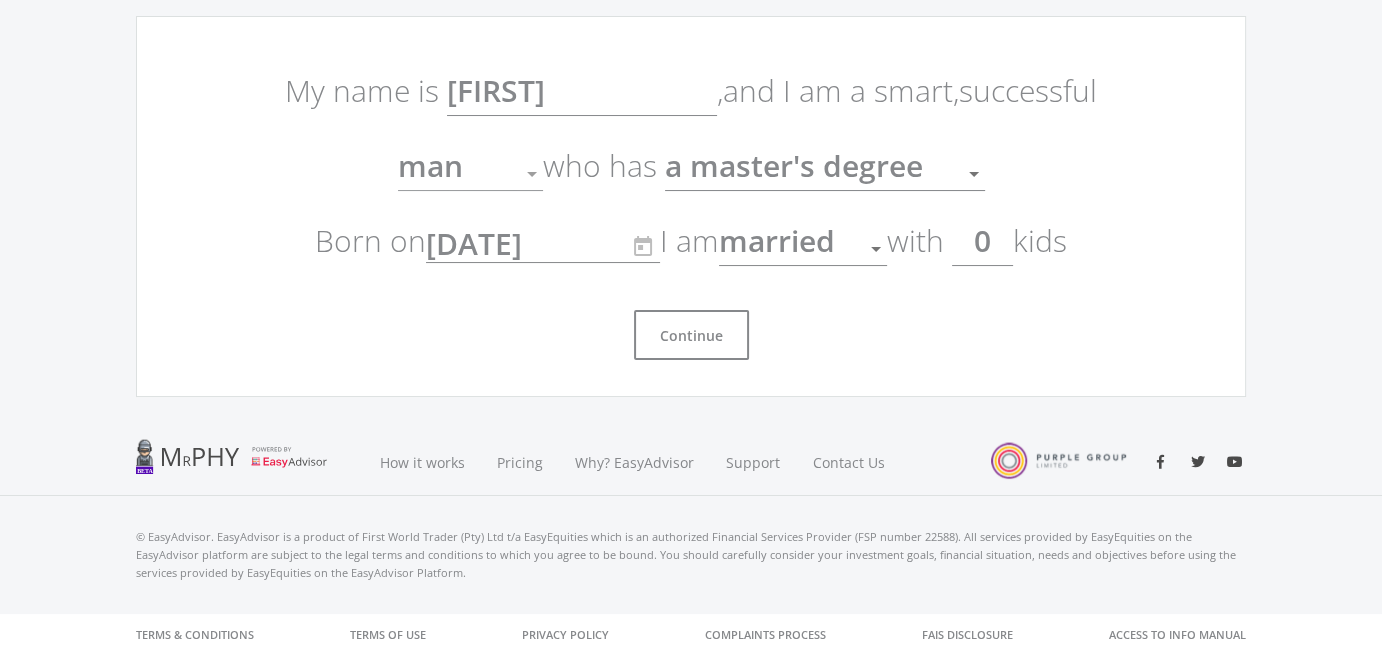 click on "0" 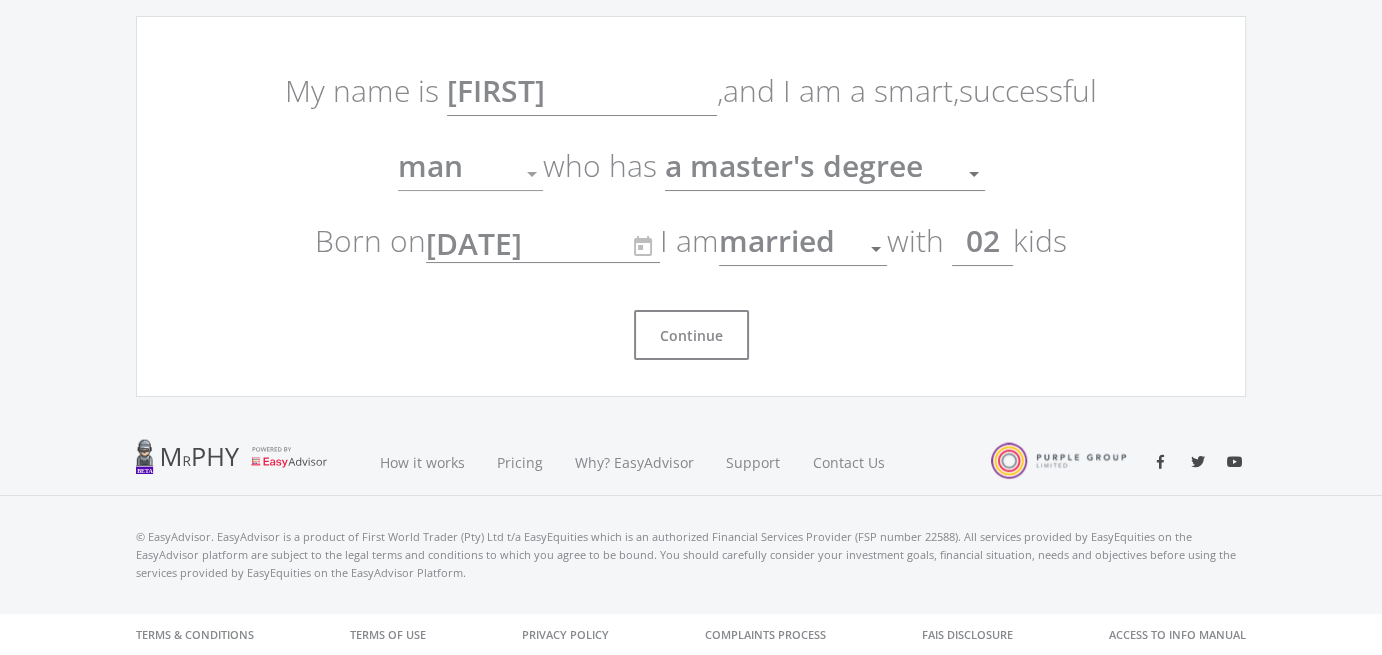 type on "0" 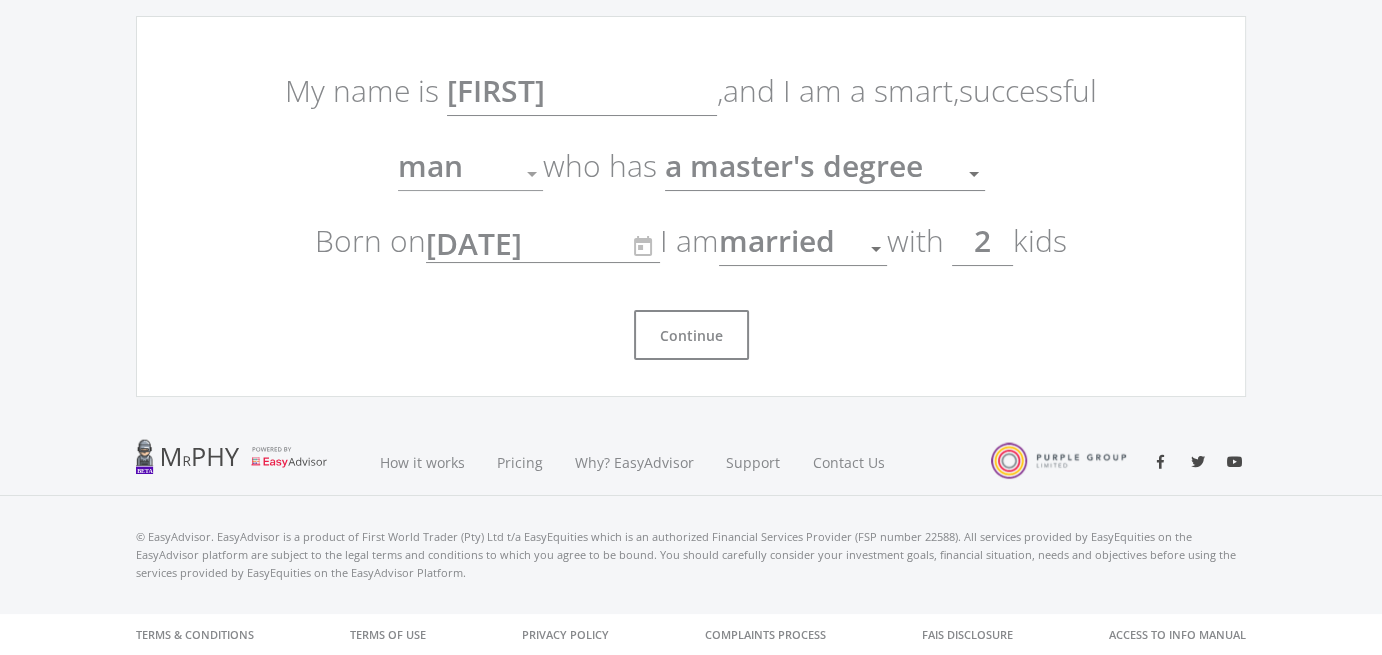 type on "2" 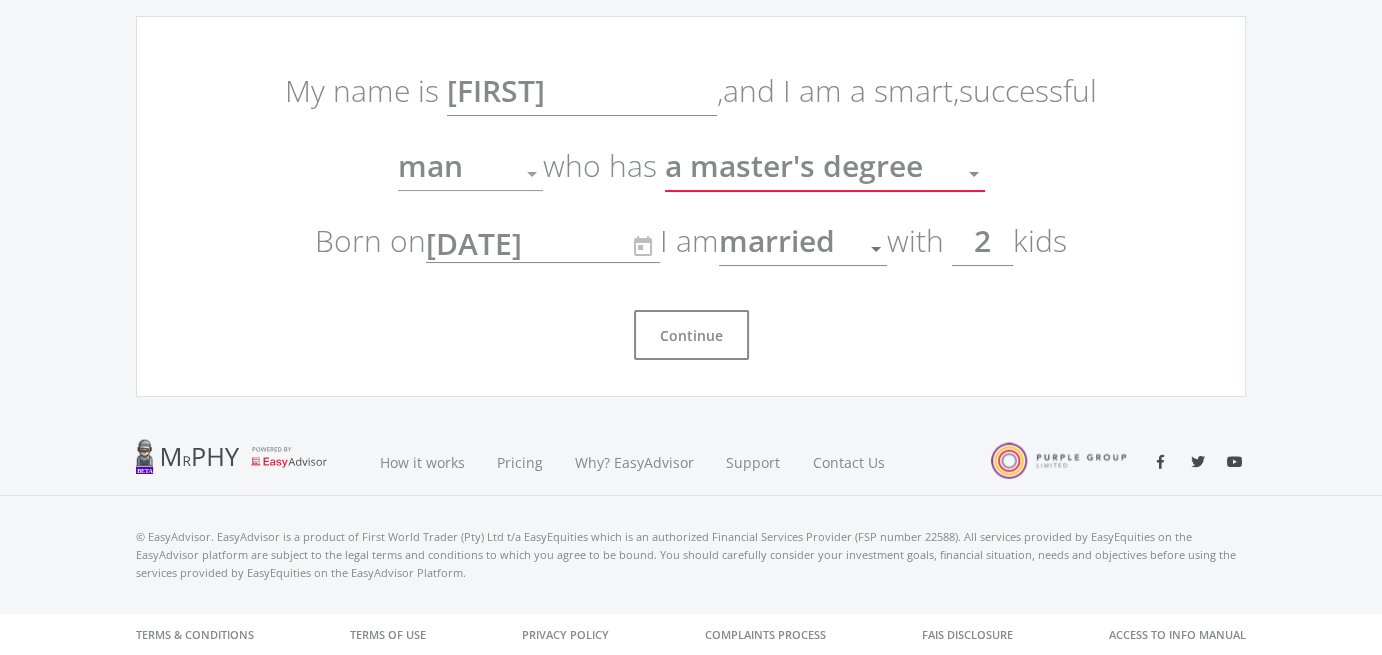 click at bounding box center (974, 174) 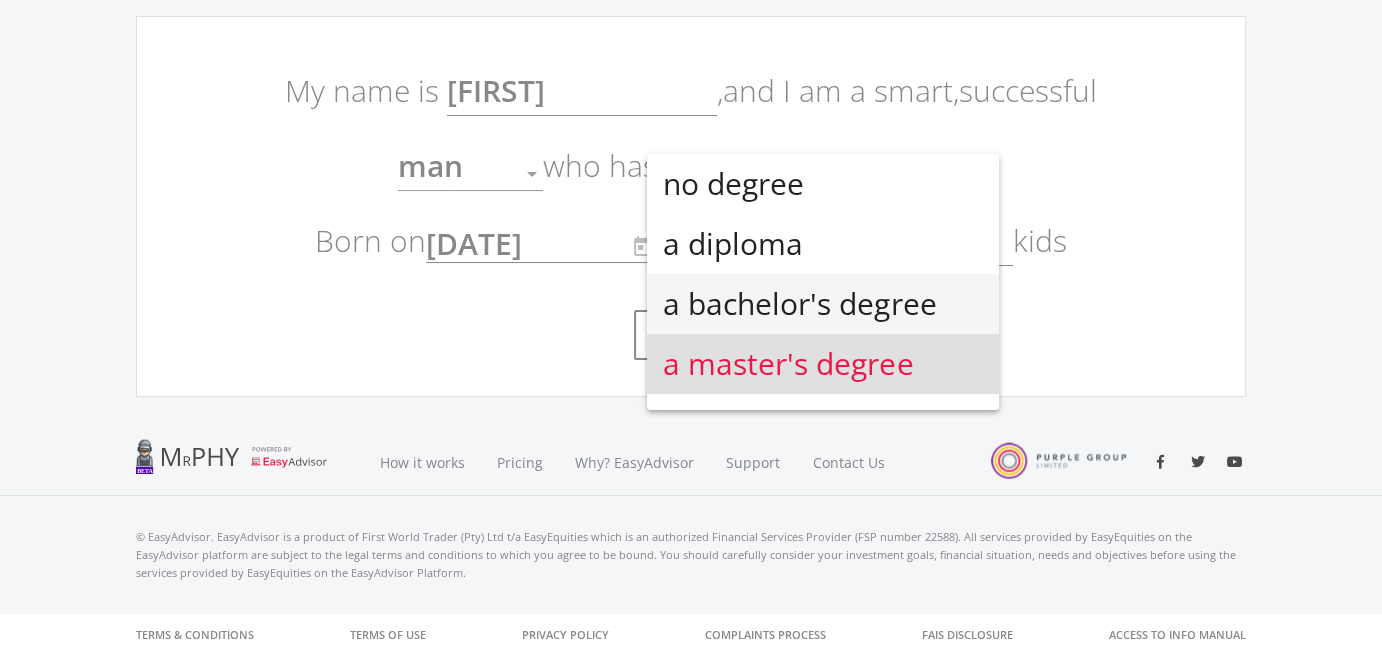 scroll, scrollTop: 44, scrollLeft: 0, axis: vertical 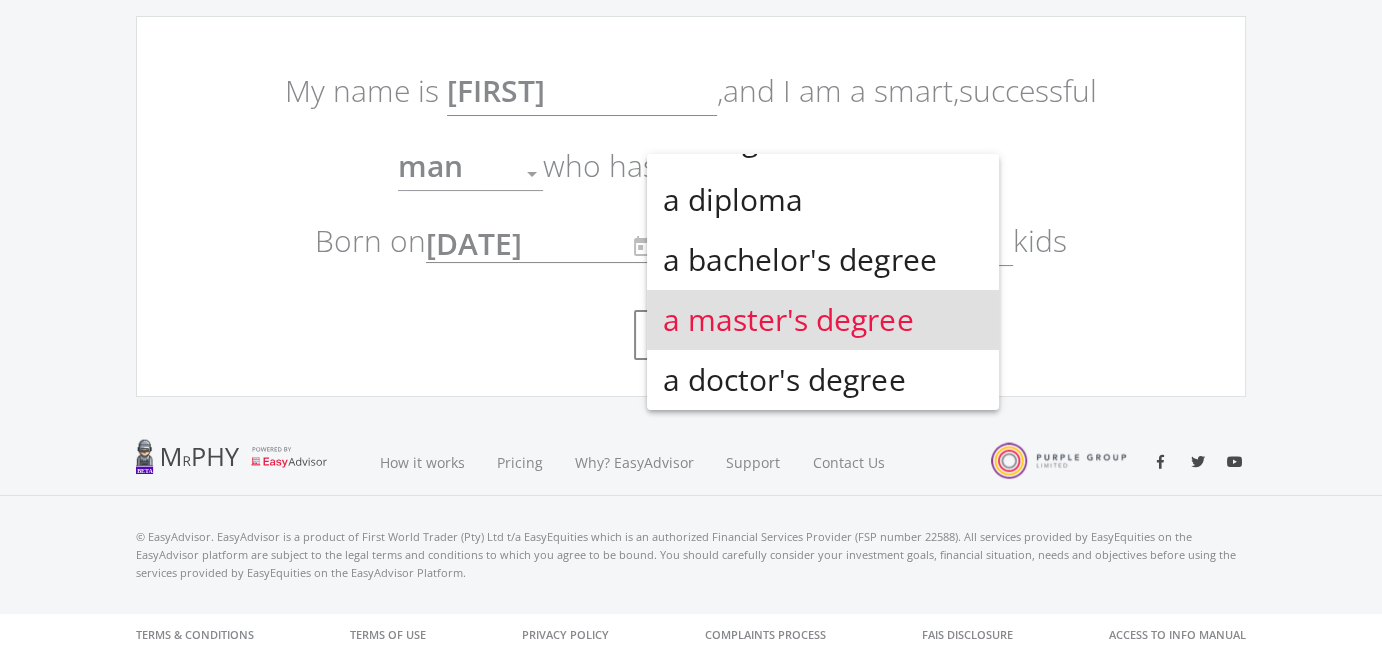 click at bounding box center [691, 327] 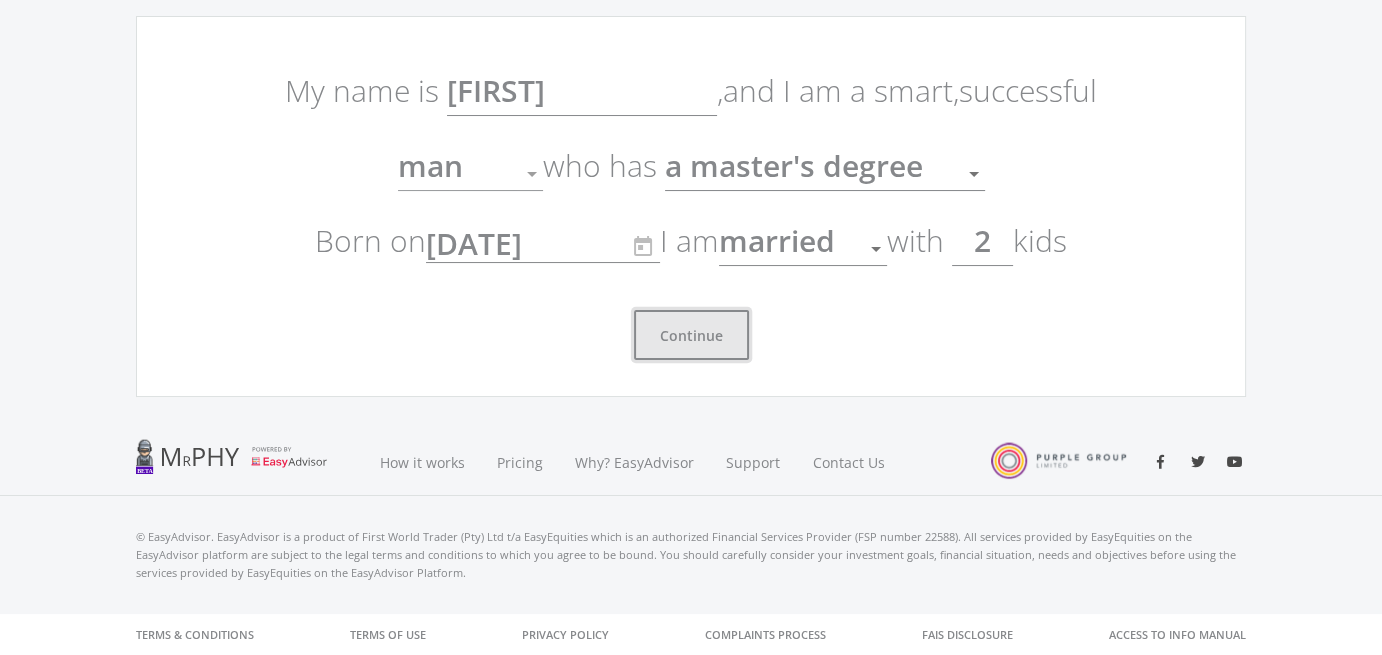 click on "Continue" 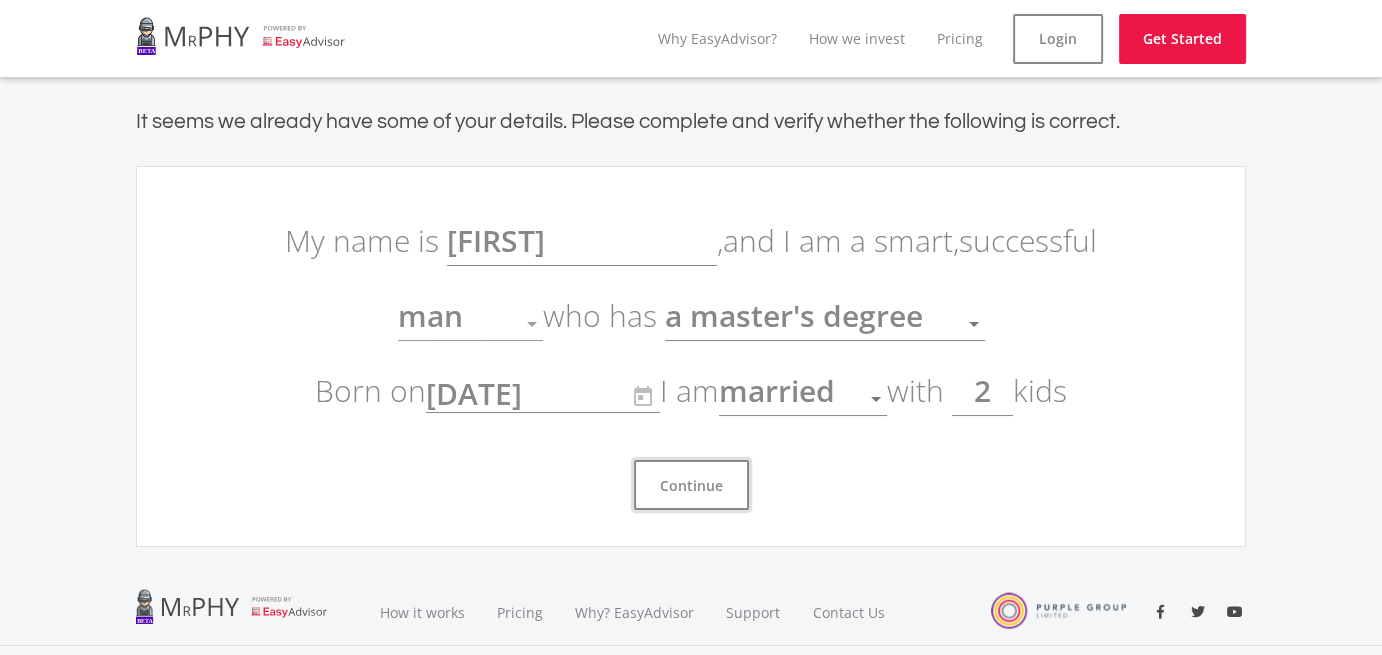 scroll, scrollTop: 150, scrollLeft: 0, axis: vertical 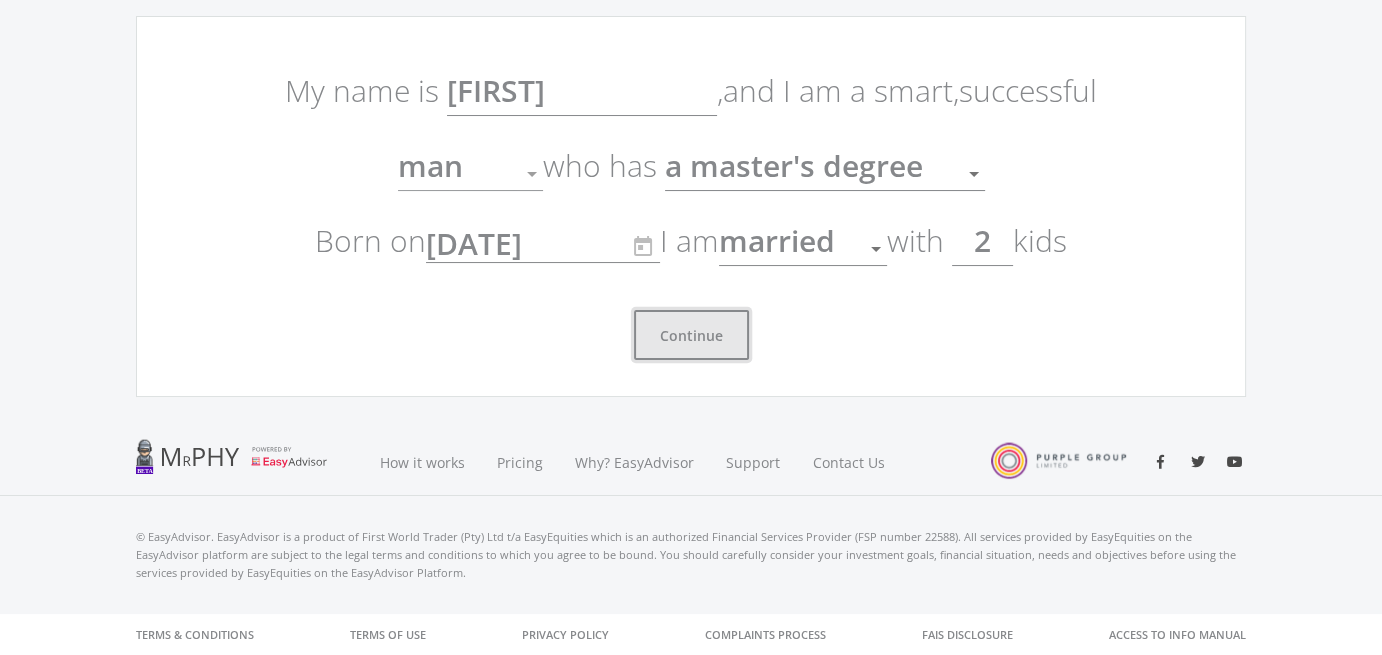 click on "Continue" 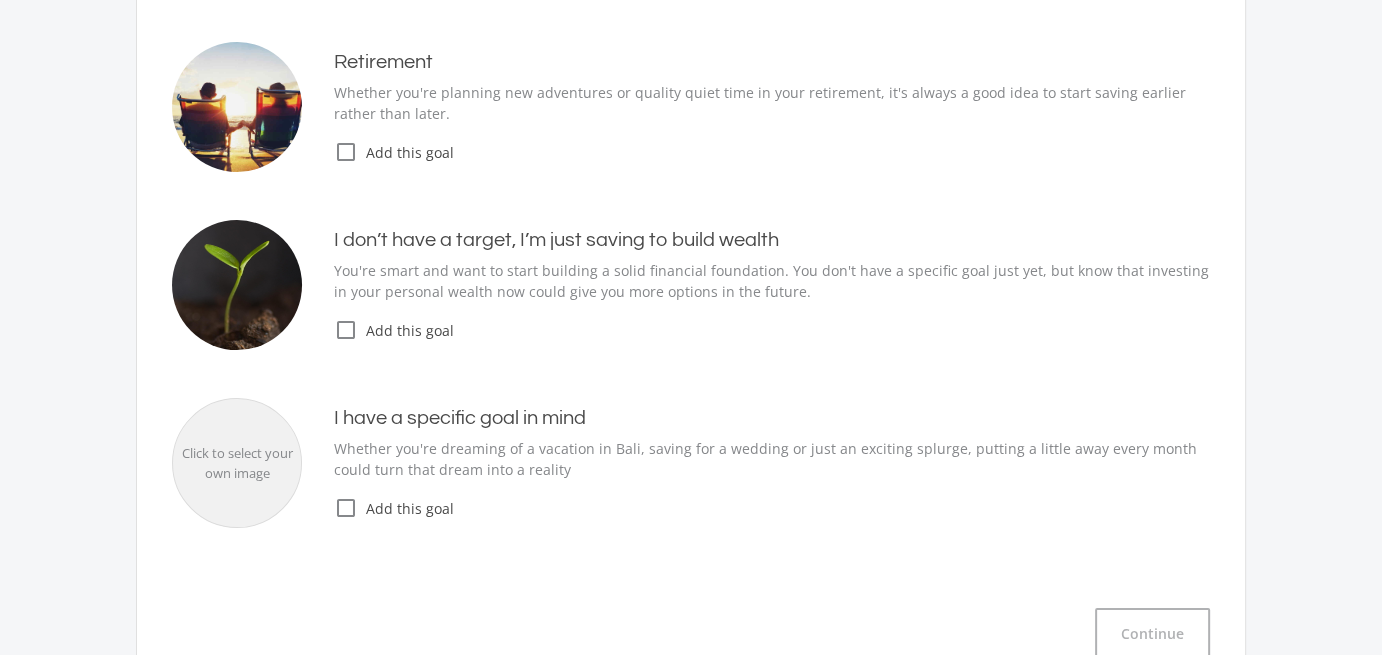 scroll, scrollTop: 400, scrollLeft: 0, axis: vertical 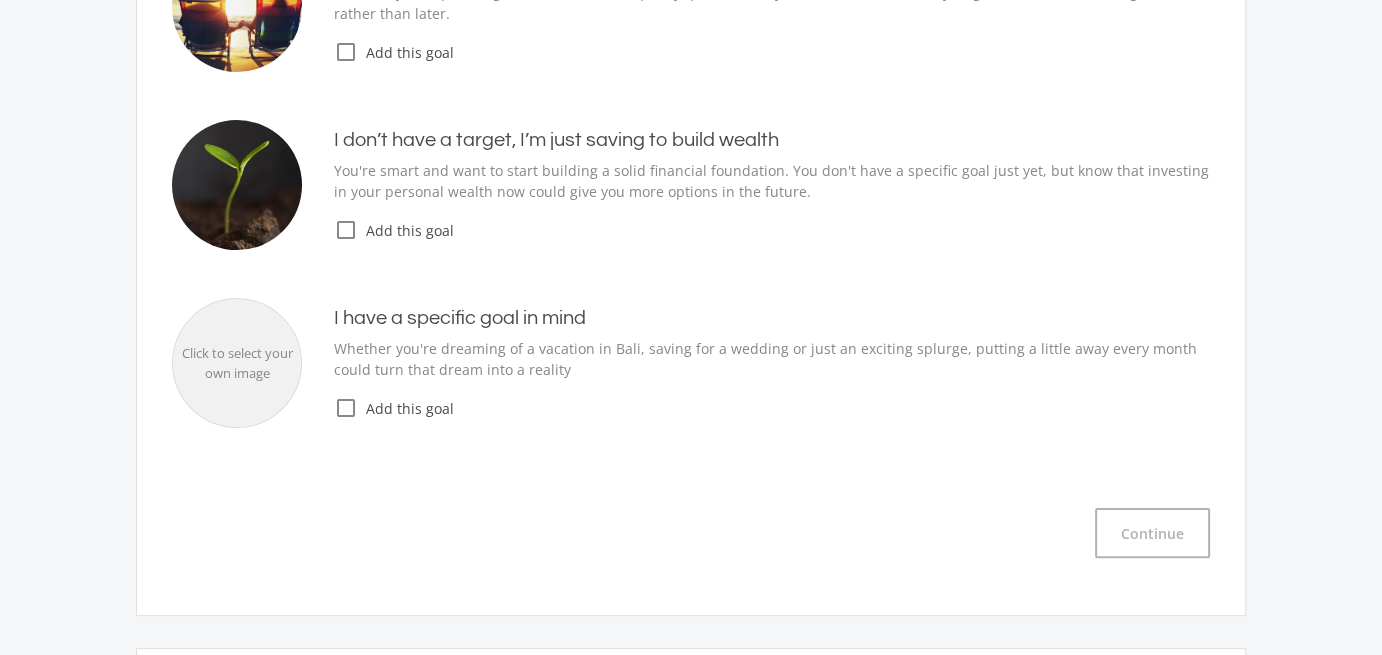 click on "check_box_outline_blank" 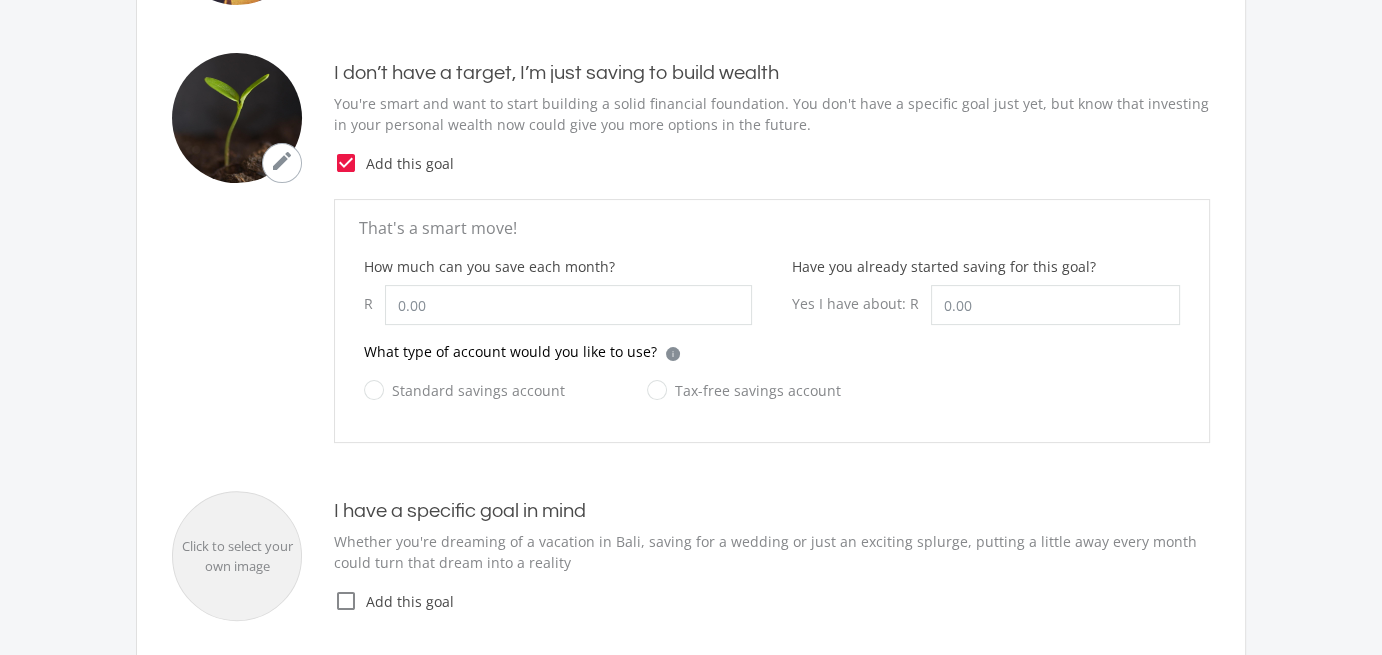 scroll, scrollTop: 500, scrollLeft: 0, axis: vertical 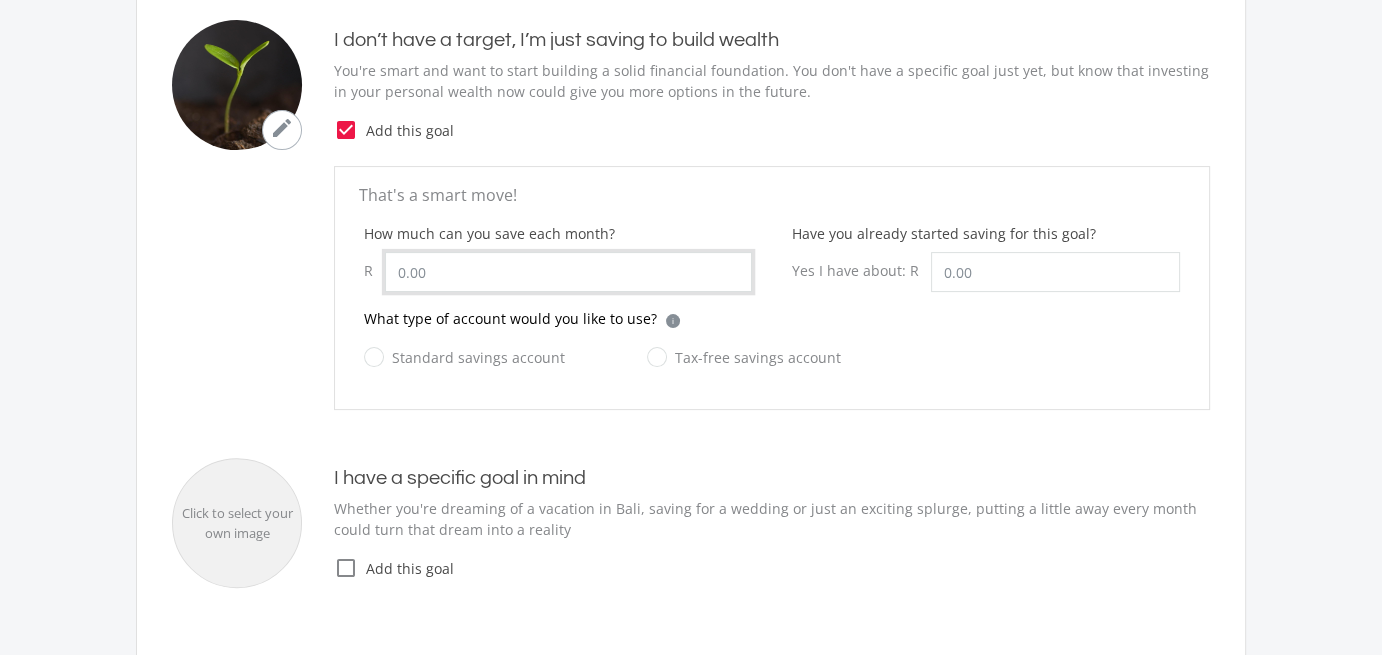 click on "How much can you save each month?" at bounding box center [568, 272] 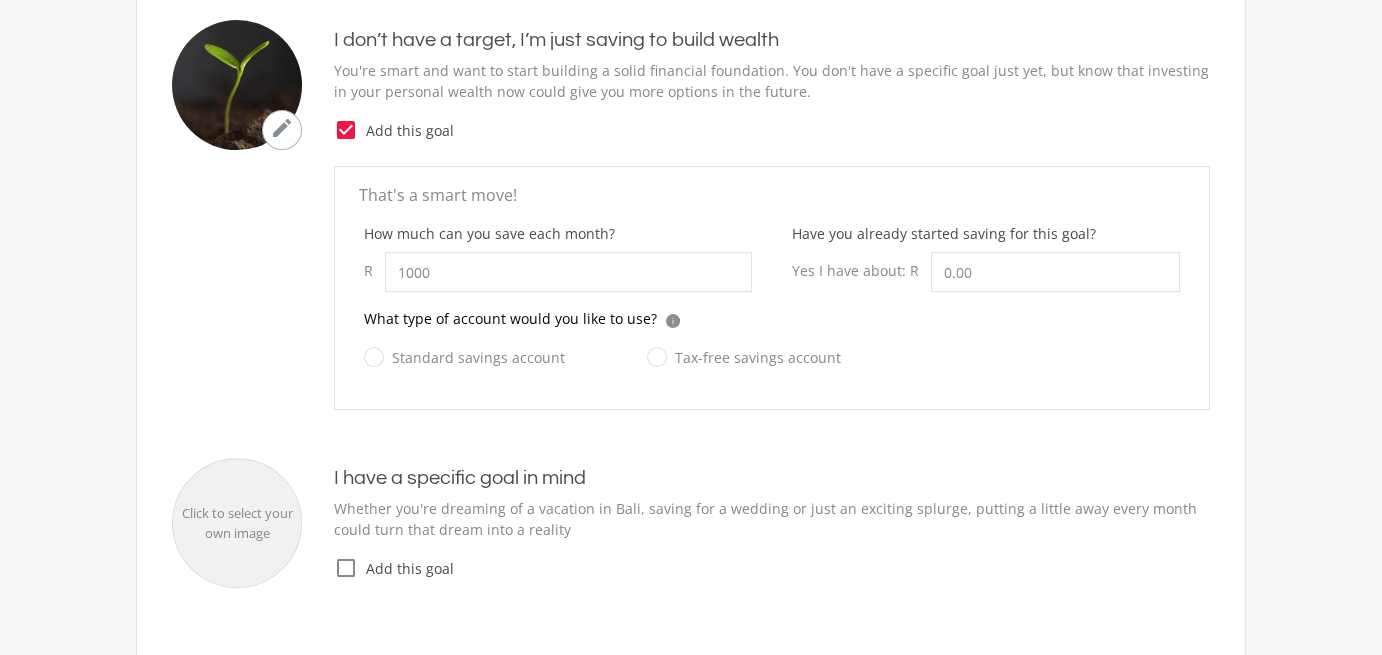type on "1,000.00" 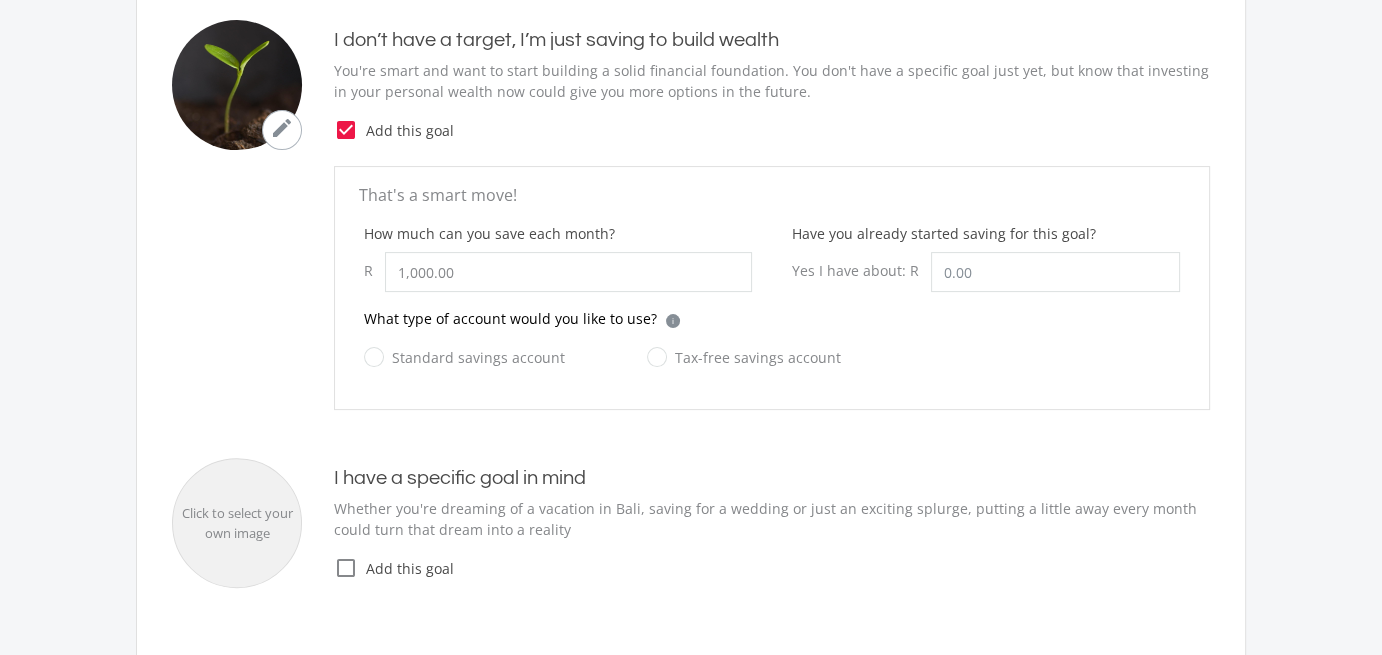click on "Standard savings account
Tax-free savings account" 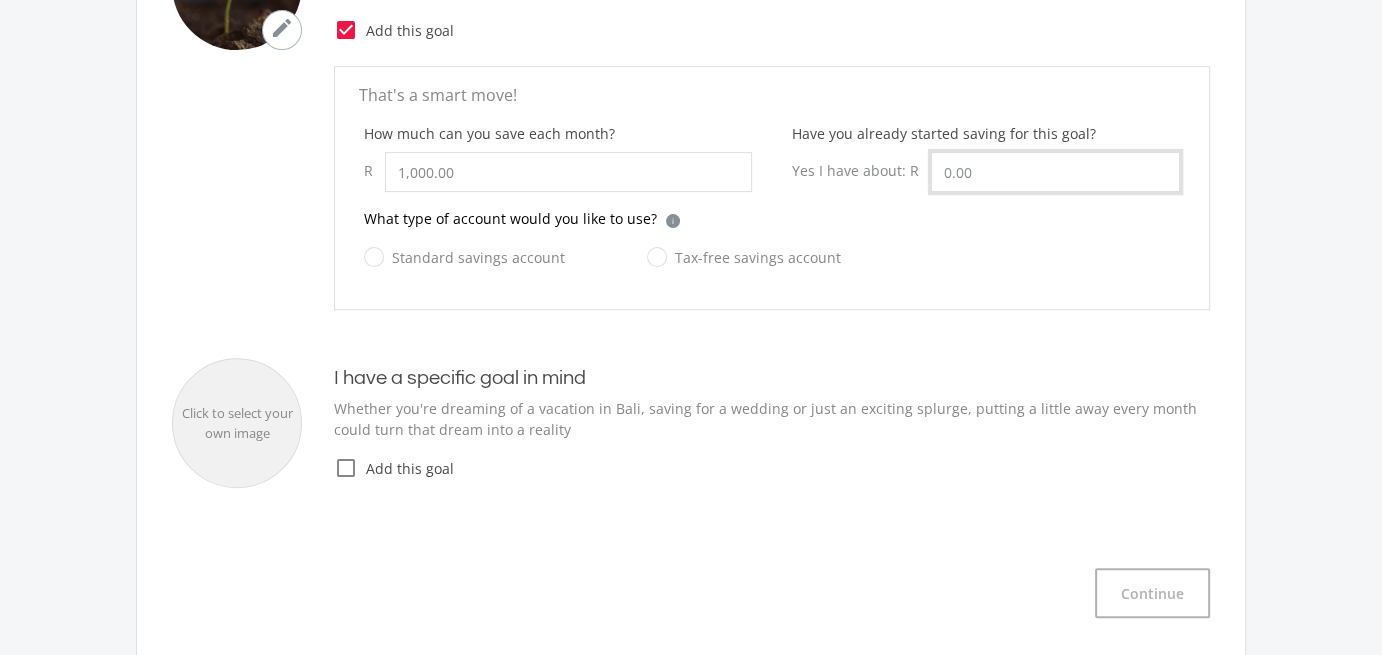 click on "Have you already started saving for this goal?" at bounding box center [1055, 172] 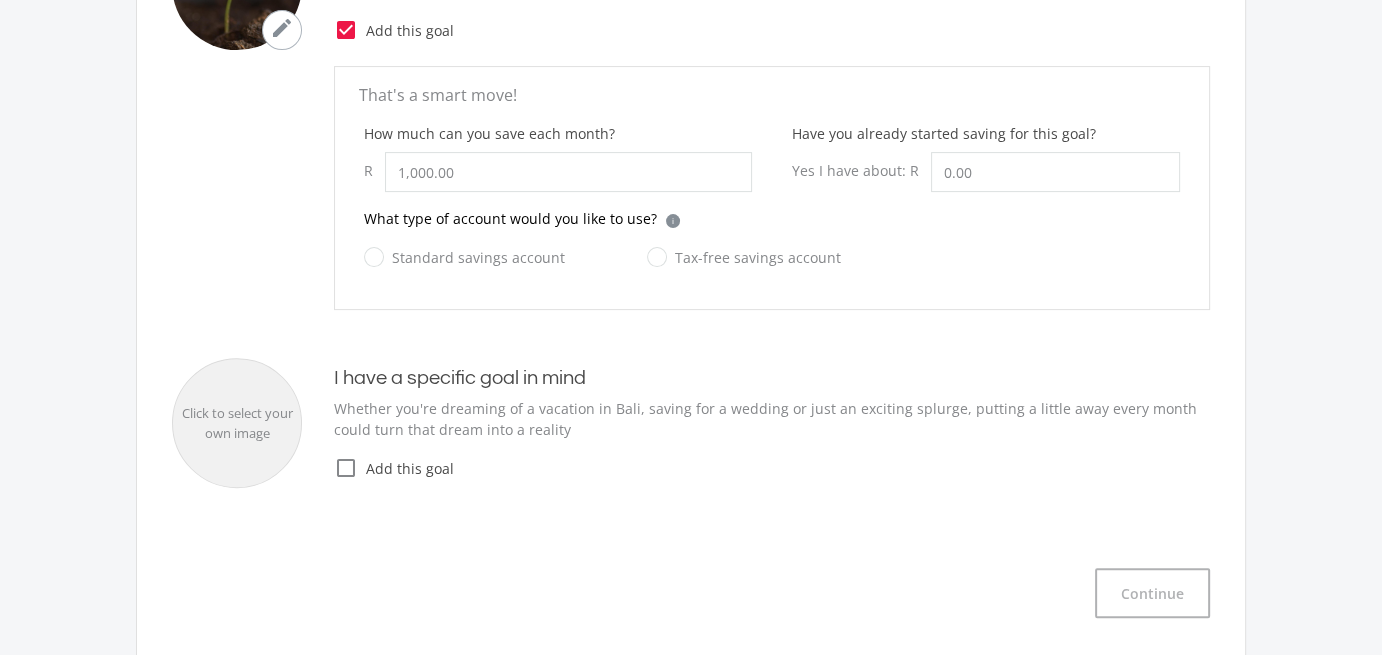 click on "What type of account would you like to use?
i
Which account type should I choose?
Tax-free Savings Account (TFSA):  TFSA accounts are not tax deductable in the same way as RAs, however they are exempt from capital gains tax. There is an annual contribution limit of R36 000. Any amount that you withdraw from your account will count towards your annual and lifetime limit. EasyEquities will prevent you from over contributing in the TFSA you hold with us, however we canât monitor TFSA contributions you make elsewhere.
Standard Savings Account:  A no restrictions, no limits account which is great for short term investments, where you can easily access your money and invest to the maximum of your risk profile." 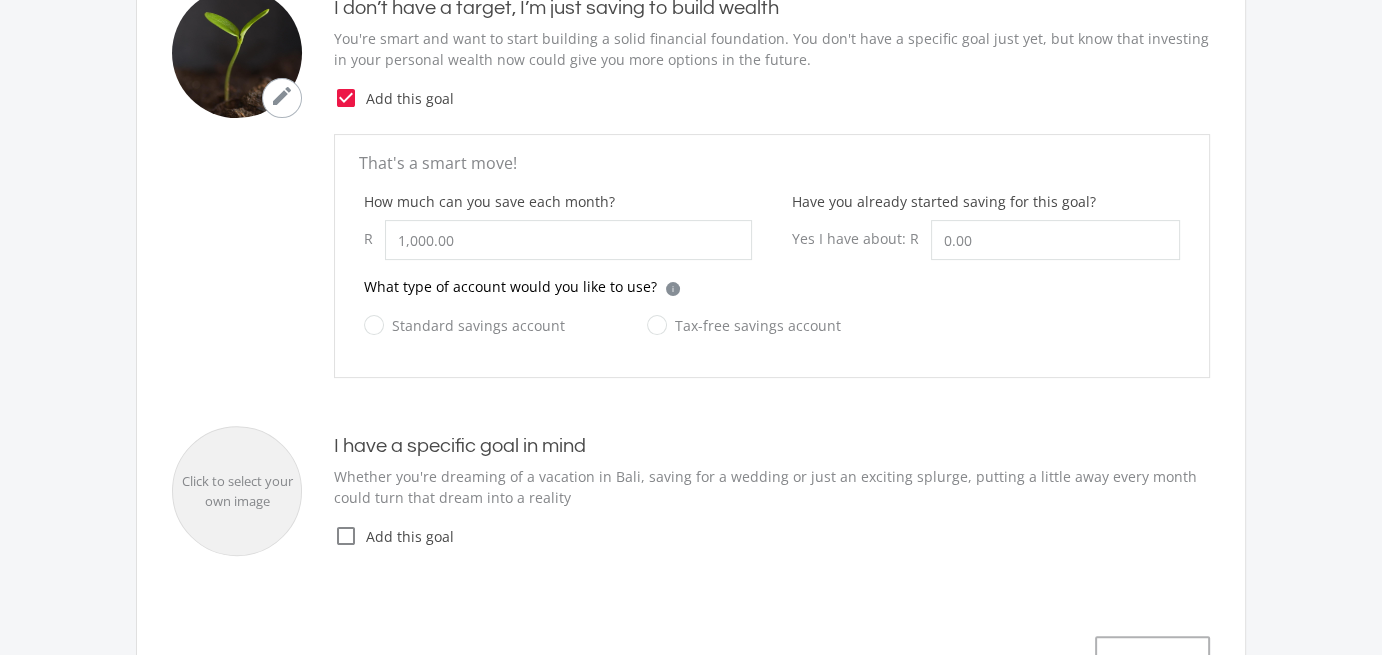 scroll, scrollTop: 500, scrollLeft: 0, axis: vertical 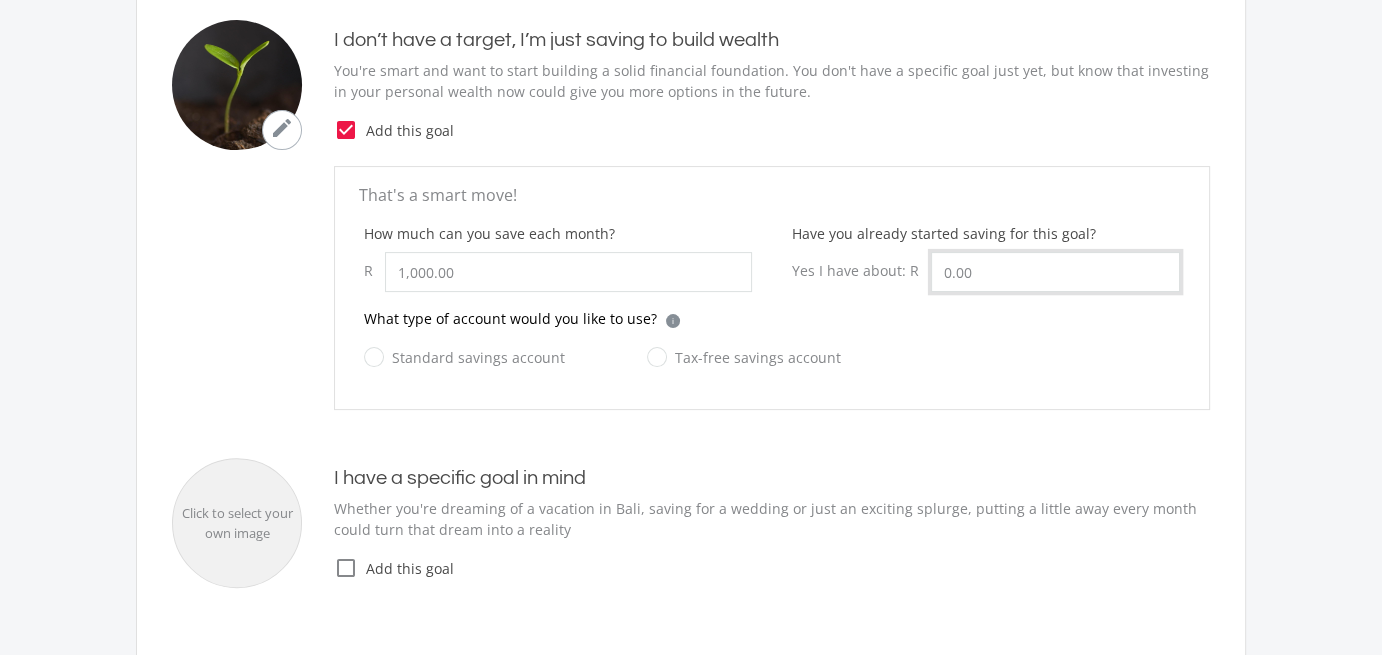 click on "0.00" at bounding box center (1055, 272) 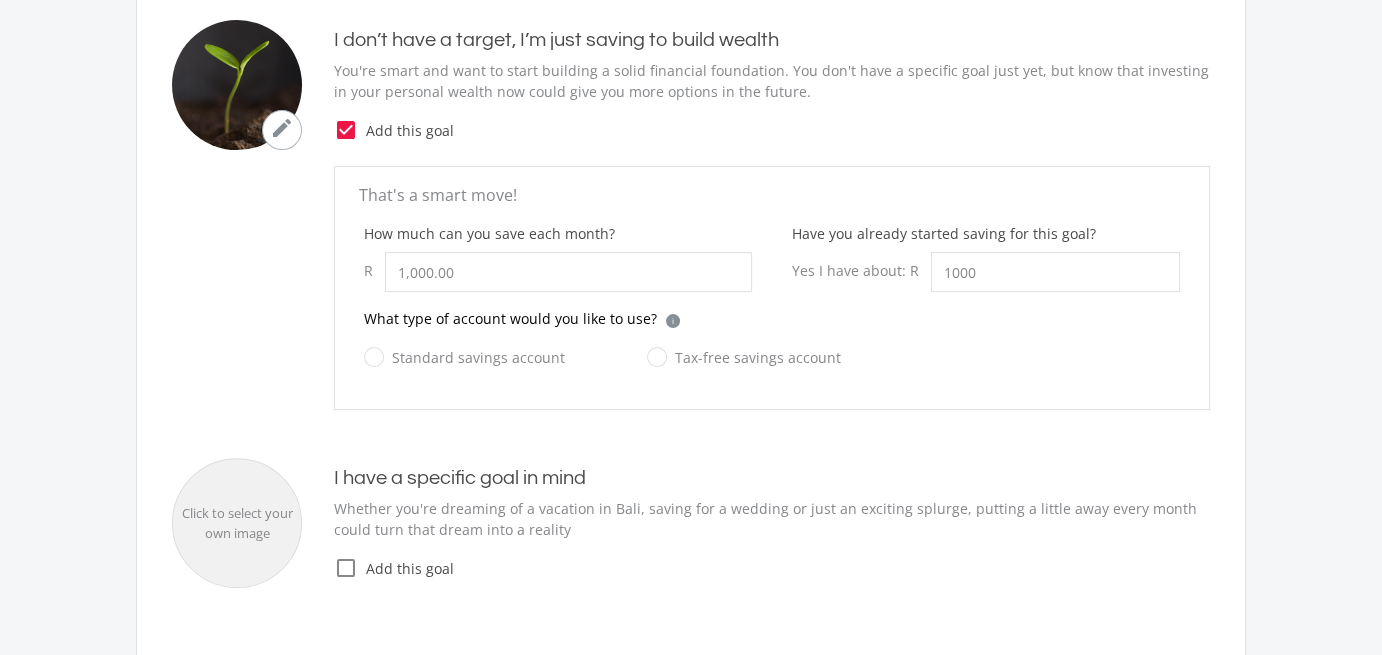 type on "1,000.00" 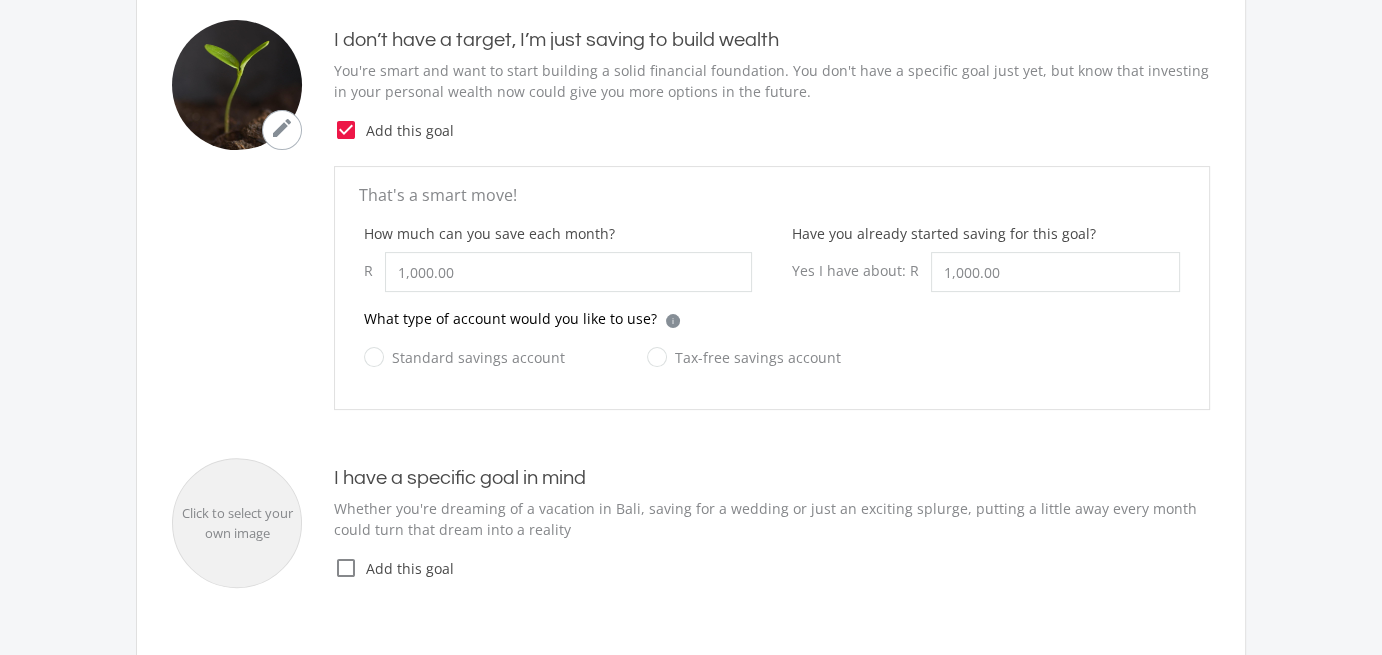 click on "What type of account would you like to use?
i
Which account type should I choose?
Tax-free Savings Account (TFSA):  TFSA accounts are not tax deductable in the same way as RAs, however they are exempt from capital gains tax. There is an annual contribution limit of R36 000. Any amount that you withdraw from your account will count towards your annual and lifetime limit. EasyEquities will prevent you from over contributing in the TFSA you hold with us, however we canât monitor TFSA contributions you make elsewhere.
Standard Savings Account:  A no restrictions, no limits account which is great for short term investments, where you can easily access your money and invest to the maximum of your risk profile." 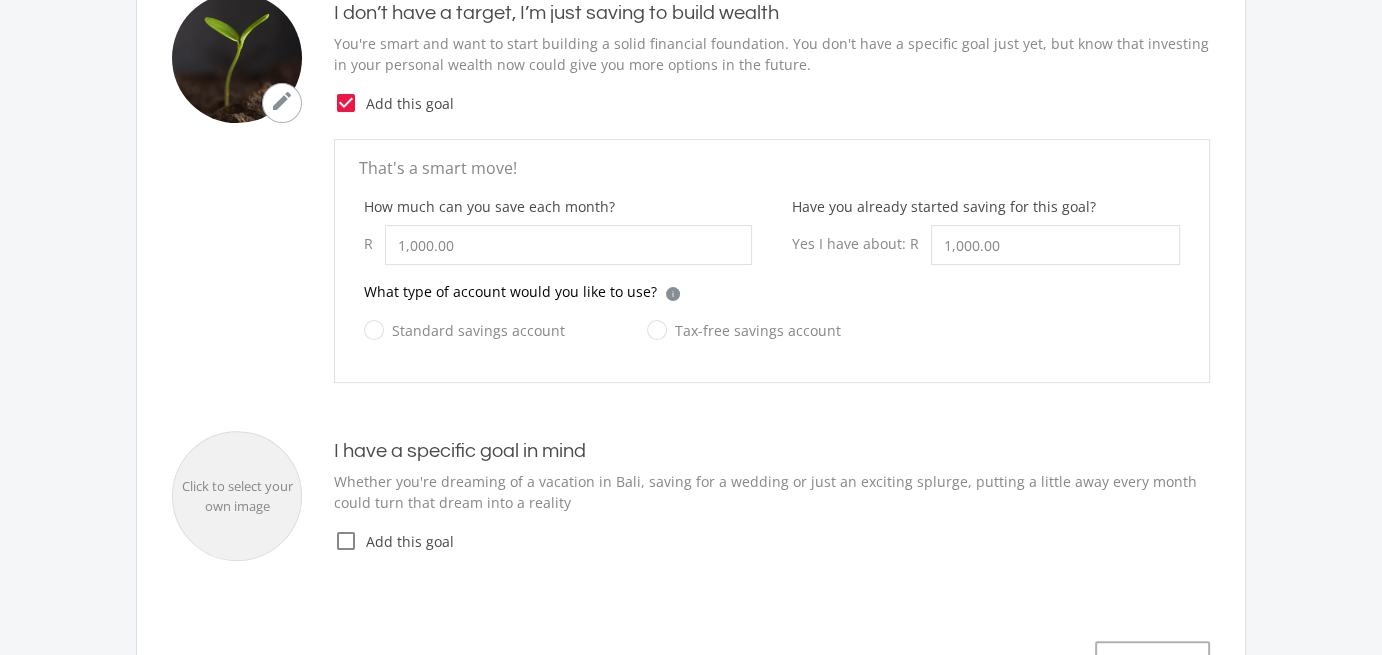 scroll, scrollTop: 600, scrollLeft: 0, axis: vertical 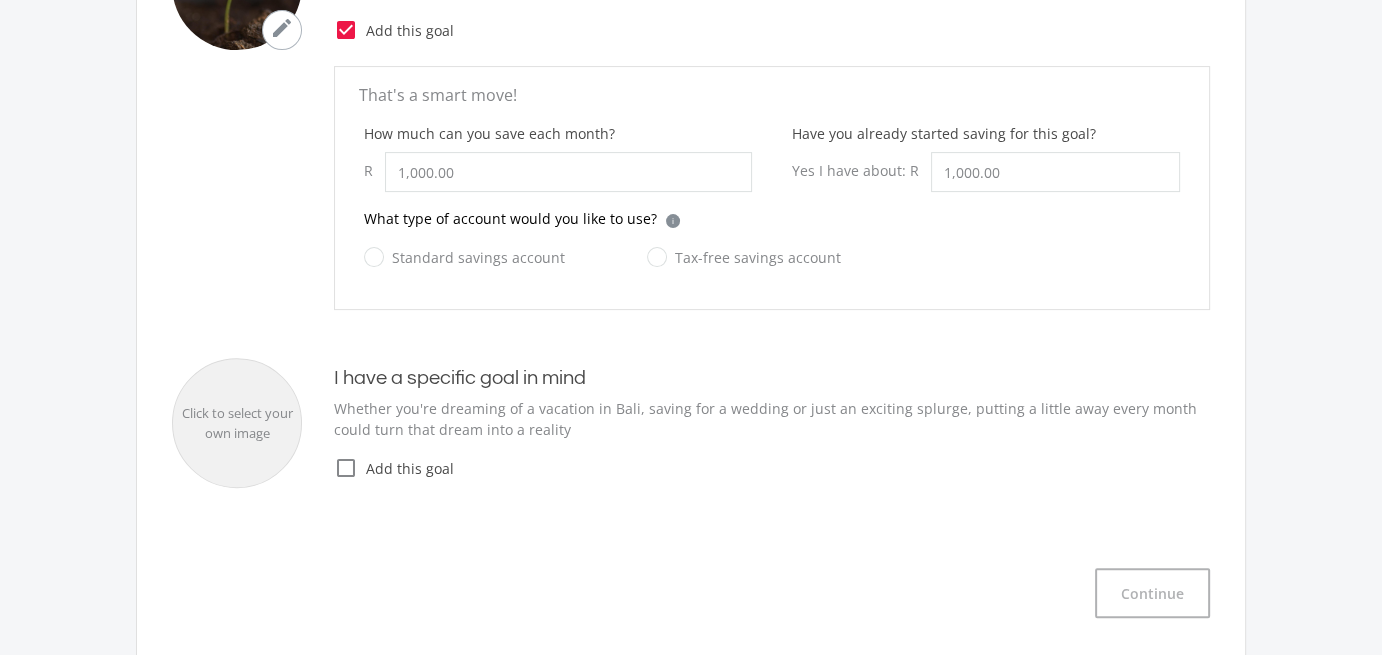 click on "Standard savings account" 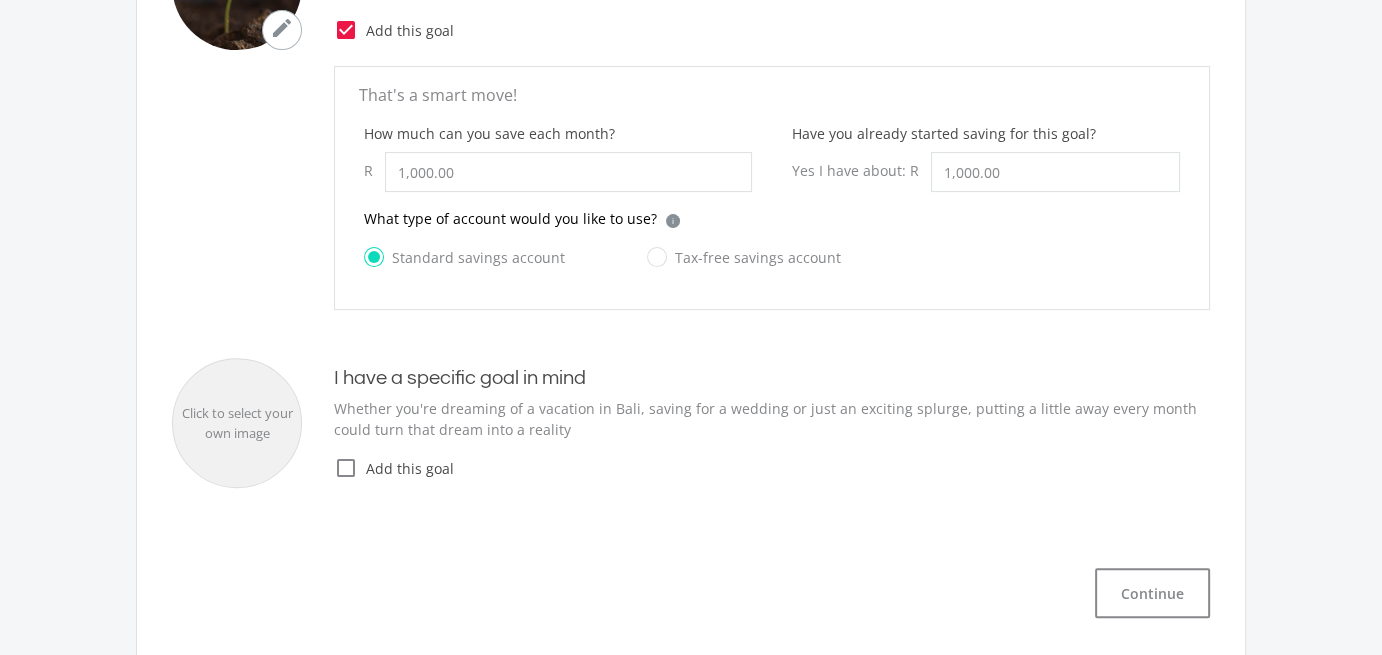 click on "Tax-free savings account" 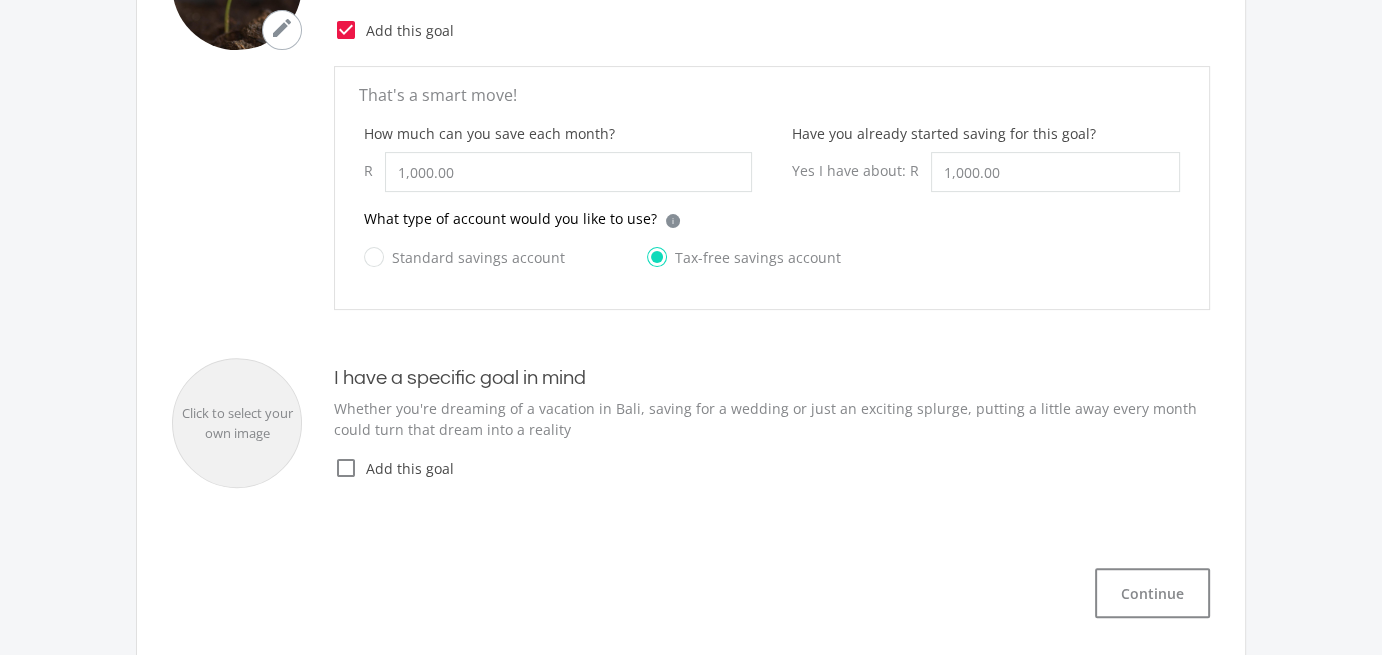click on "Standard savings account" 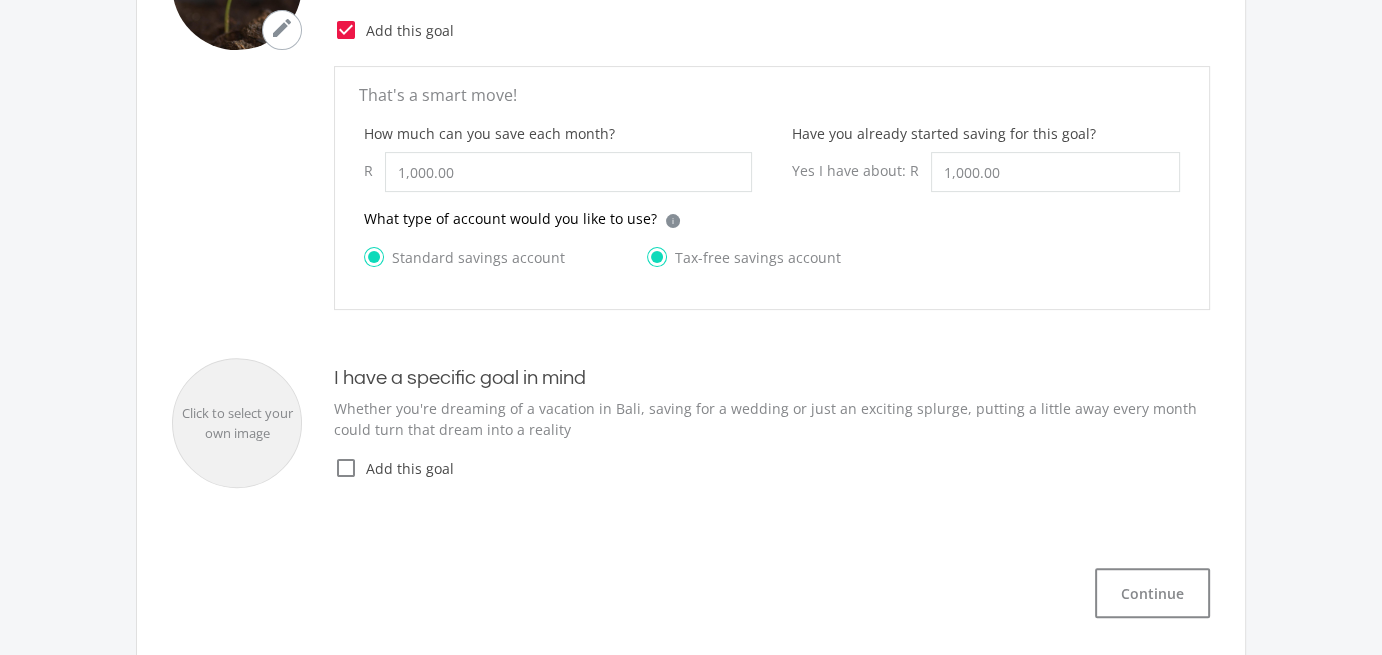 radio on "false" 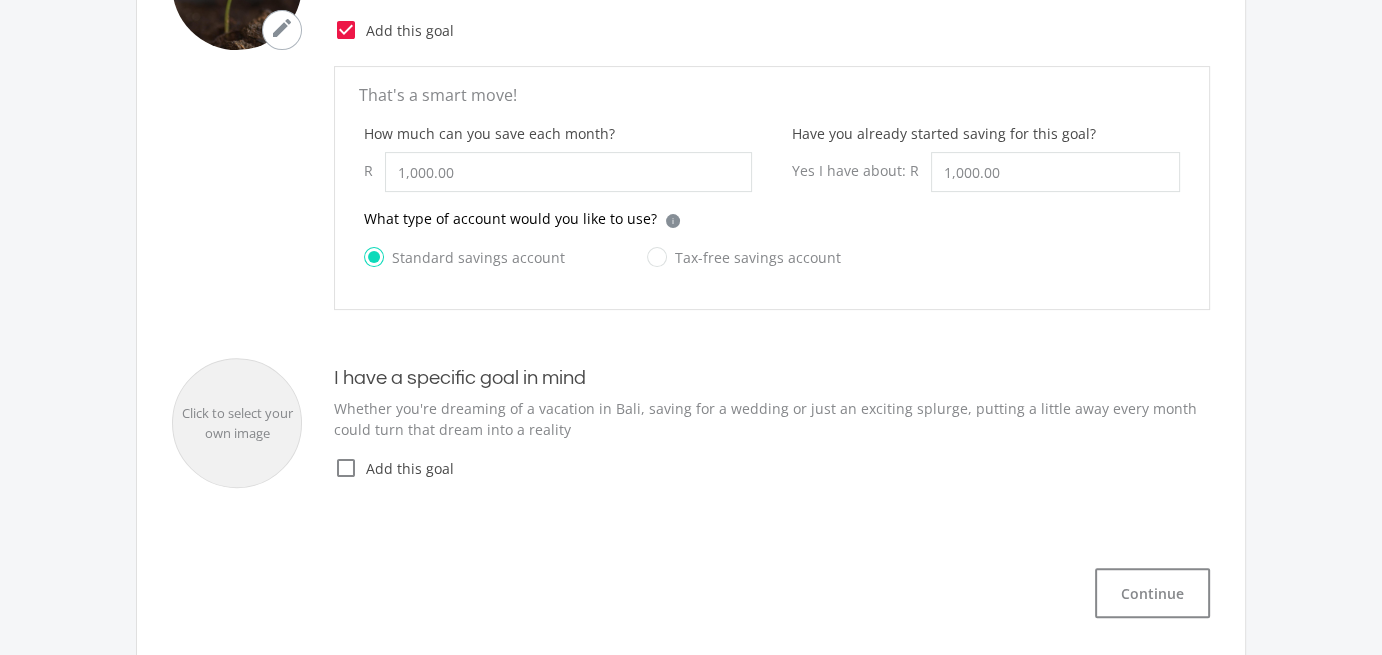 click on "What type of account would you like to use?
i
Which account type should I choose?
Tax-free Savings Account (TFSA):  TFSA accounts are not tax deductable in the same way as RAs, however they are exempt from capital gains tax. There is an annual contribution limit of R36 000. Any amount that you withdraw from your account will count towards your annual and lifetime limit. EasyEquities will prevent you from over contributing in the TFSA you hold with us, however we canât monitor TFSA contributions you make elsewhere.
Standard Savings Account:  A no restrictions, no limits account which is great for short term investments, where you can easily access your money and invest to the maximum of your risk profile." 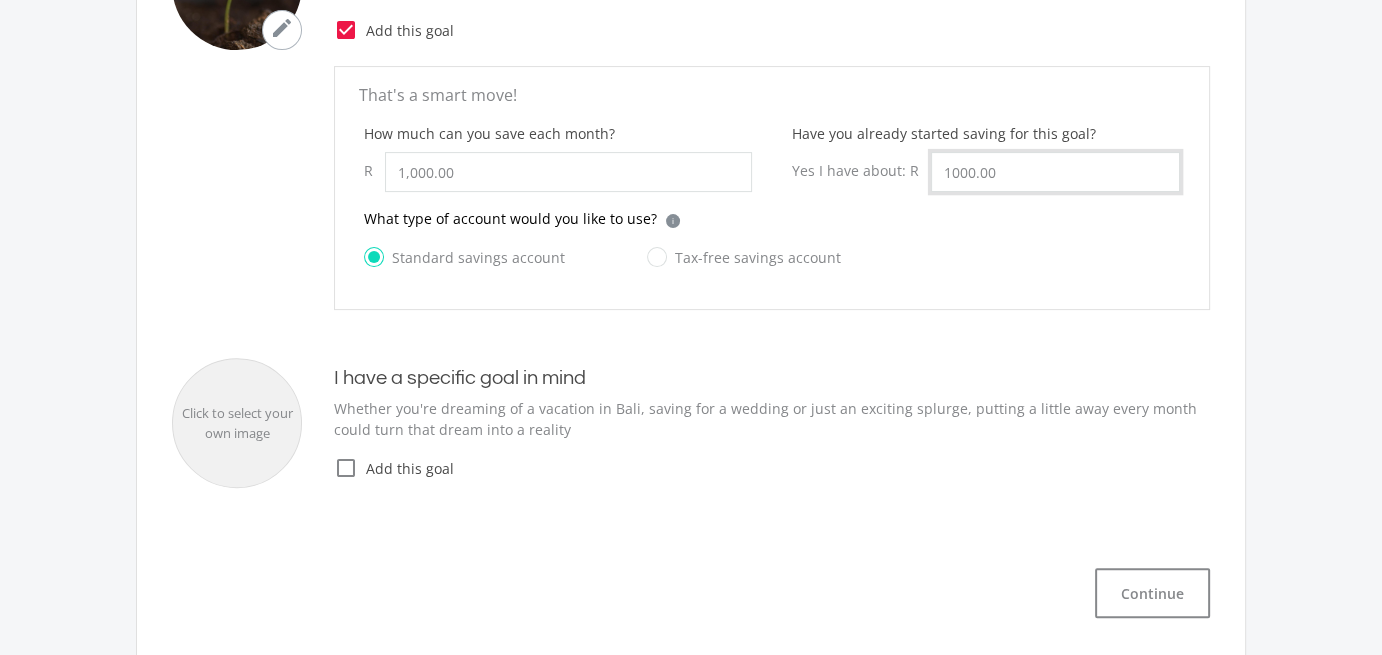 drag, startPoint x: 1021, startPoint y: 166, endPoint x: 859, endPoint y: 176, distance: 162.30835 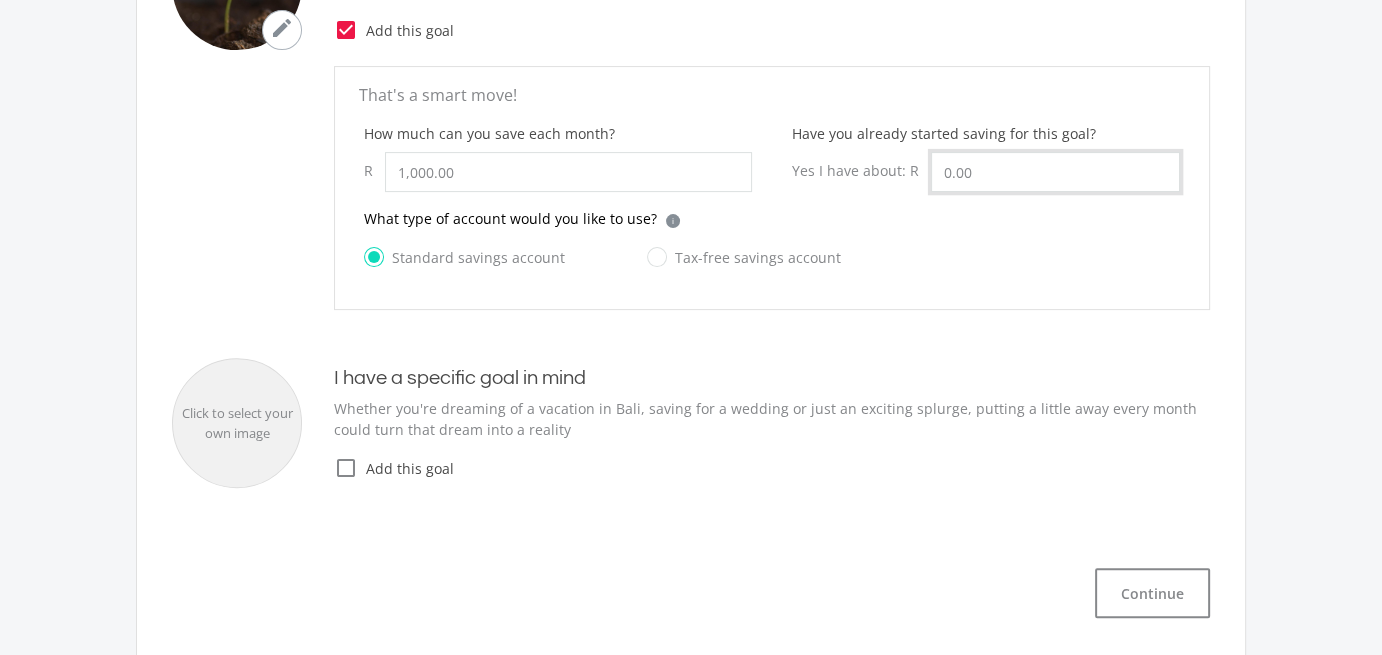 type on "0.00" 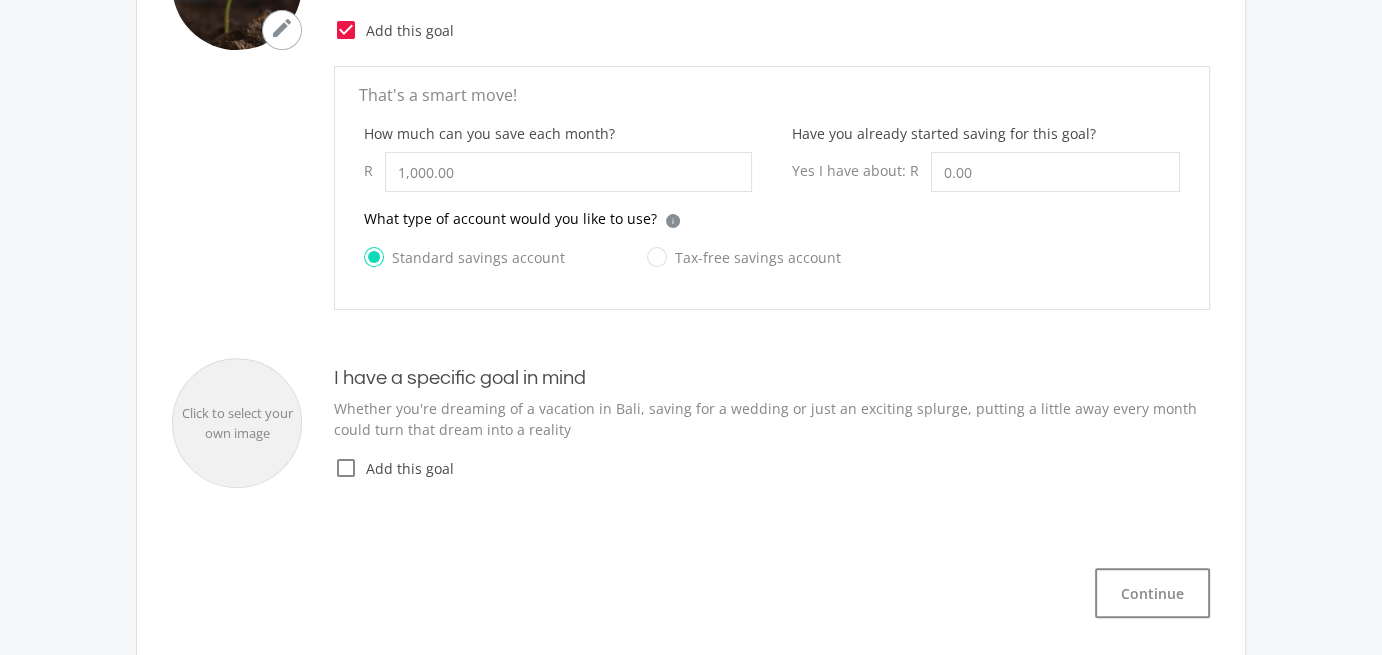 click on "Standard savings account
Tax-free savings account" 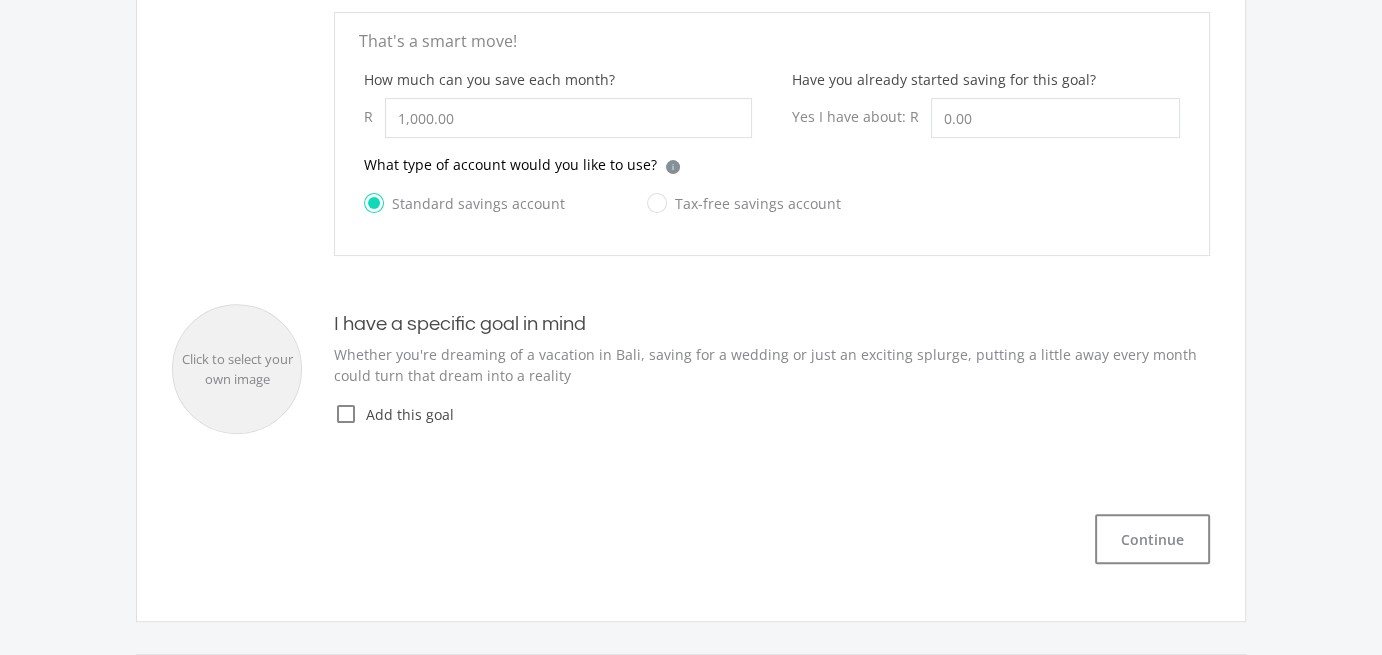 scroll, scrollTop: 700, scrollLeft: 0, axis: vertical 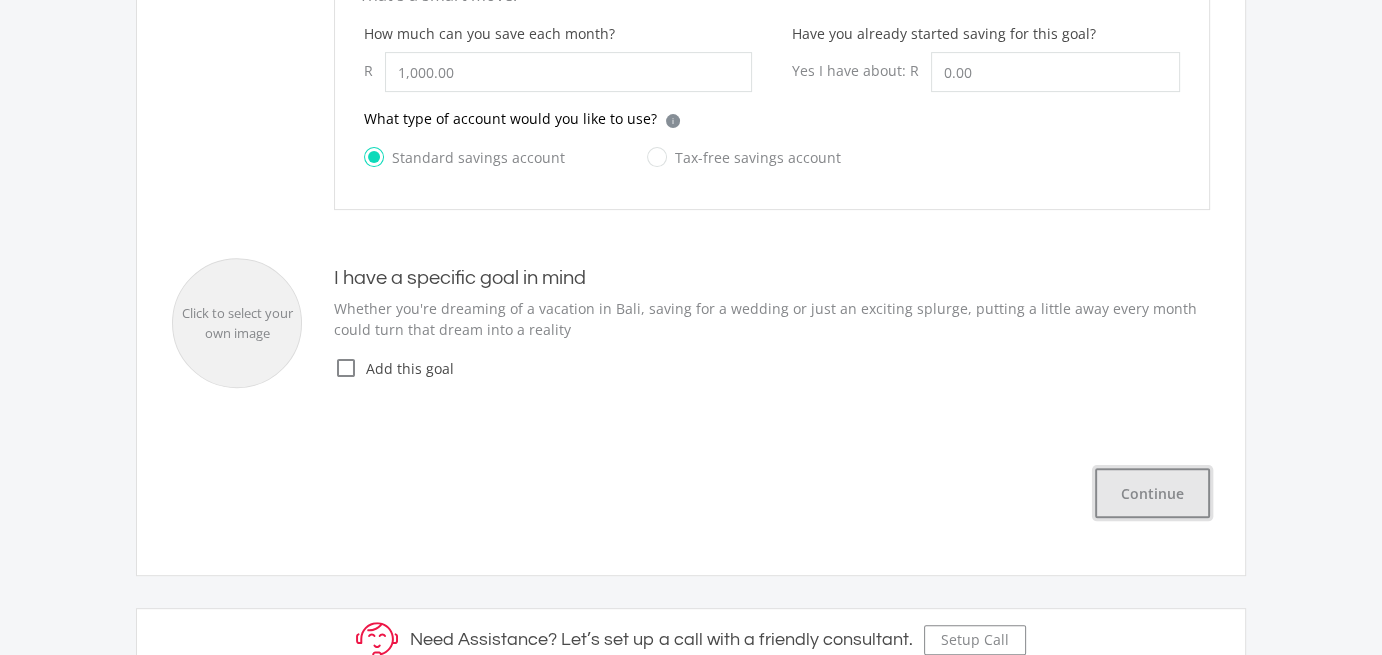click on "Continue" 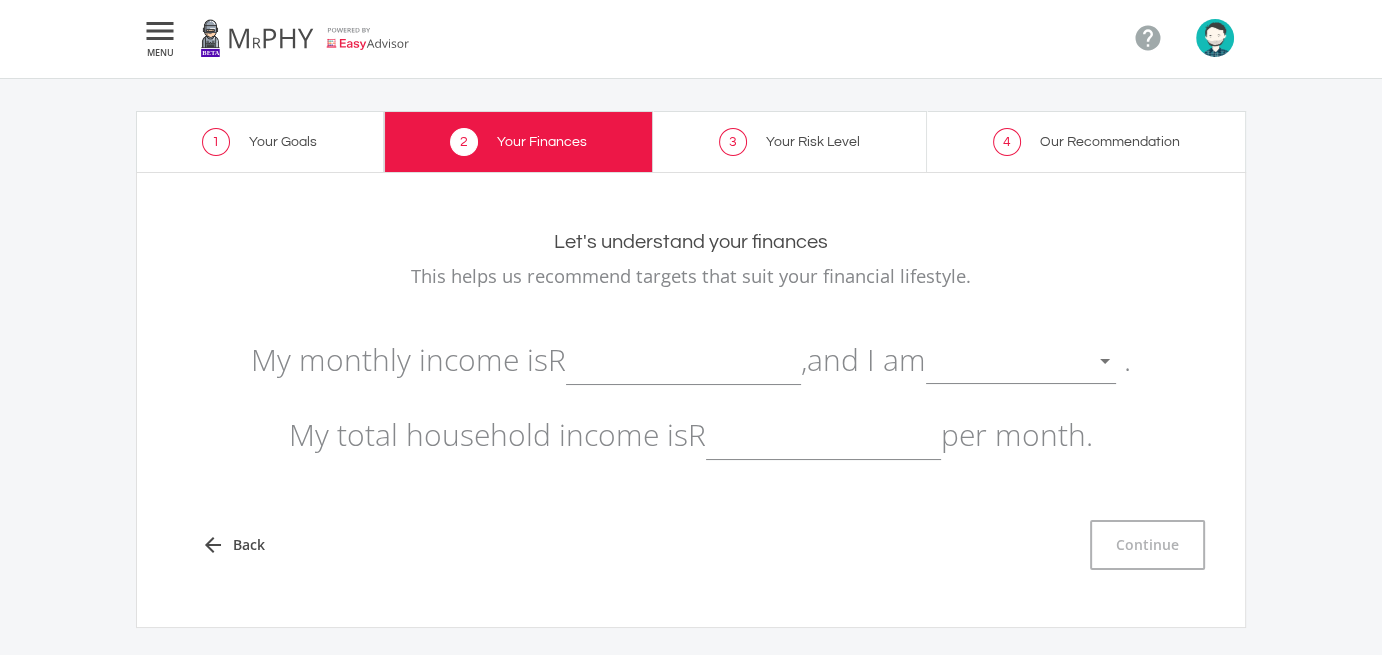 scroll, scrollTop: 0, scrollLeft: 0, axis: both 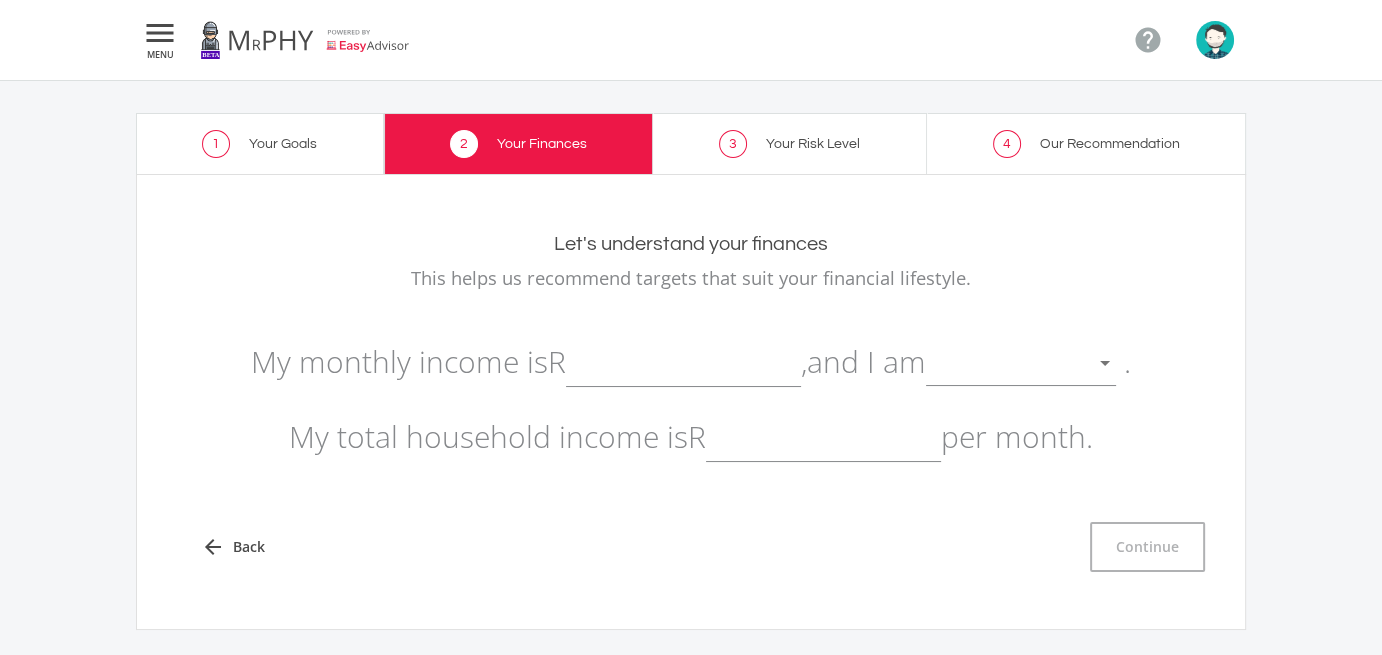 click 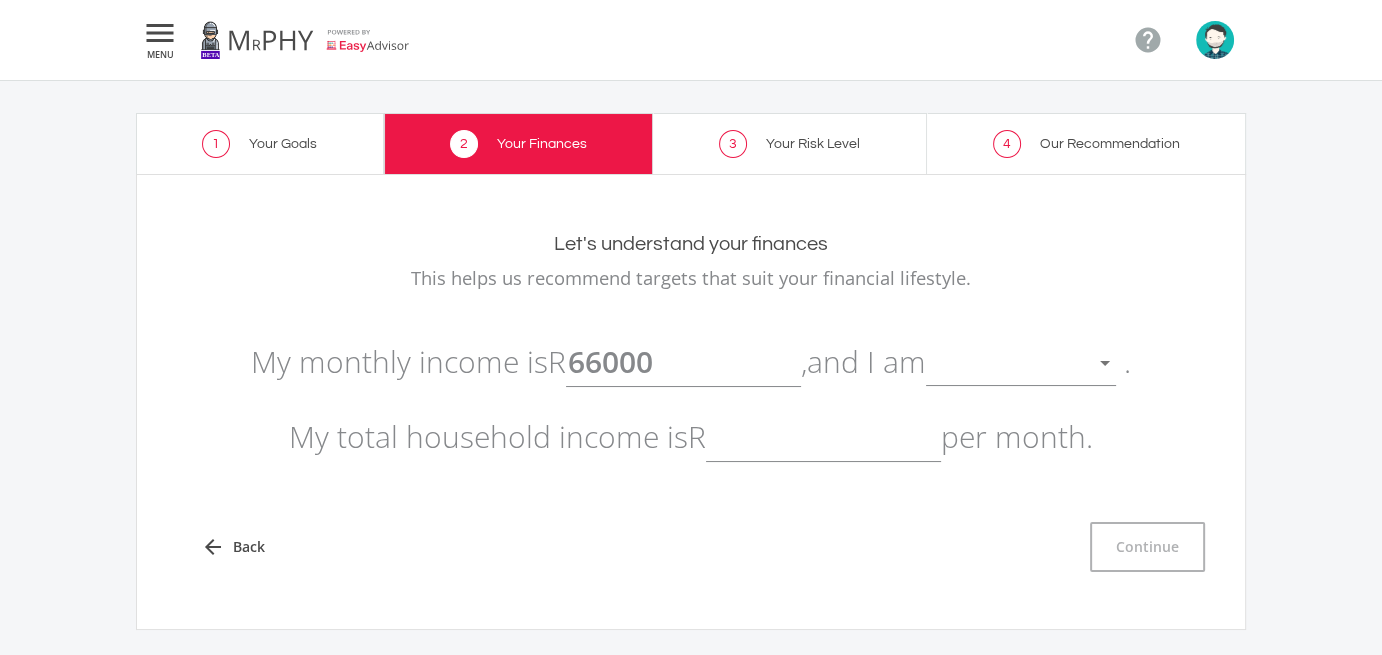 type on "66,000.00" 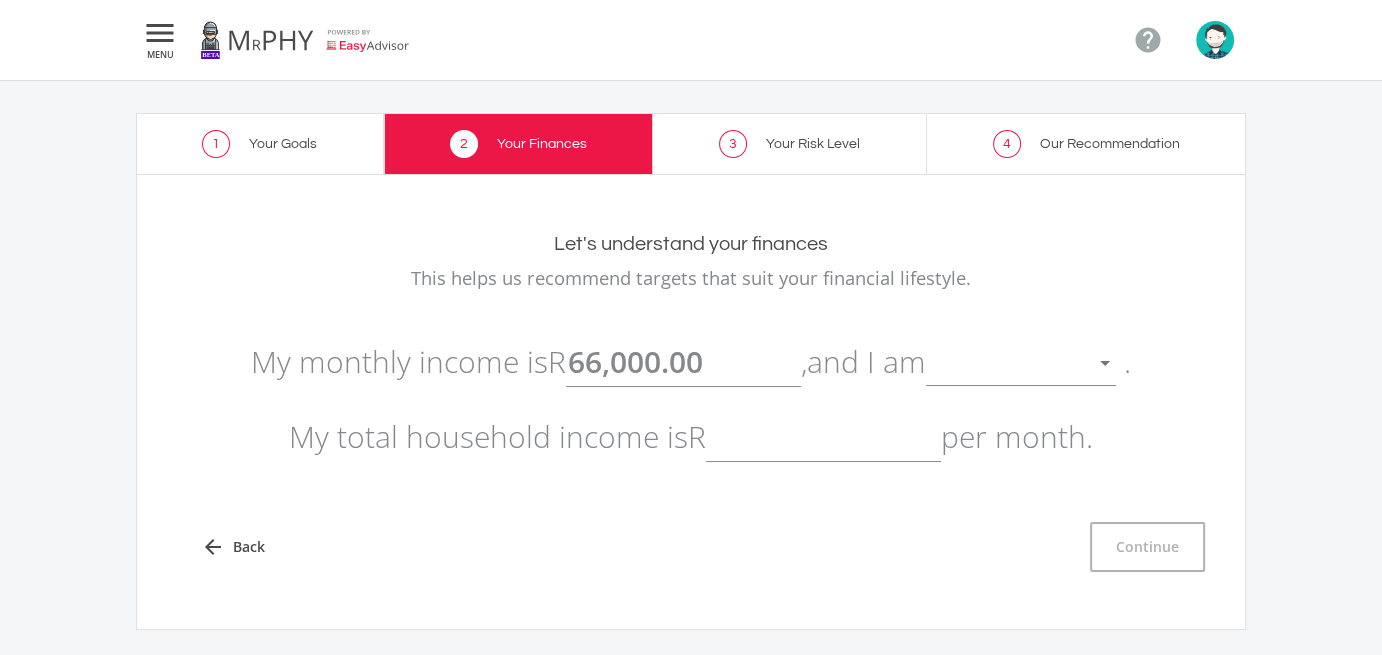 click on "Let's understand your finances
This helps us recommend targets that suit your financial lifestyle.
My monthly income is  R  66,000.00 ,  and I am
.
My total household income is  R
per month.
arrow_back
Back
Continue" 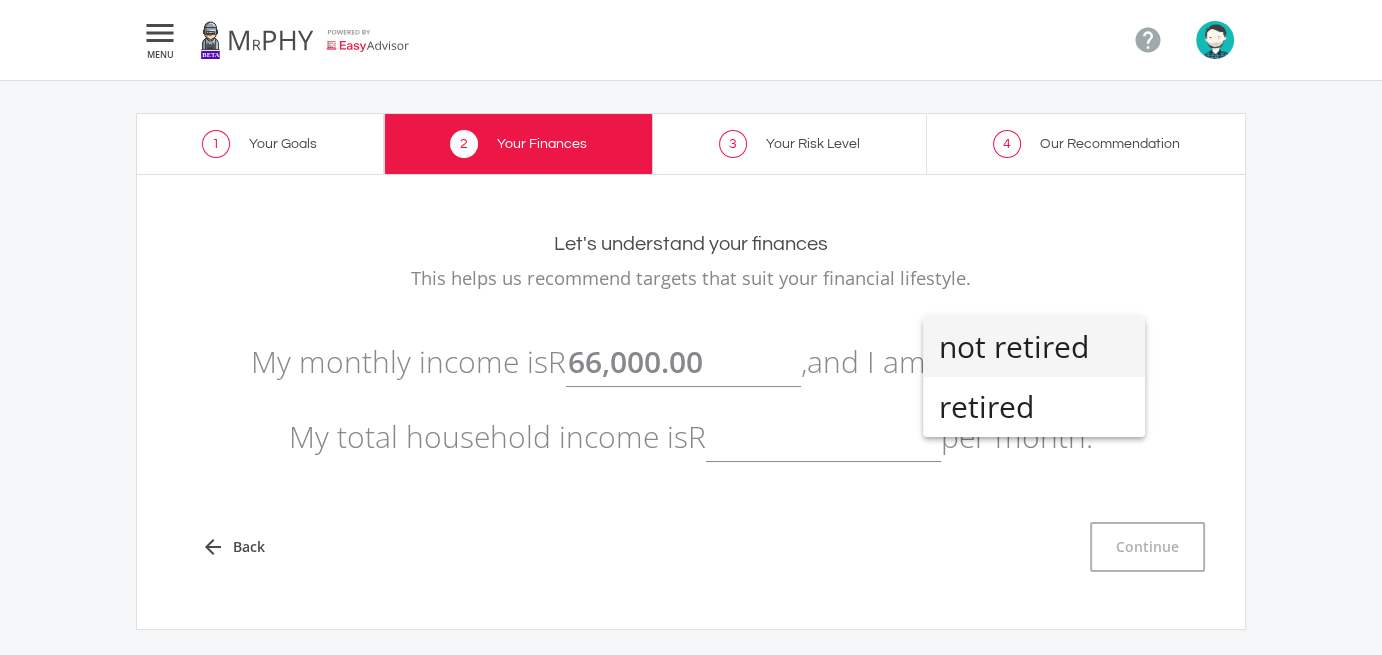 click on "not retired" at bounding box center [1034, 347] 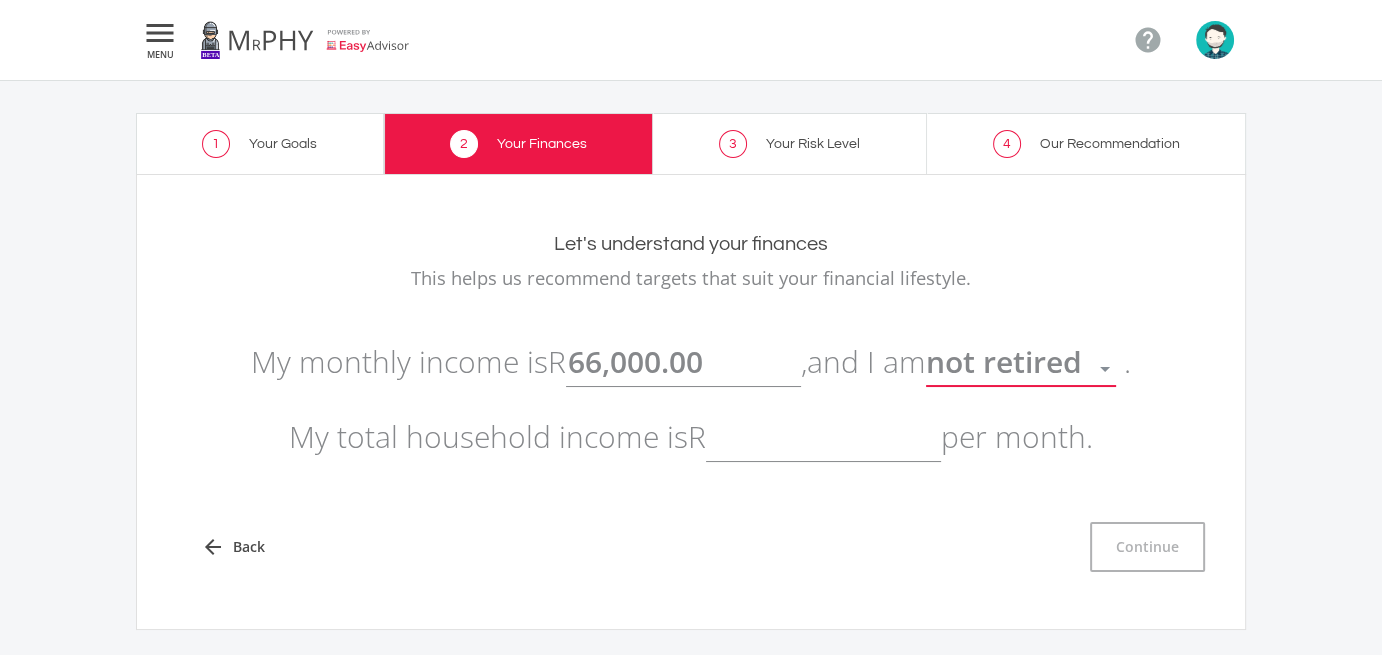 scroll, scrollTop: 100, scrollLeft: 0, axis: vertical 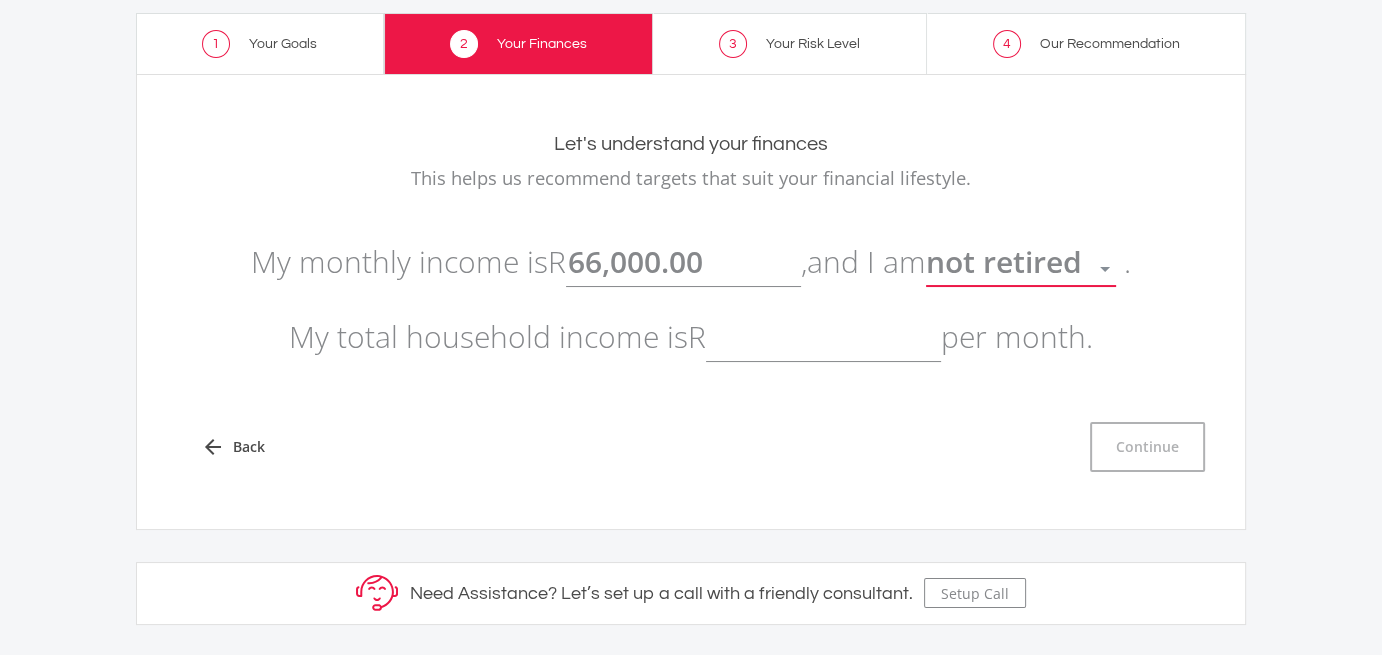 click 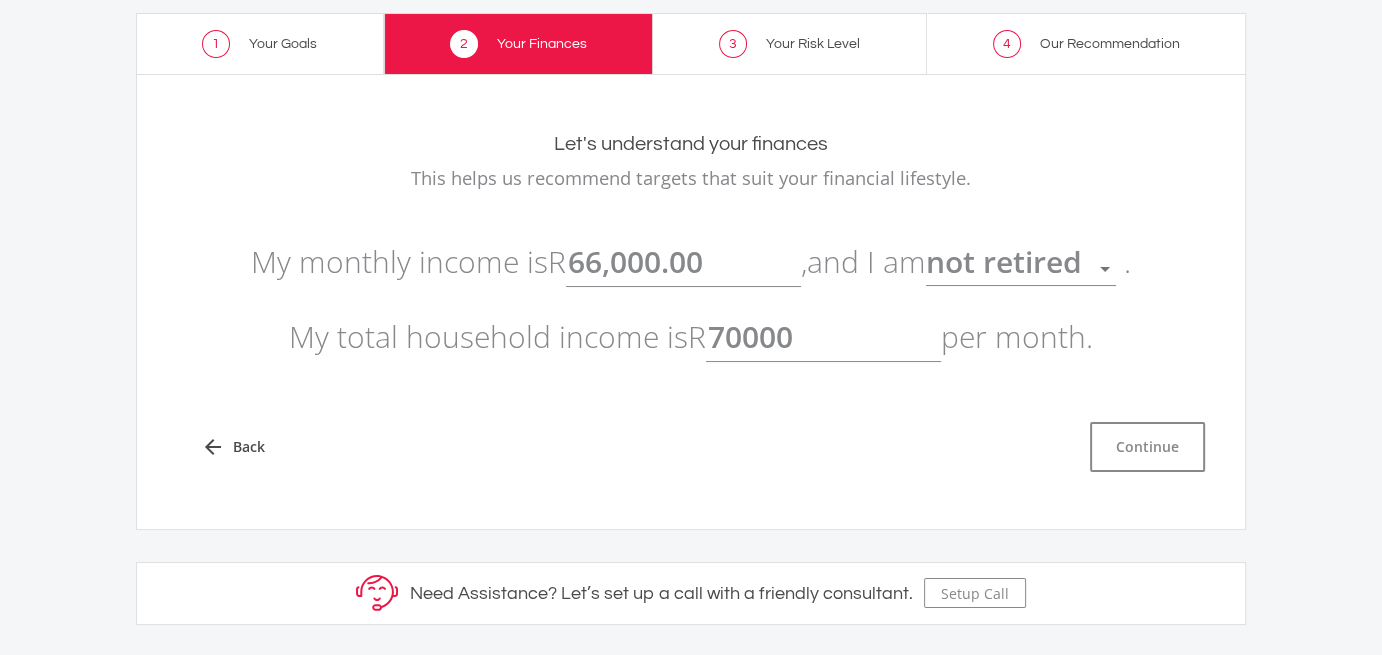 type on "70,000.00" 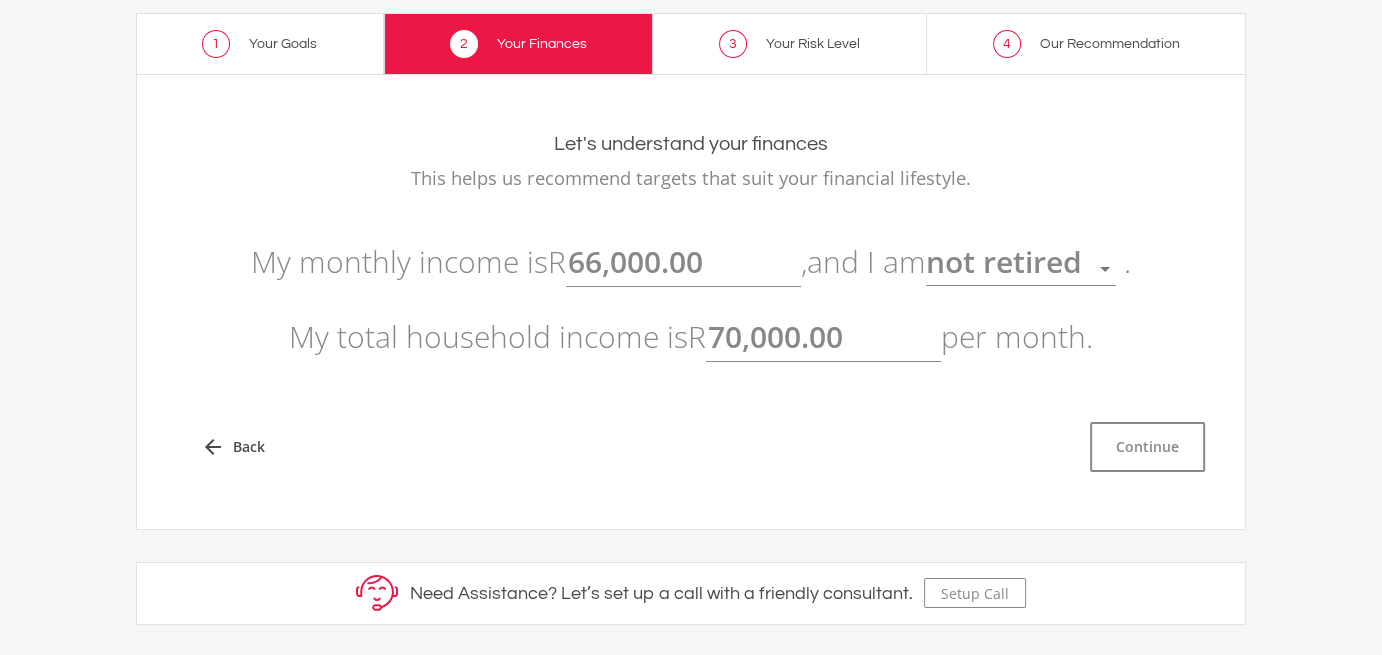 click on "arrow_back
Back
Continue" 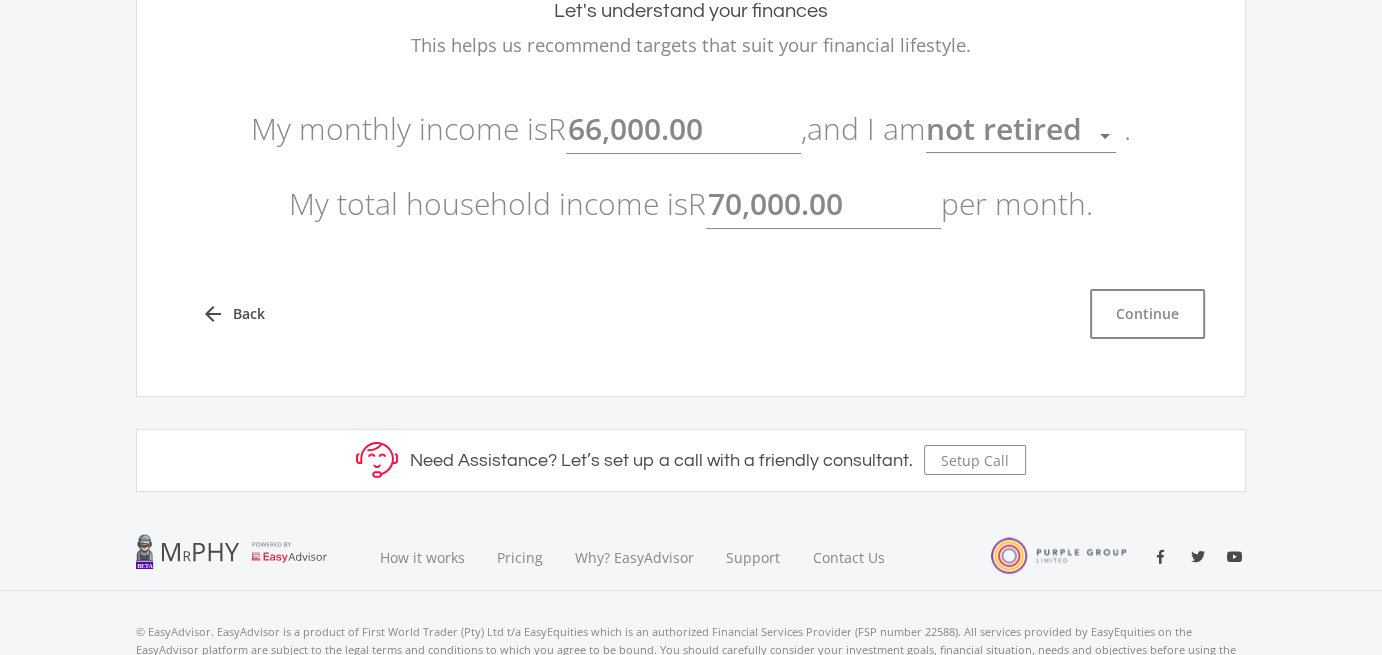 scroll, scrollTop: 200, scrollLeft: 0, axis: vertical 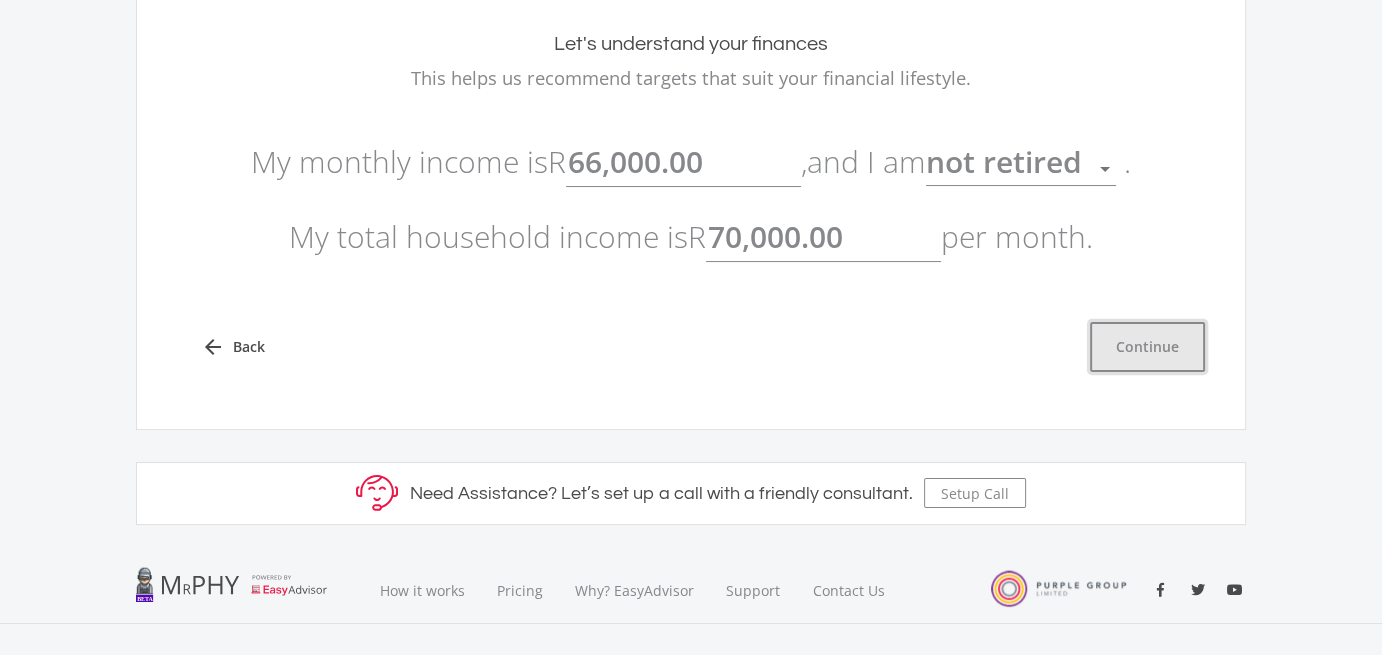 click on "Continue" 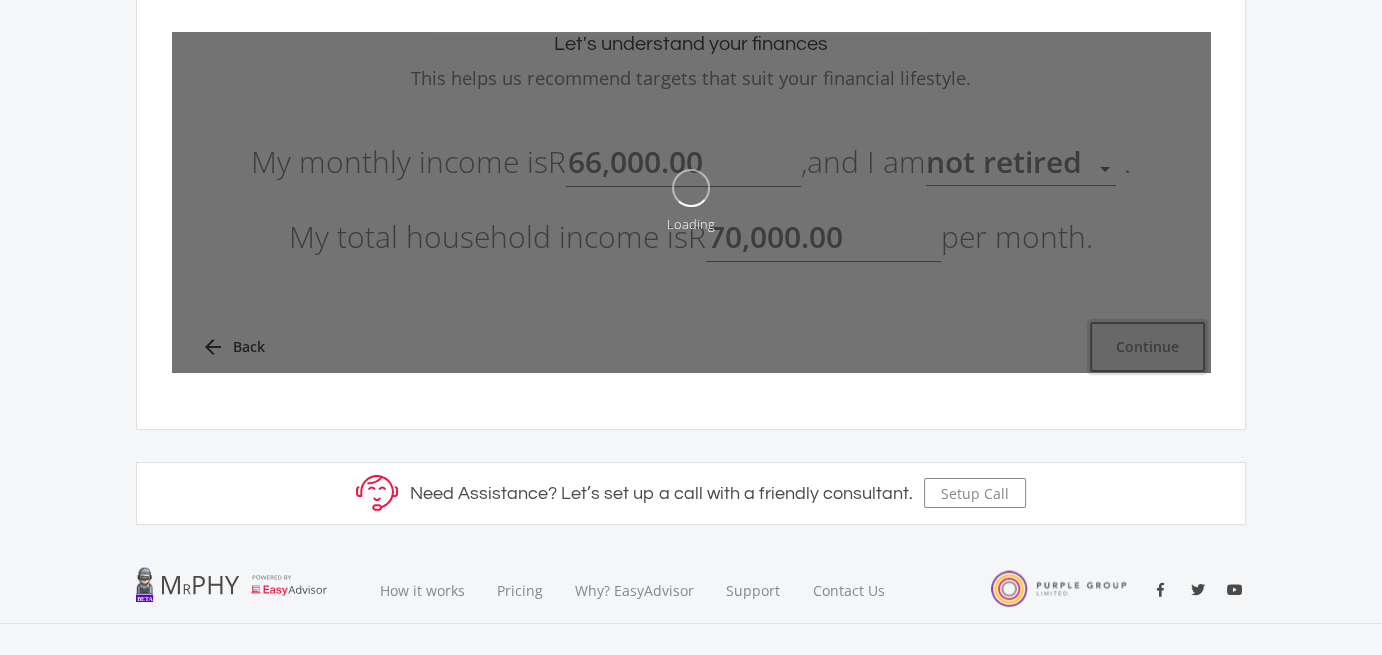 type on "66000" 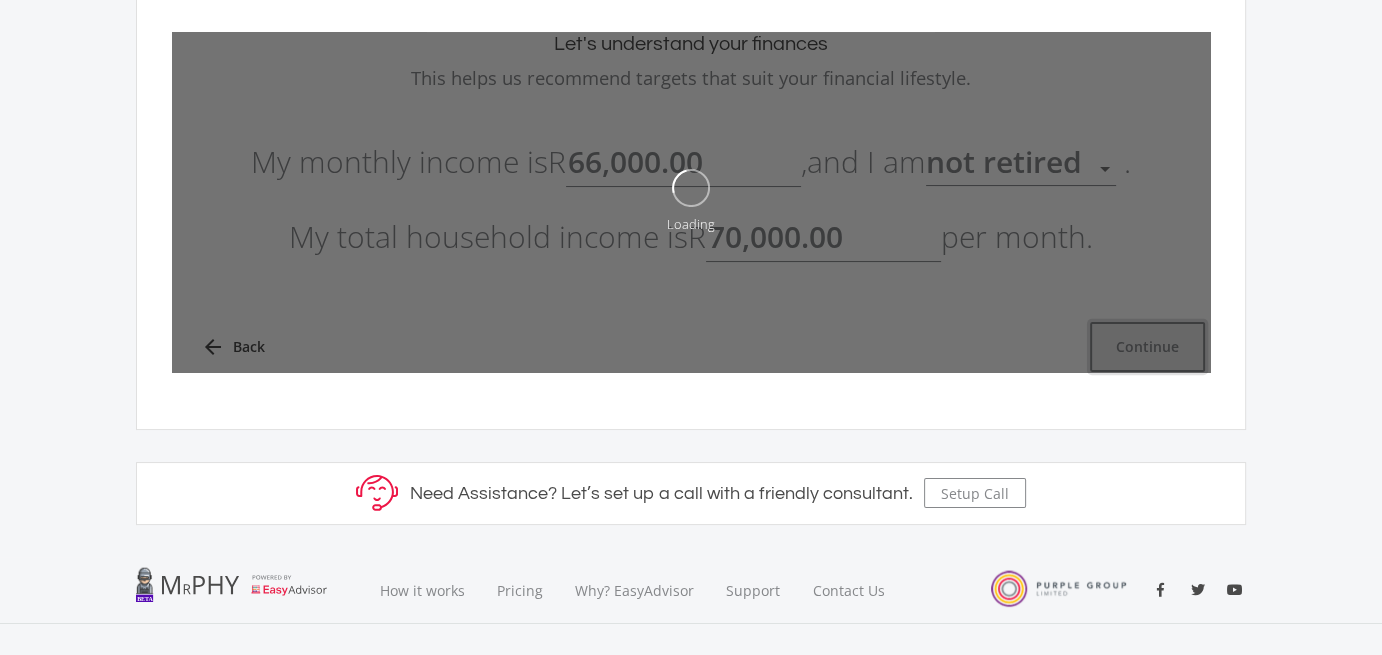 type on "70000" 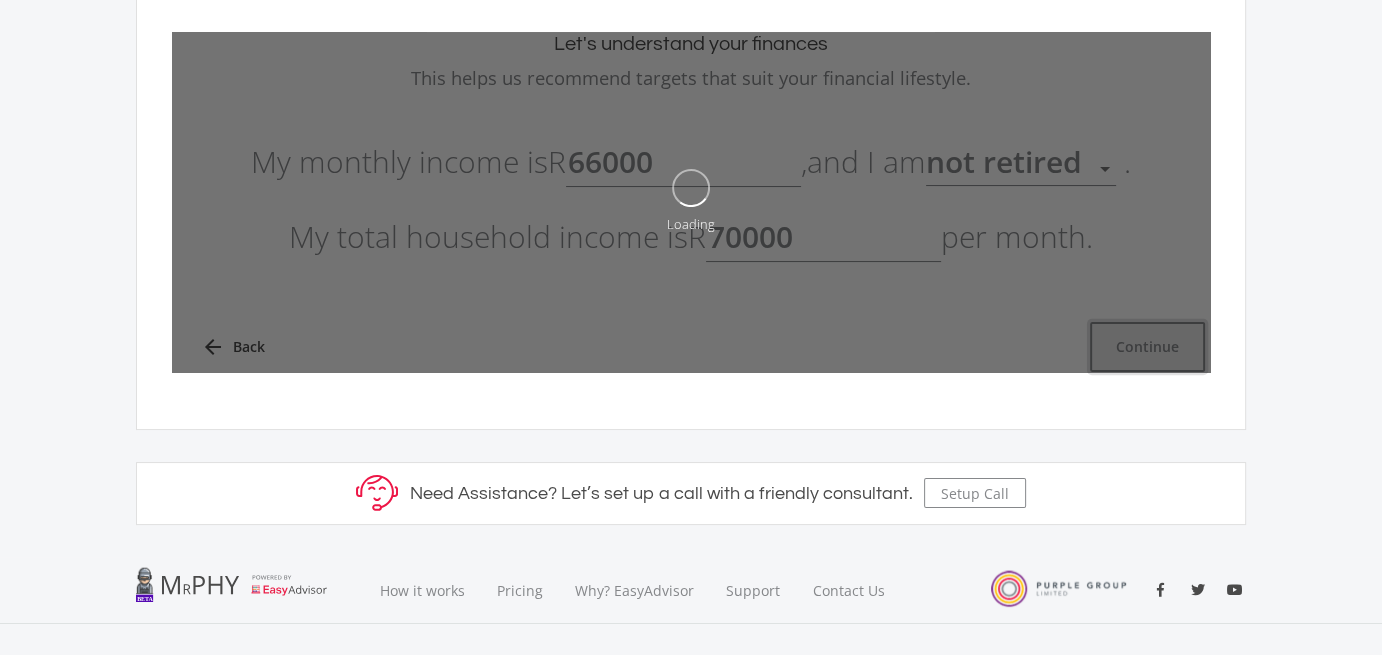type on "66,000.00" 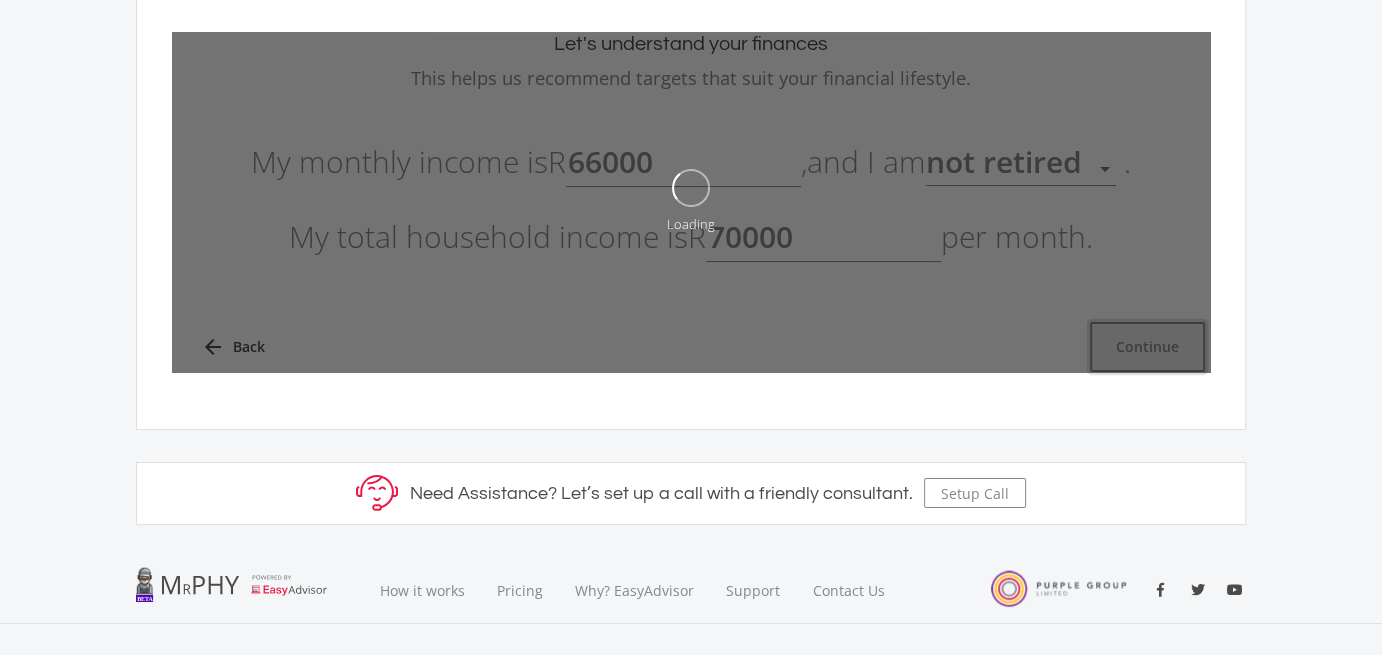 type on "70,000.00" 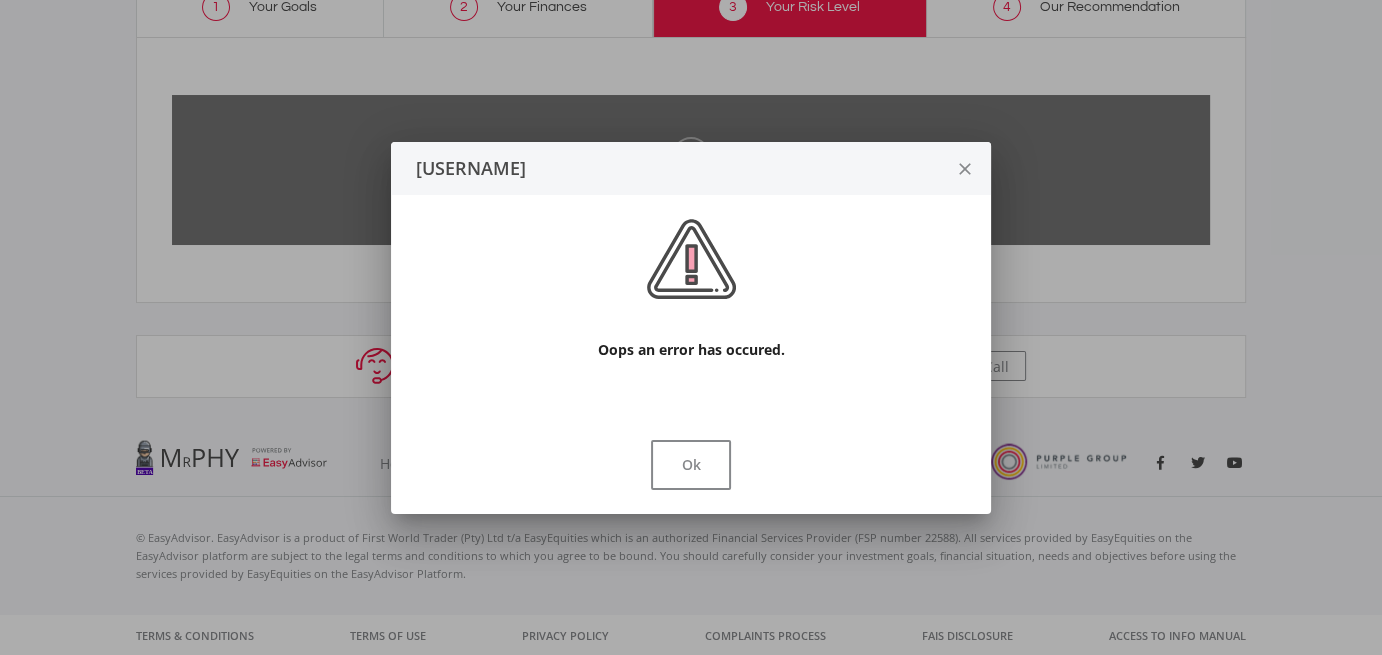 scroll, scrollTop: 0, scrollLeft: 0, axis: both 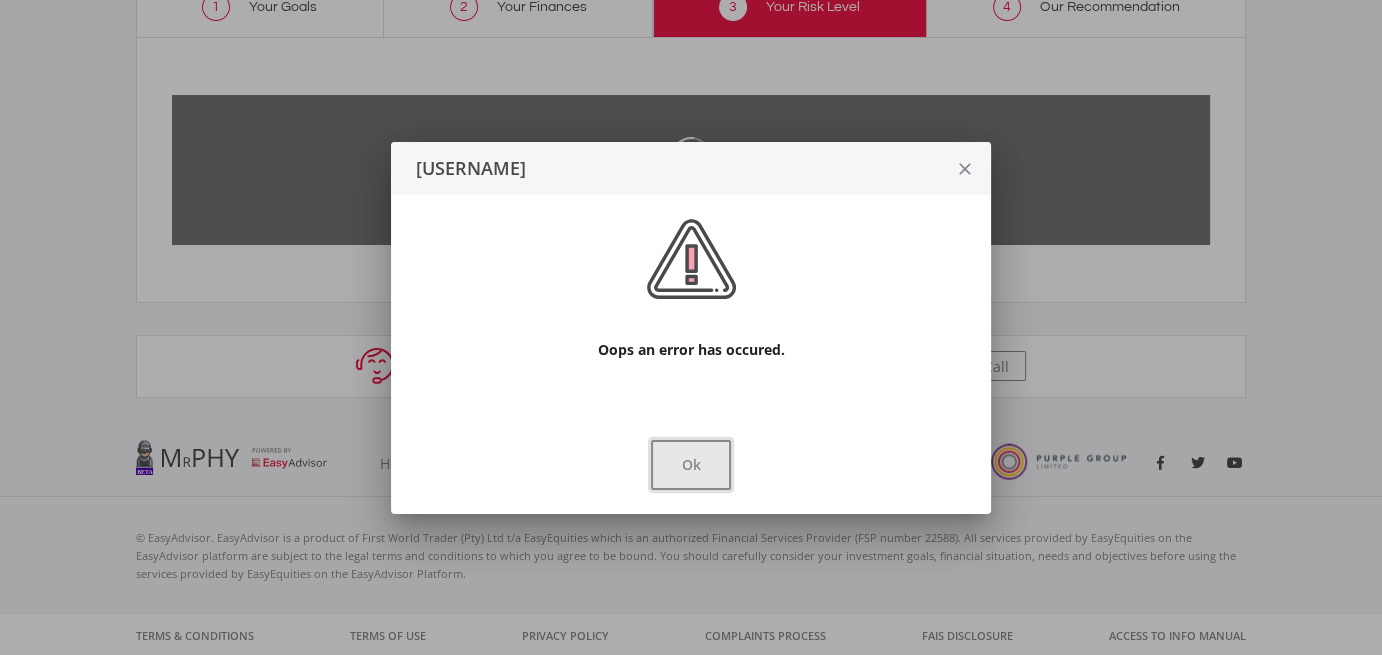 click on "Ok" at bounding box center (691, 465) 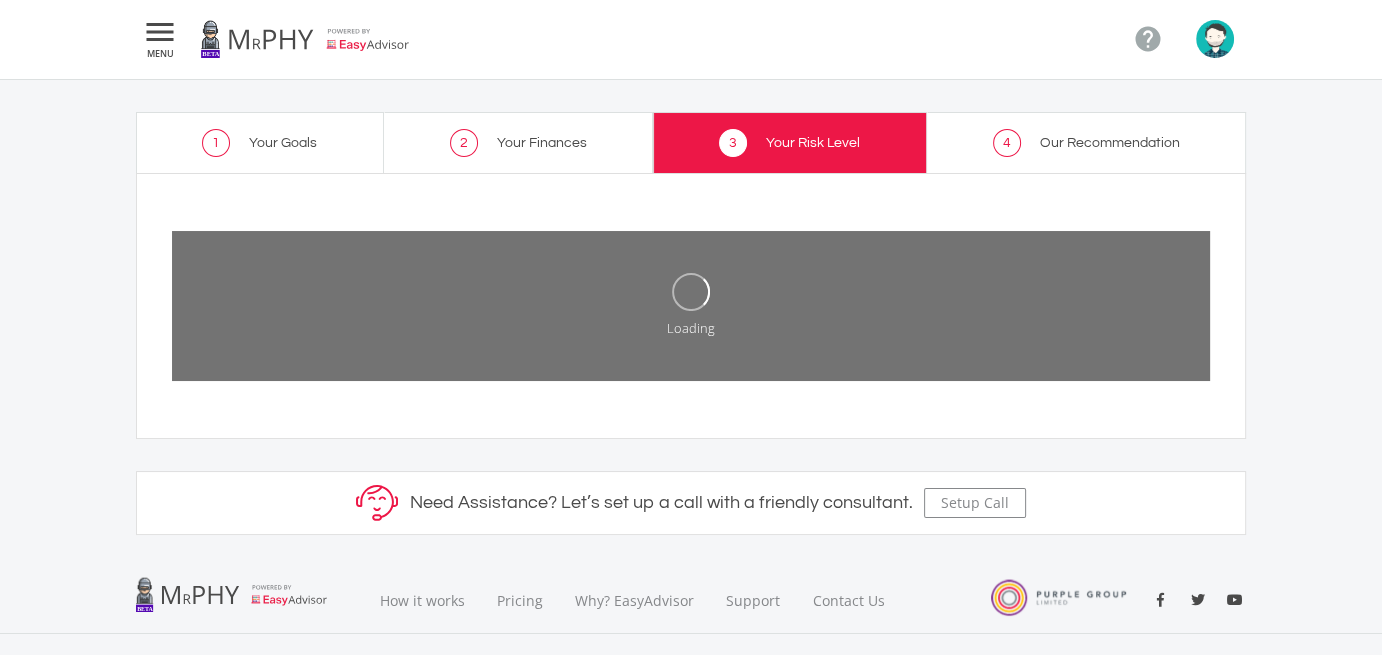 scroll, scrollTop: 0, scrollLeft: 0, axis: both 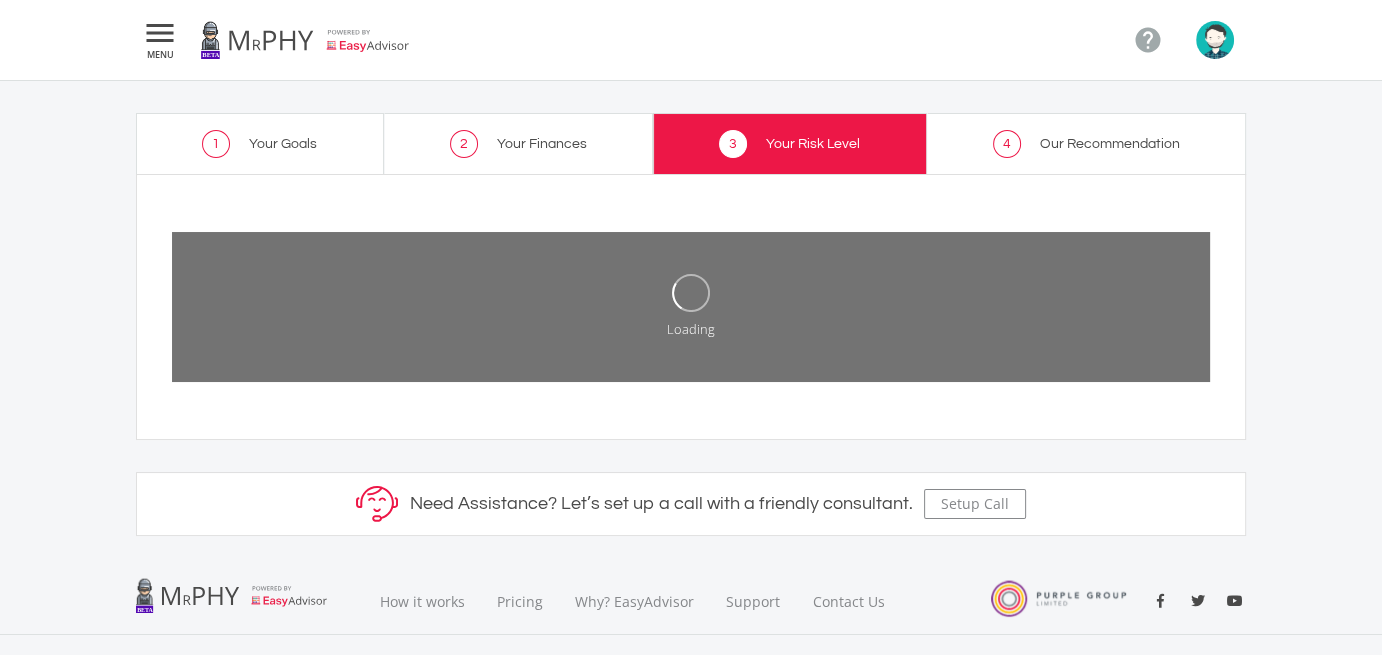 click on "Your Finances" 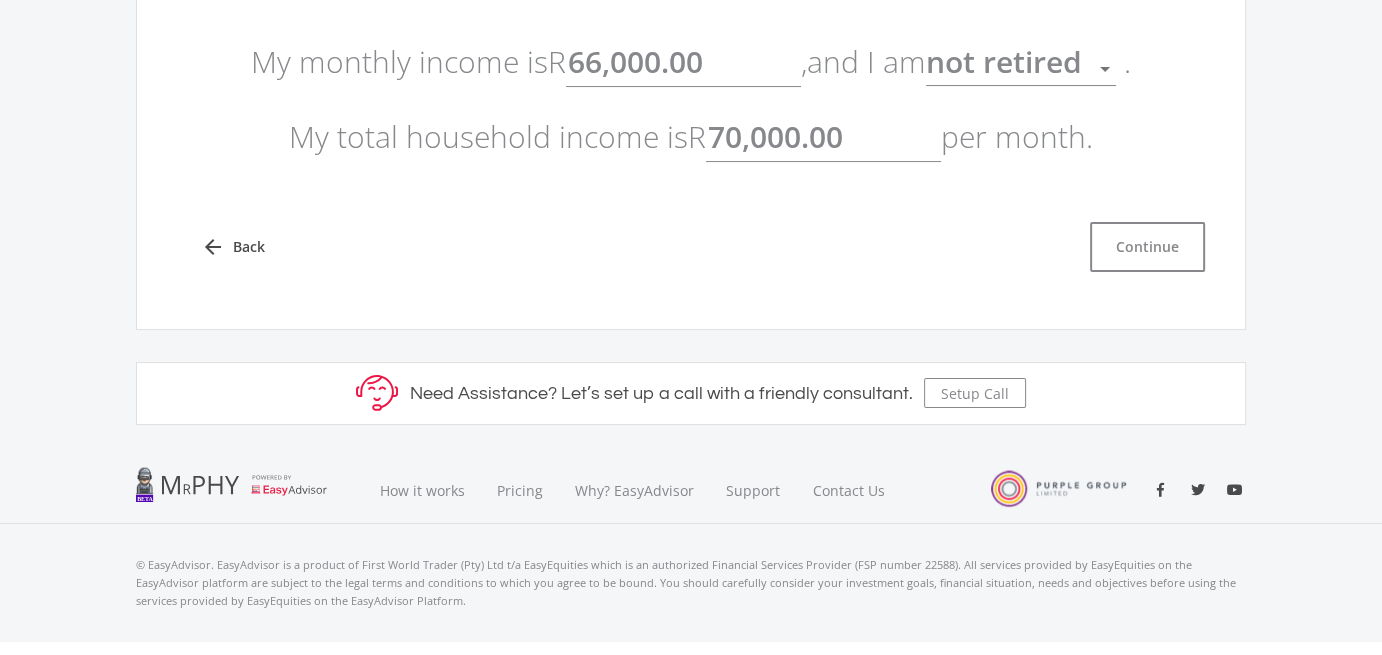 scroll, scrollTop: 200, scrollLeft: 0, axis: vertical 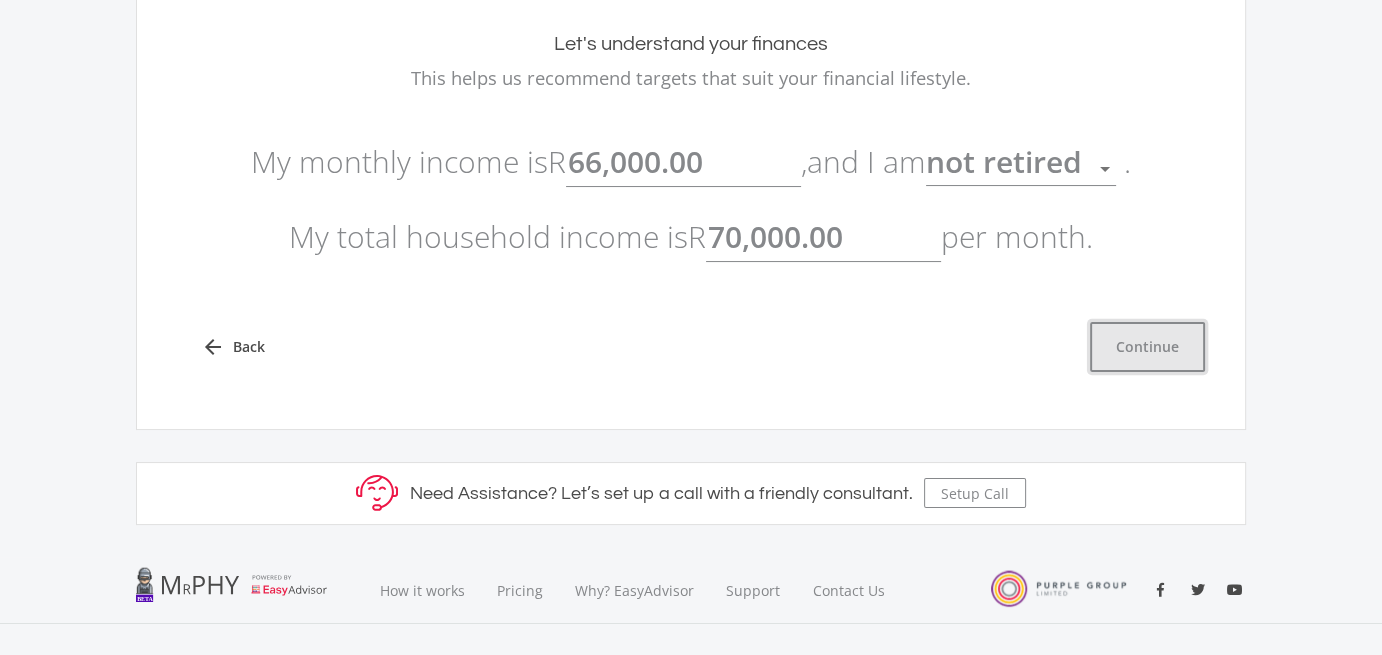 click on "Continue" 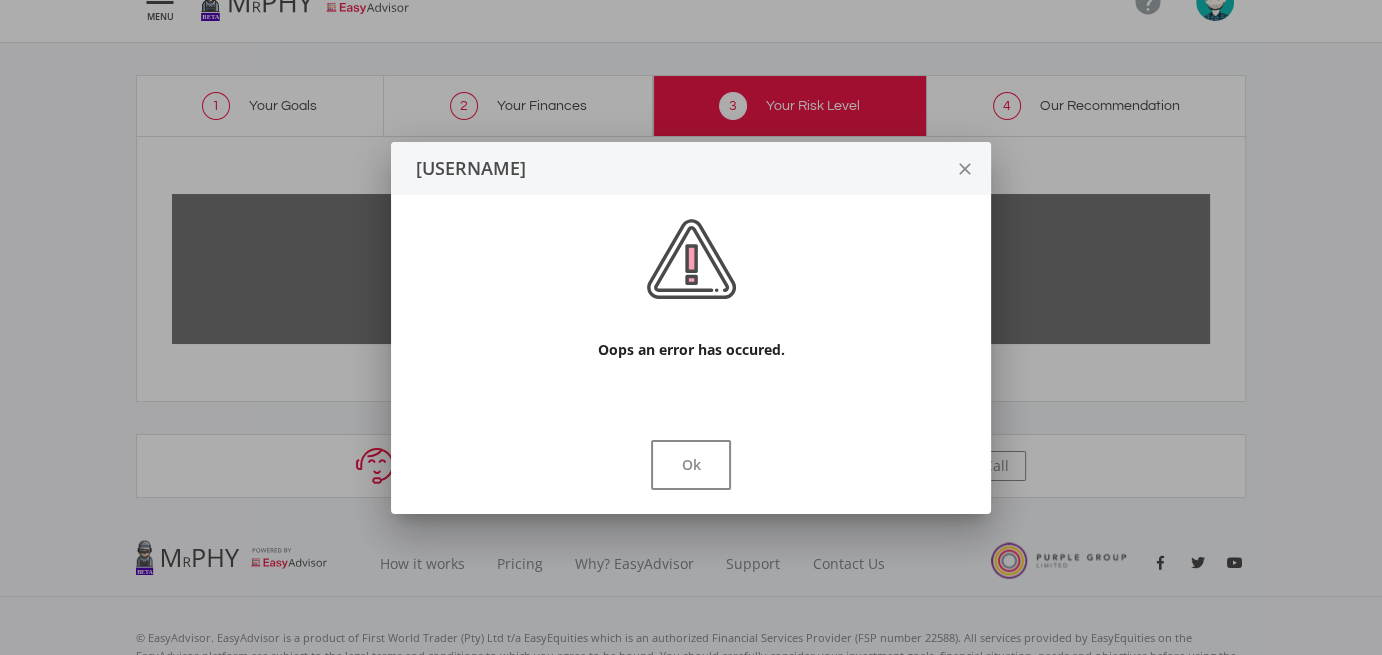 scroll, scrollTop: 0, scrollLeft: 0, axis: both 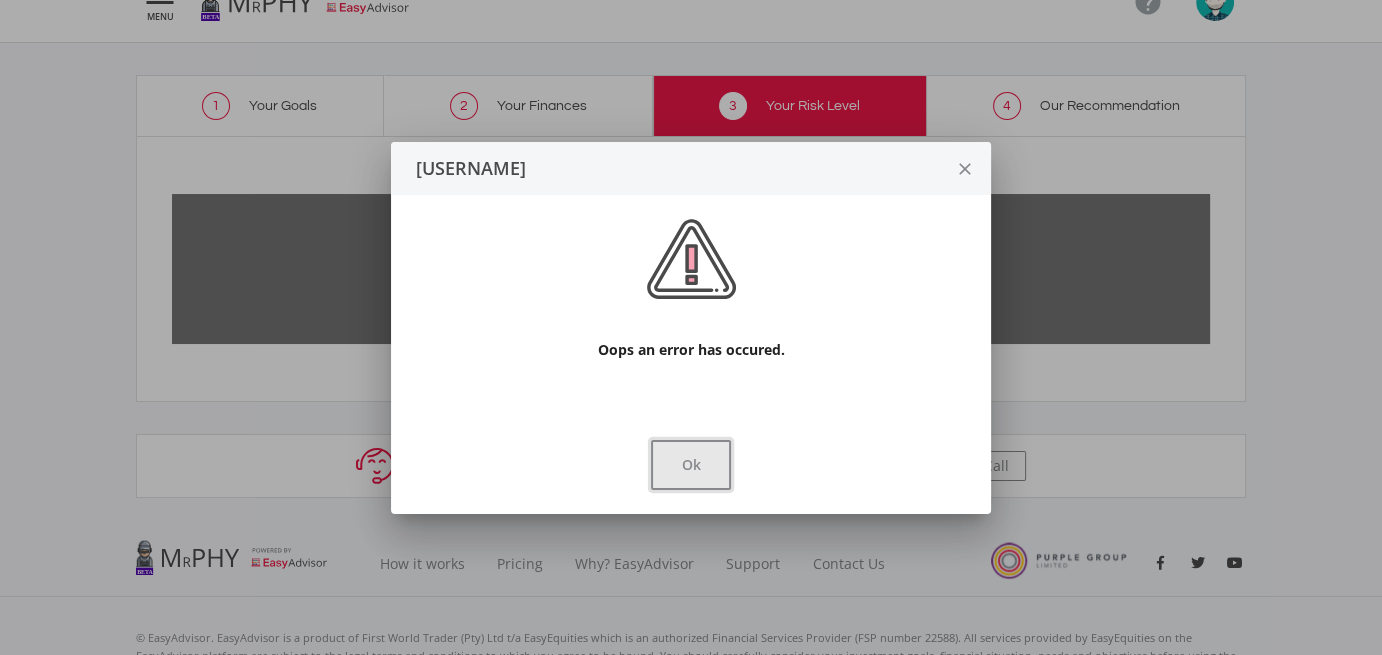 click on "Ok" at bounding box center [691, 465] 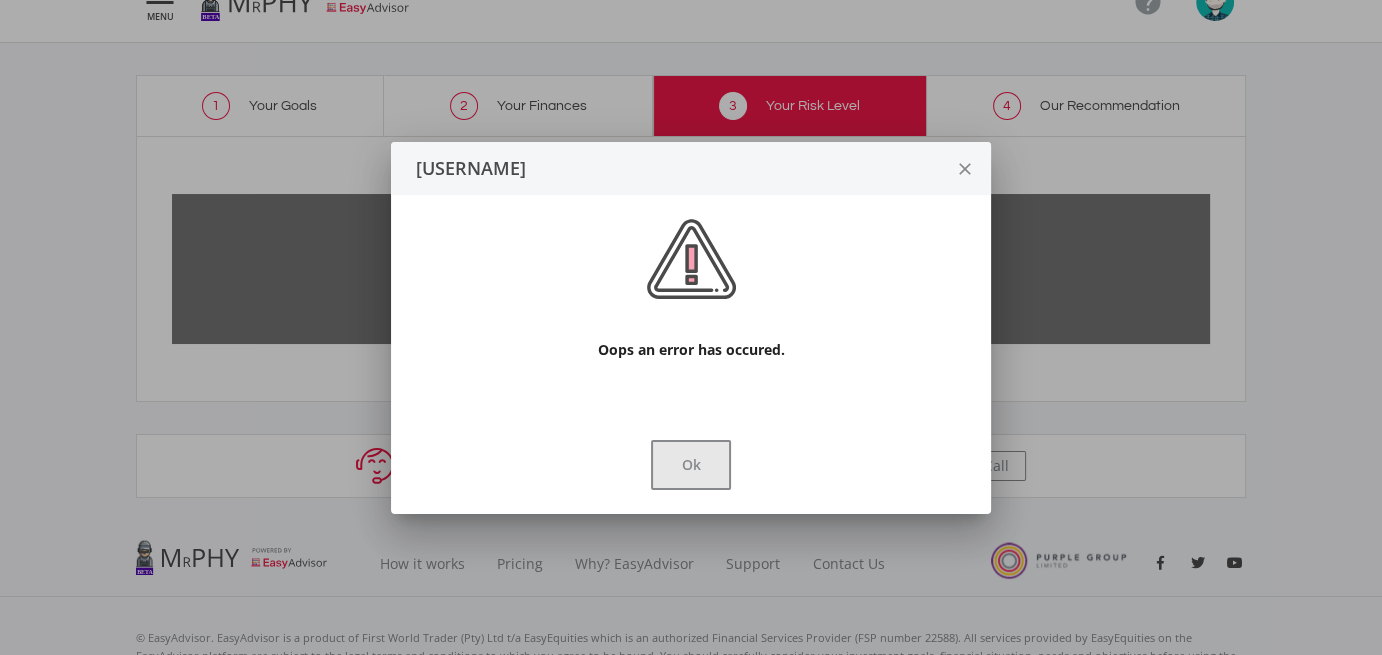 scroll, scrollTop: 37, scrollLeft: 0, axis: vertical 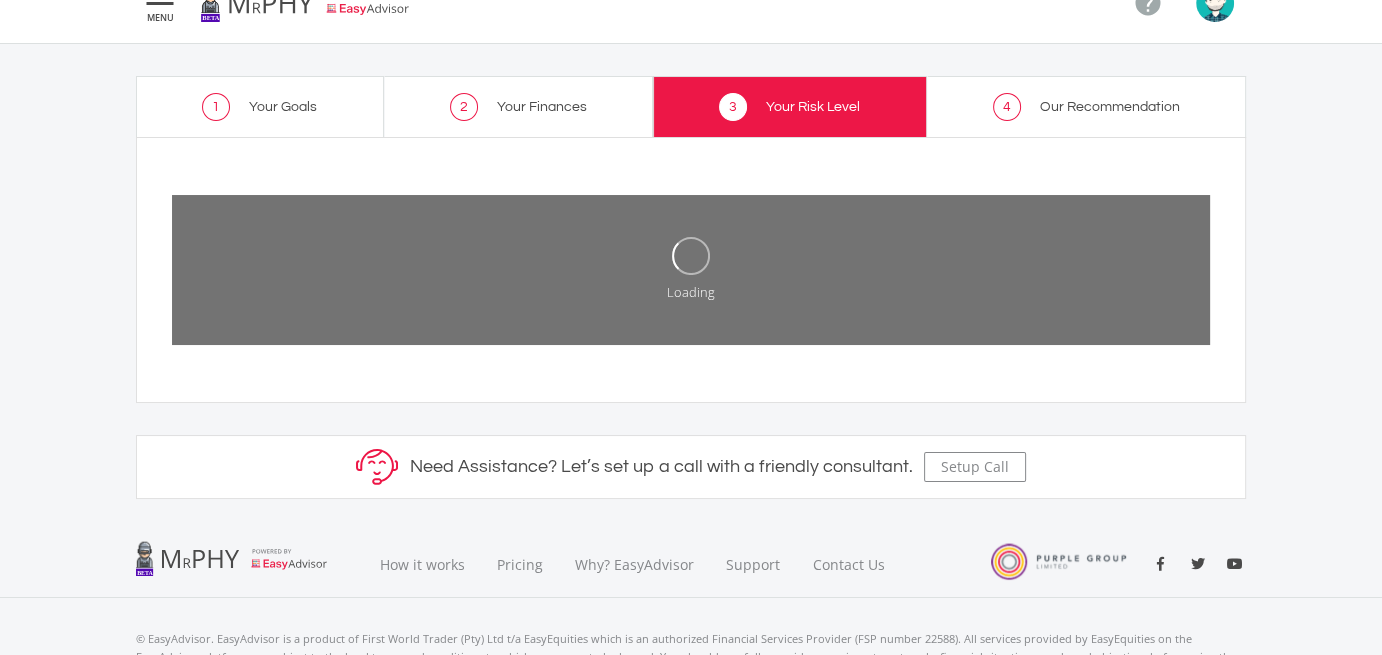 click on "Your Finances" 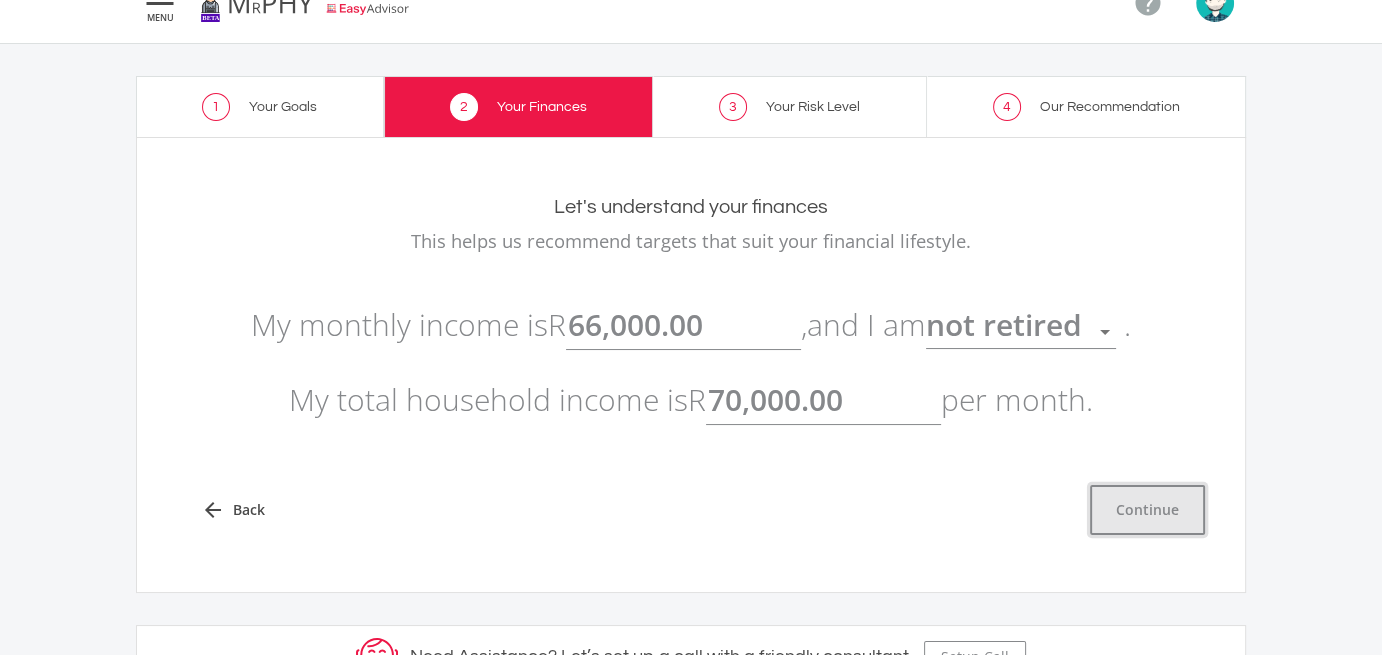 click on "Continue" 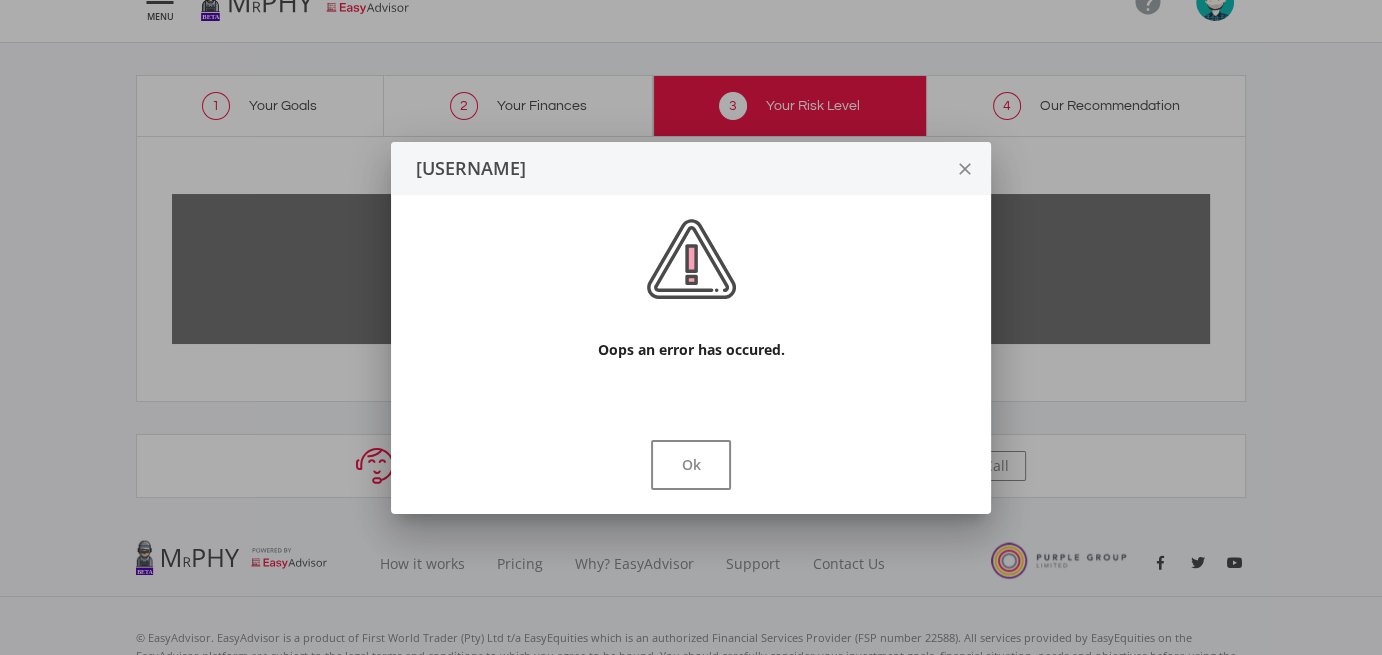 scroll, scrollTop: 0, scrollLeft: 0, axis: both 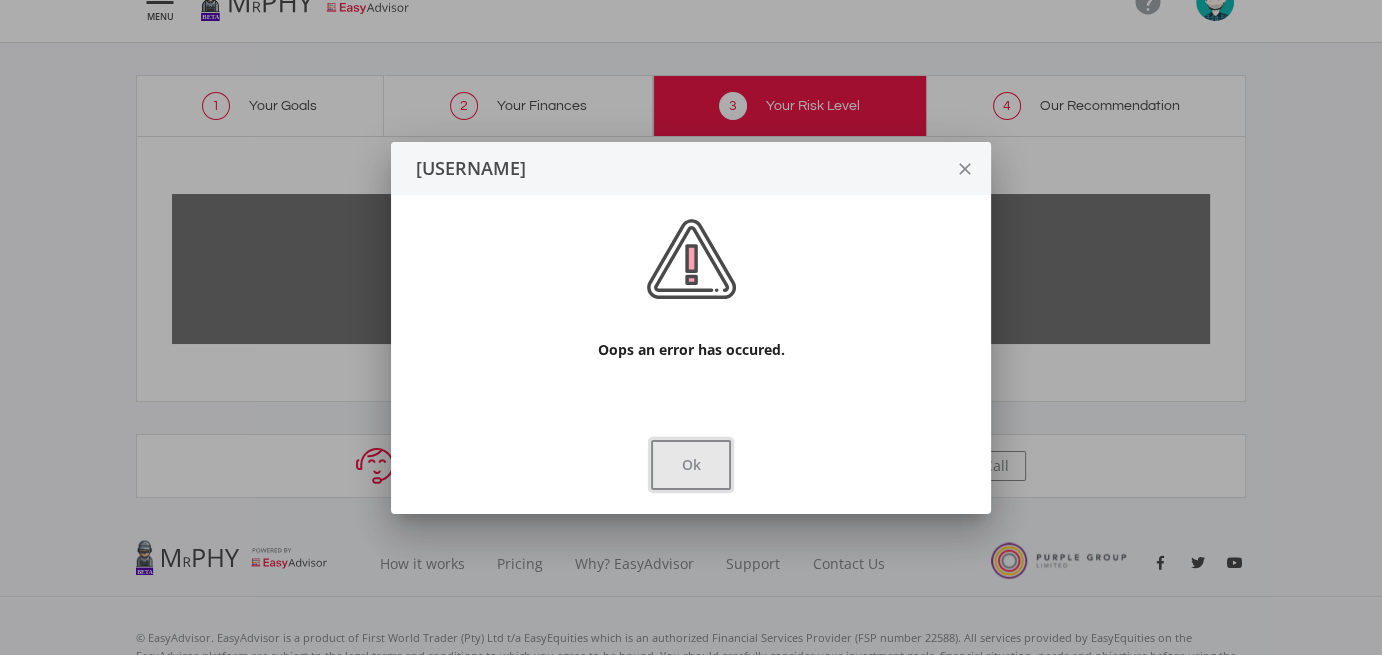 click on "Ok" at bounding box center [691, 465] 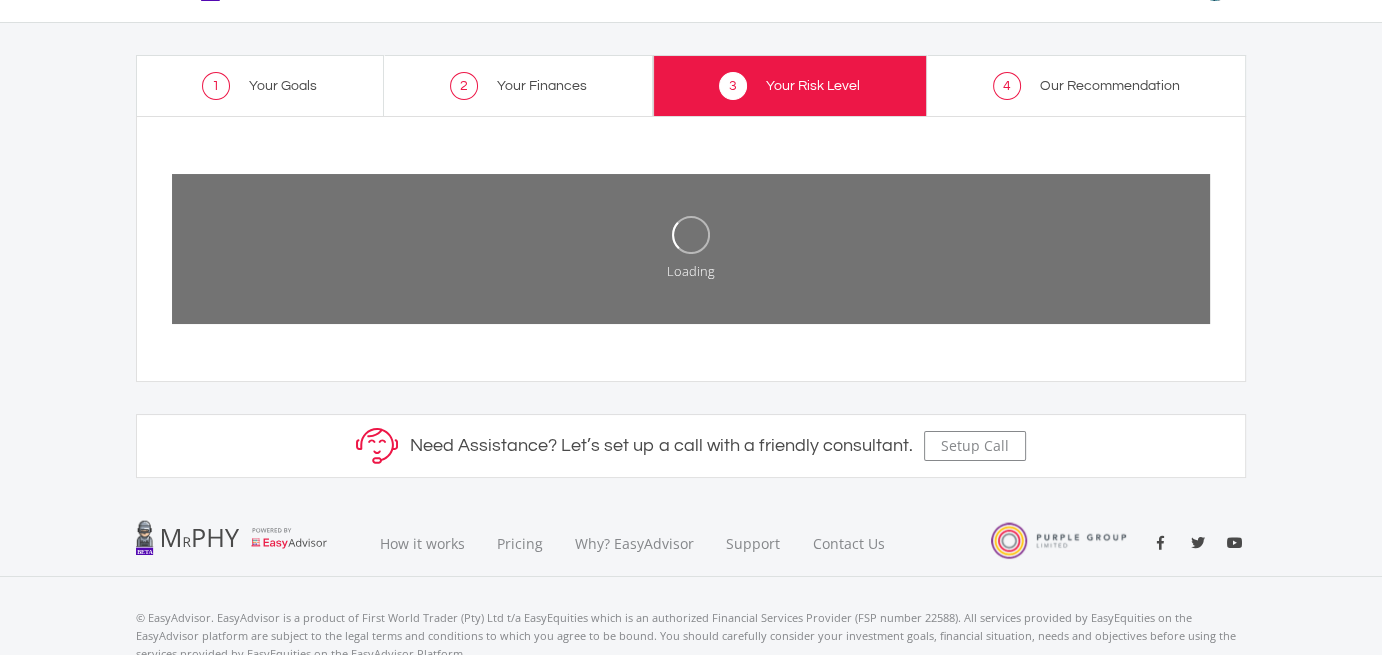 scroll, scrollTop: 0, scrollLeft: 0, axis: both 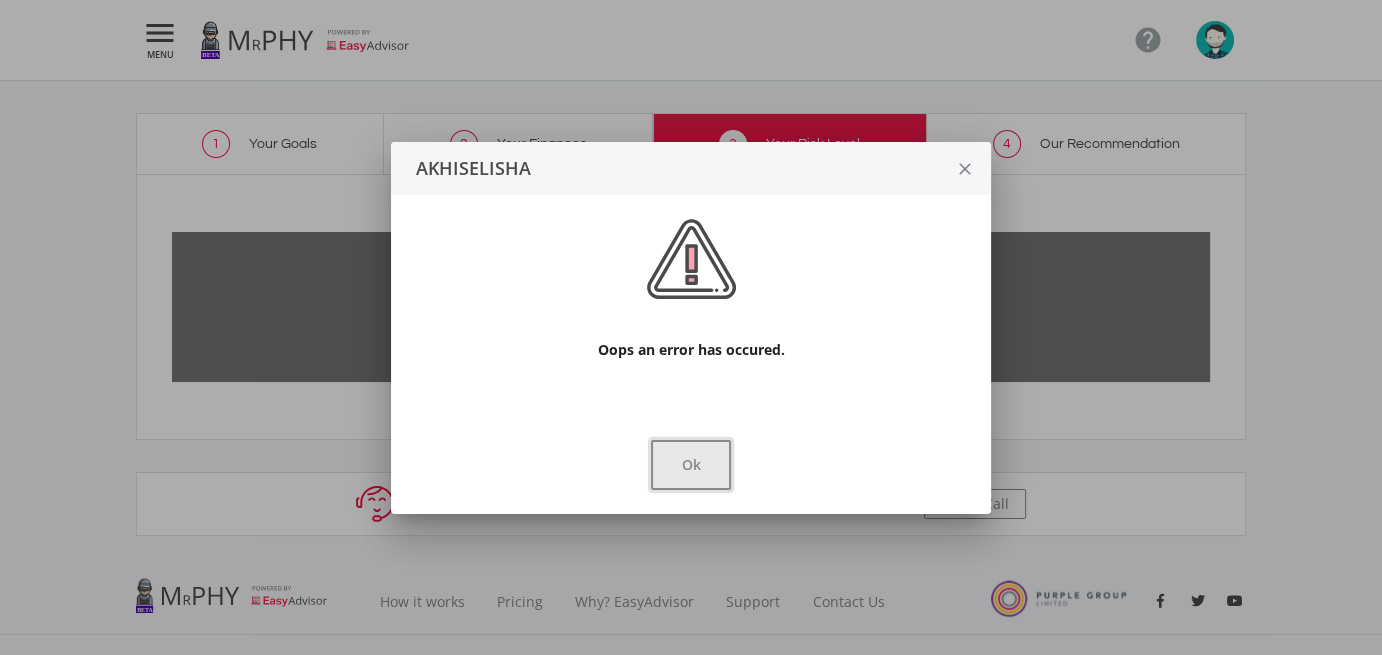 click on "Ok" at bounding box center (691, 465) 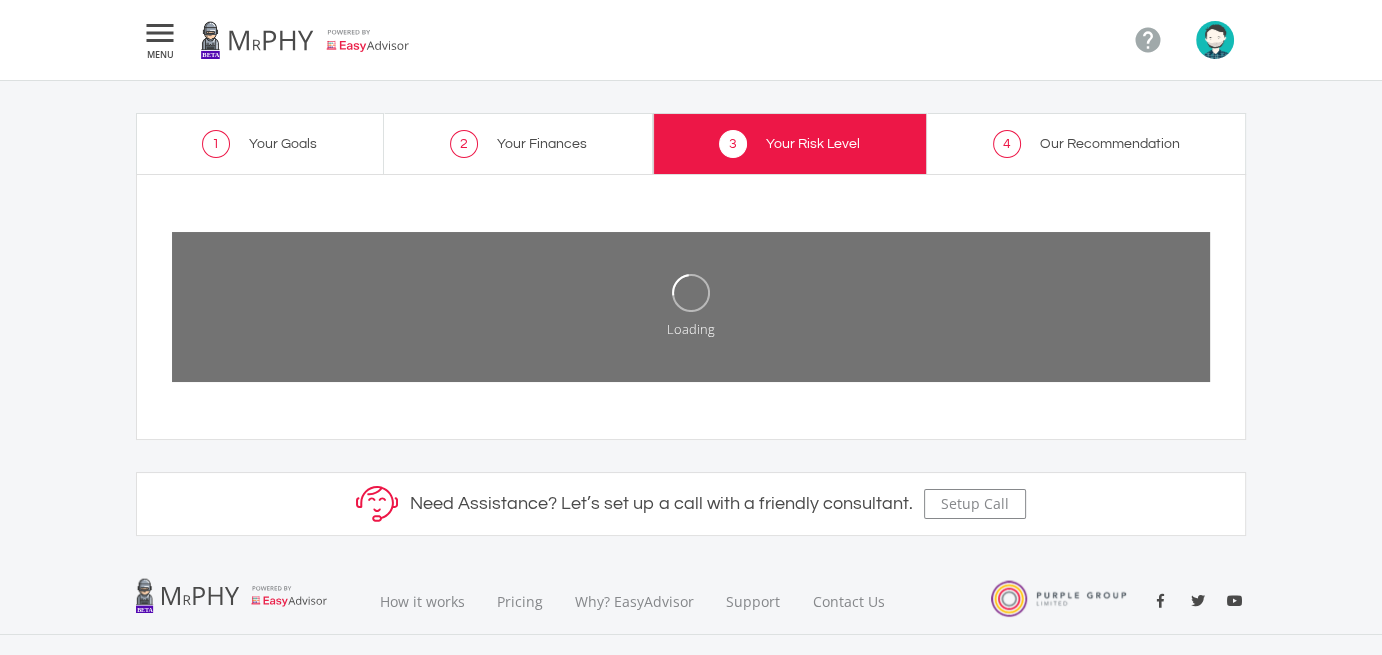 click 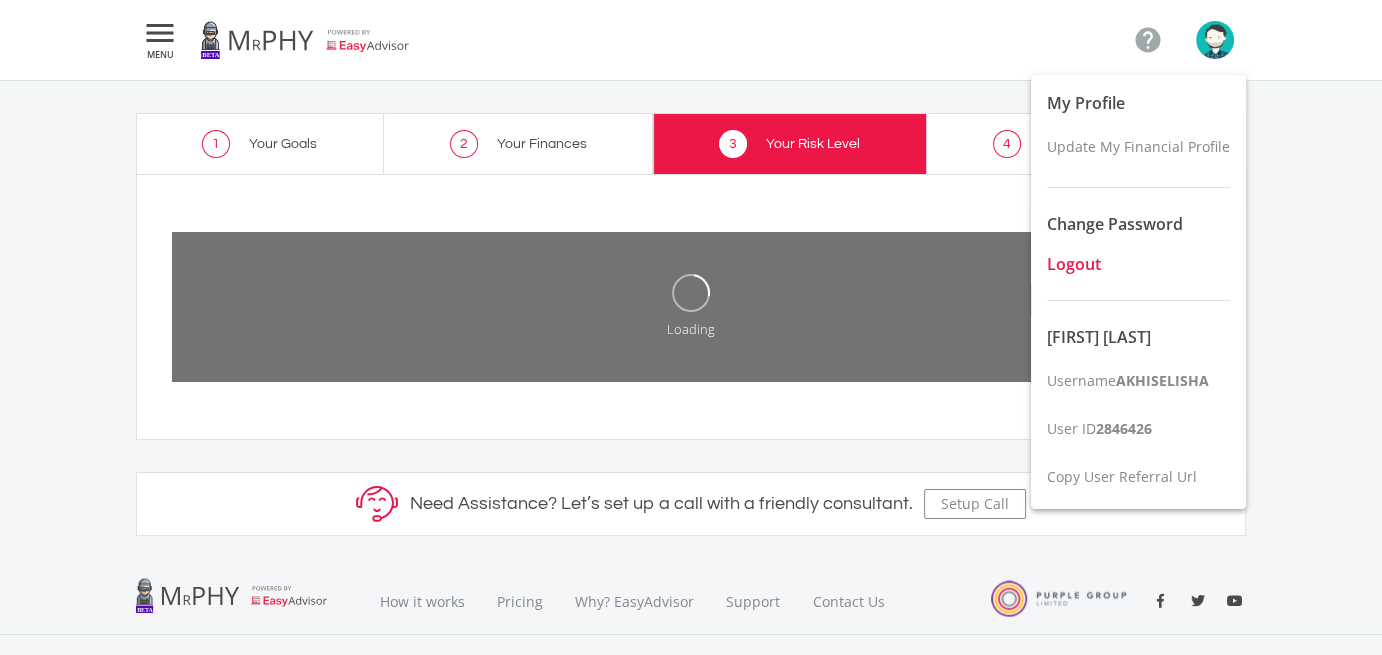click on "Logout" at bounding box center [1074, 264] 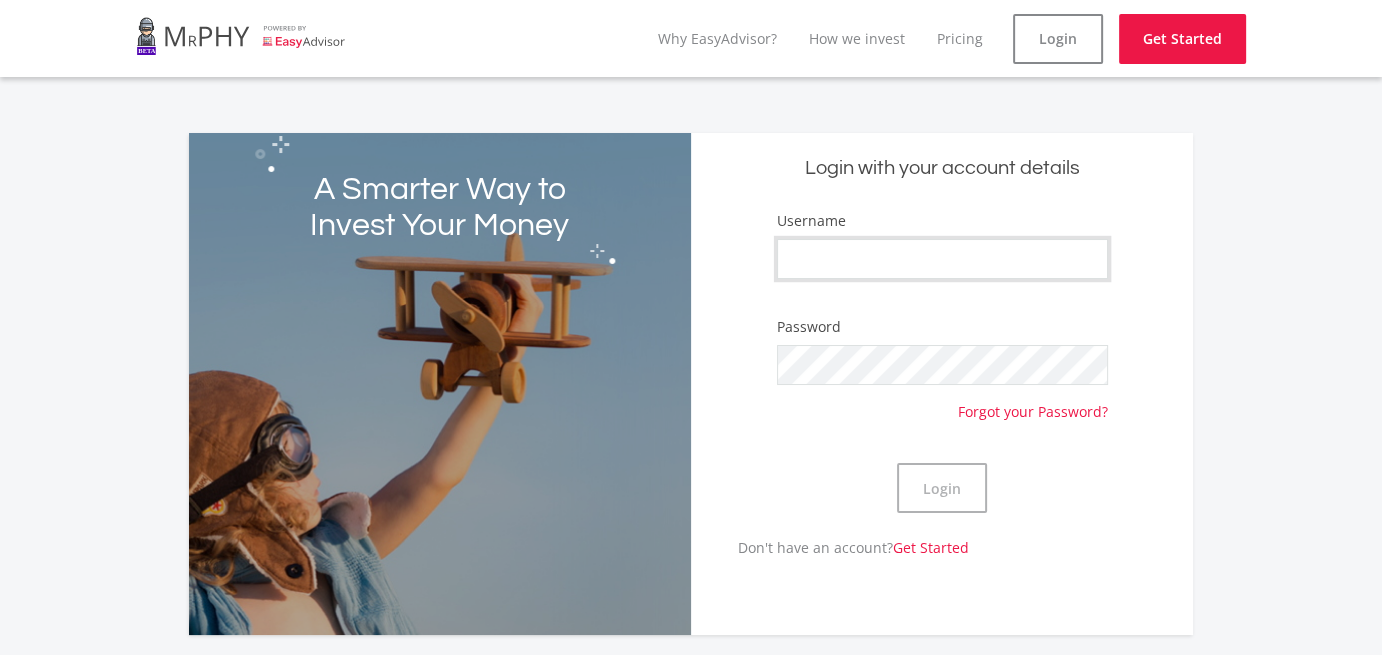 click on "Username" at bounding box center [942, 259] 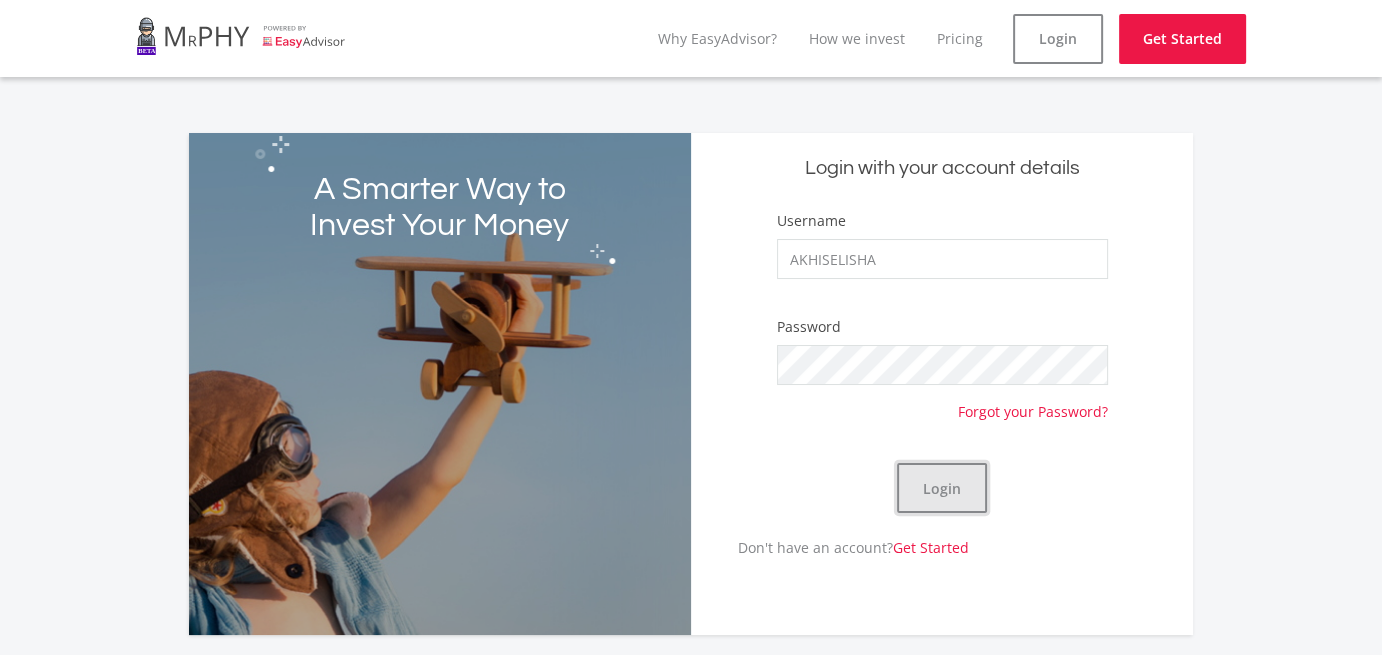 click on "Login" 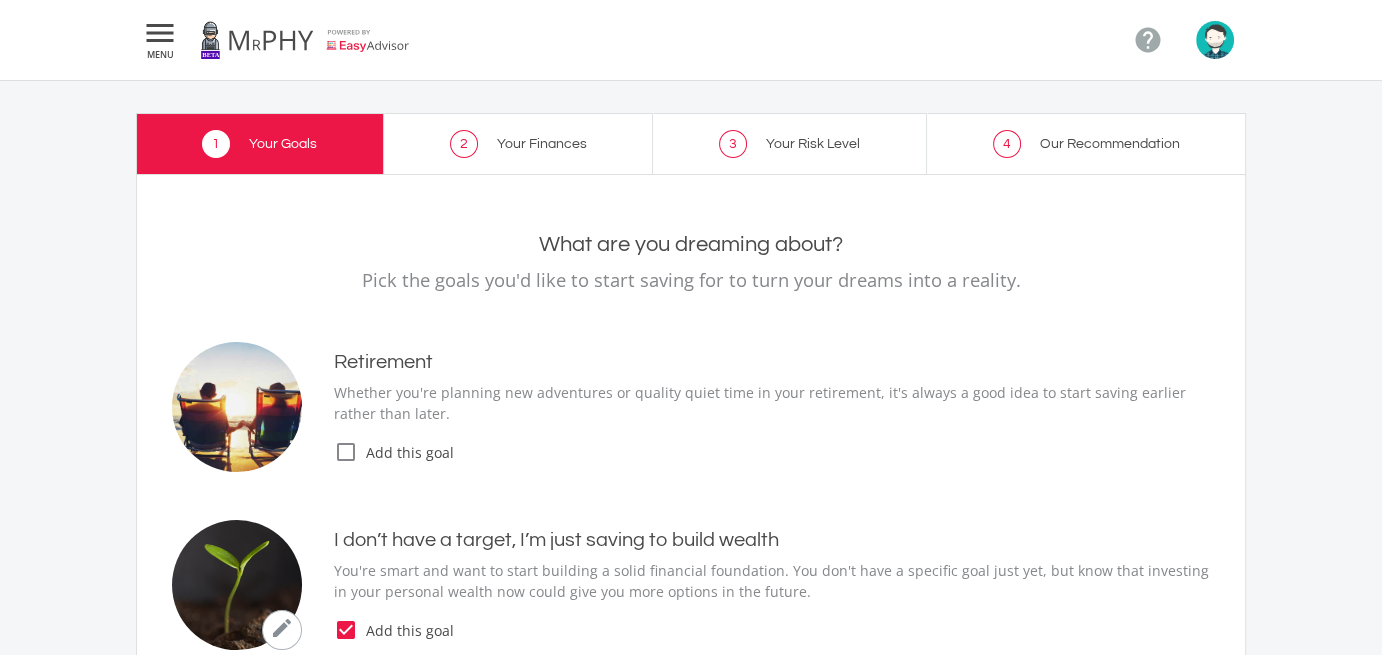 type on "1,000.00" 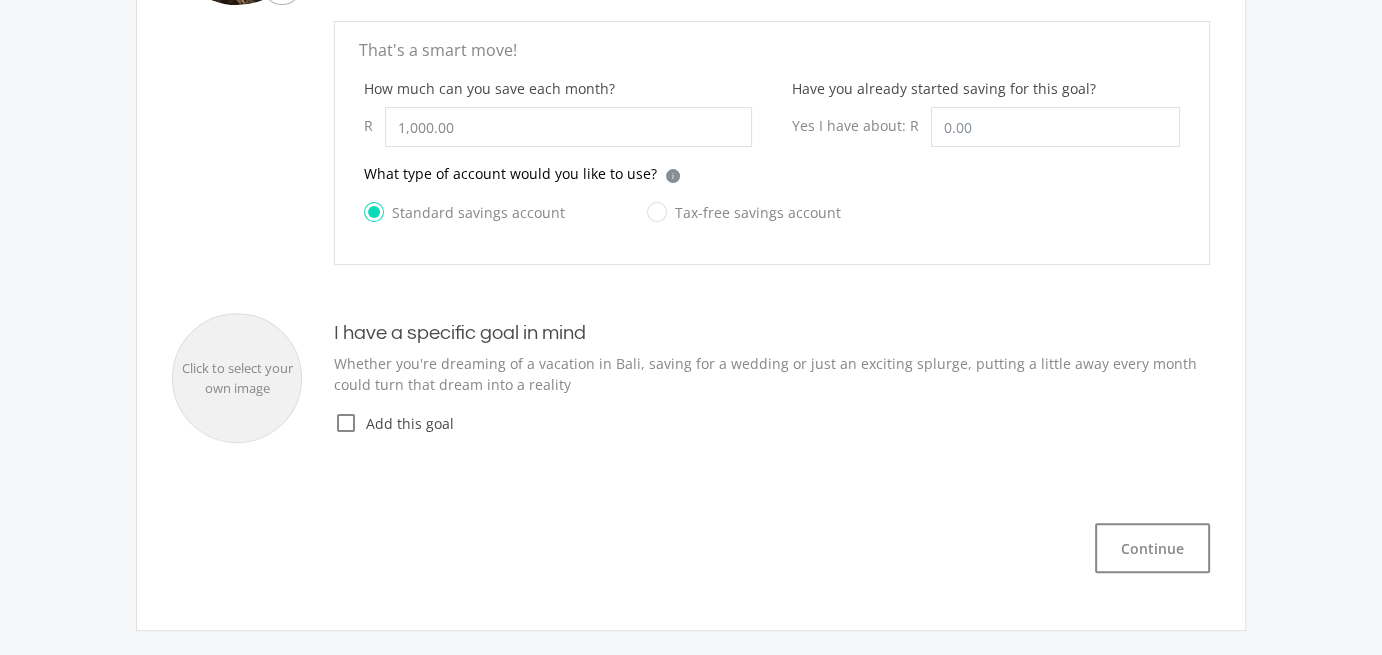 scroll, scrollTop: 656, scrollLeft: 0, axis: vertical 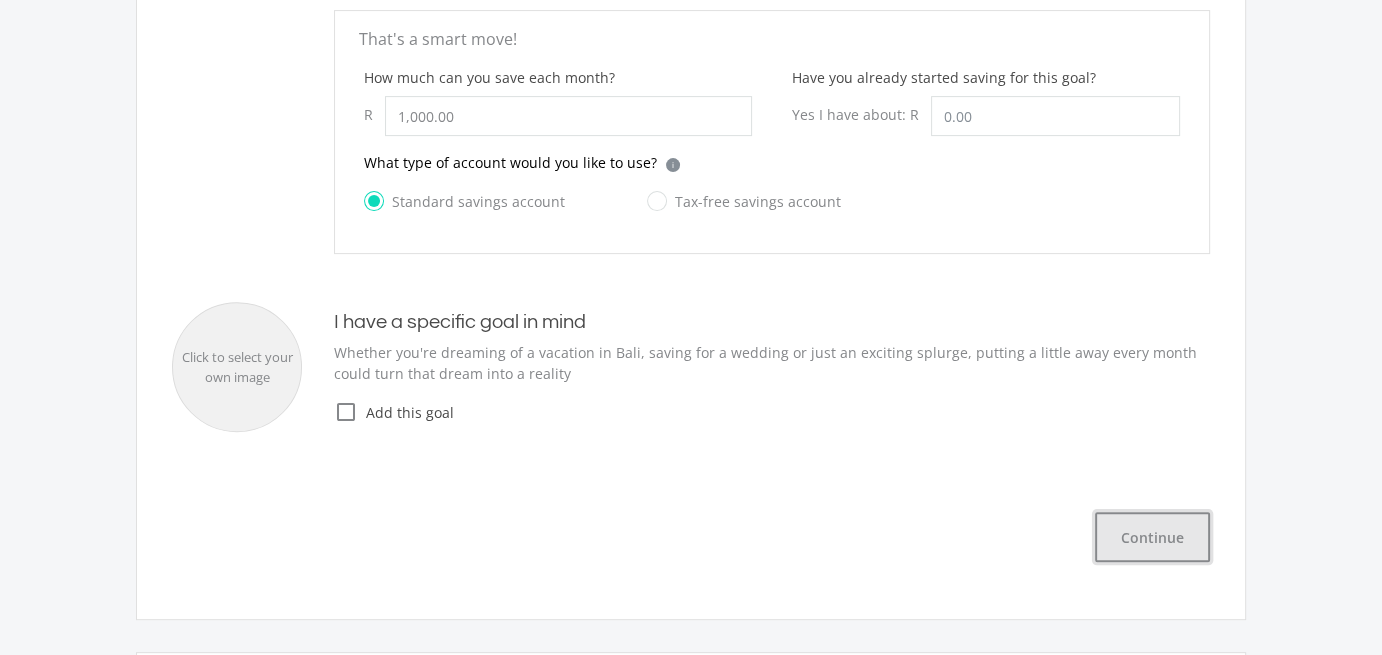 click on "Continue" 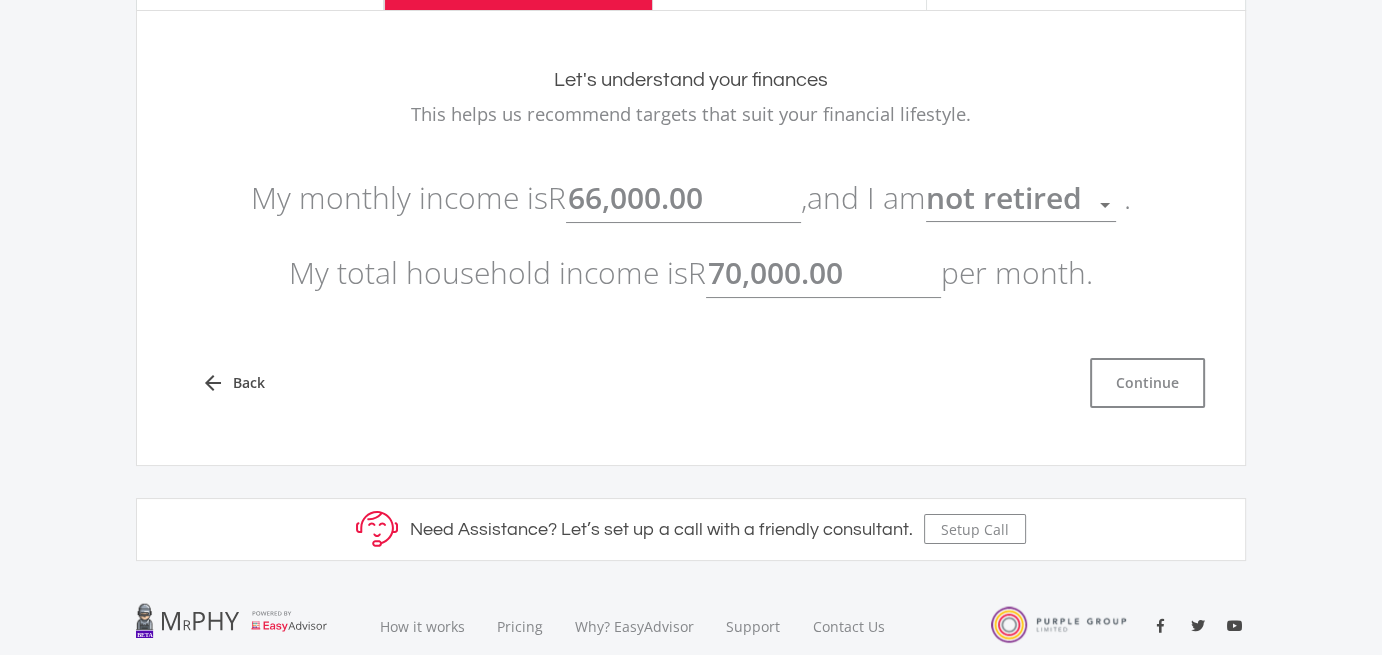 scroll, scrollTop: 326, scrollLeft: 0, axis: vertical 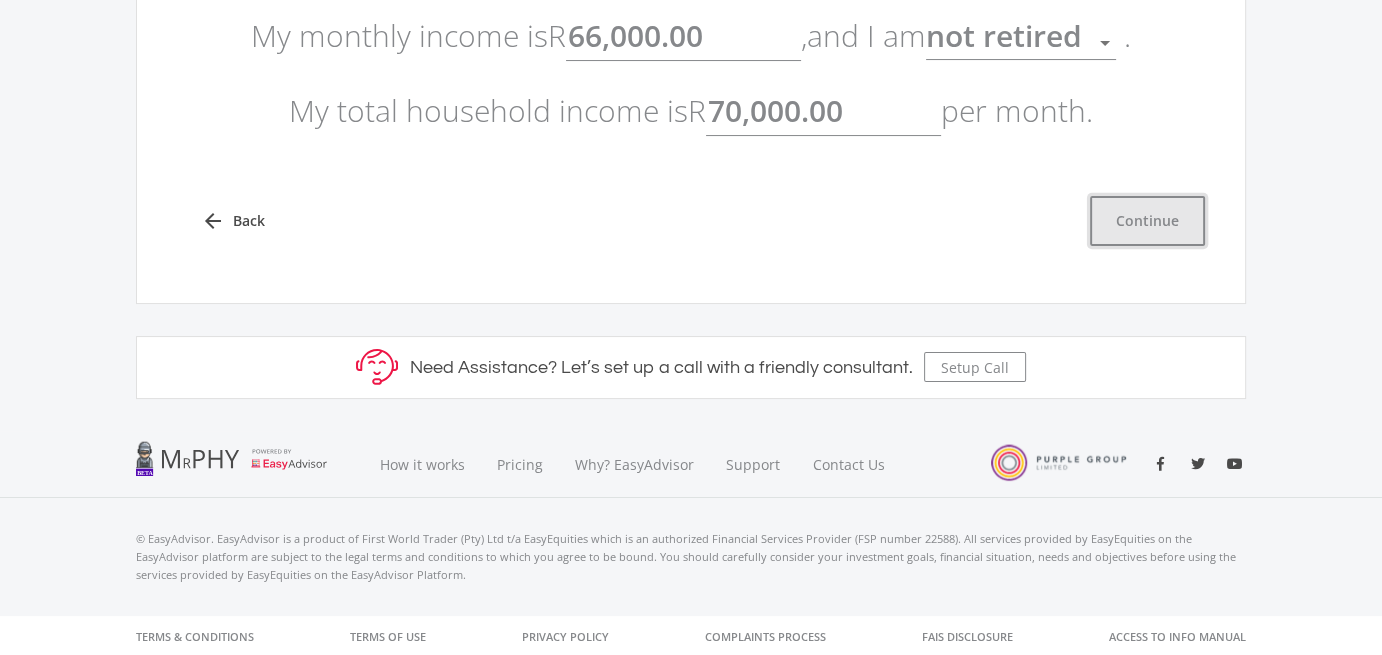 click on "Continue" 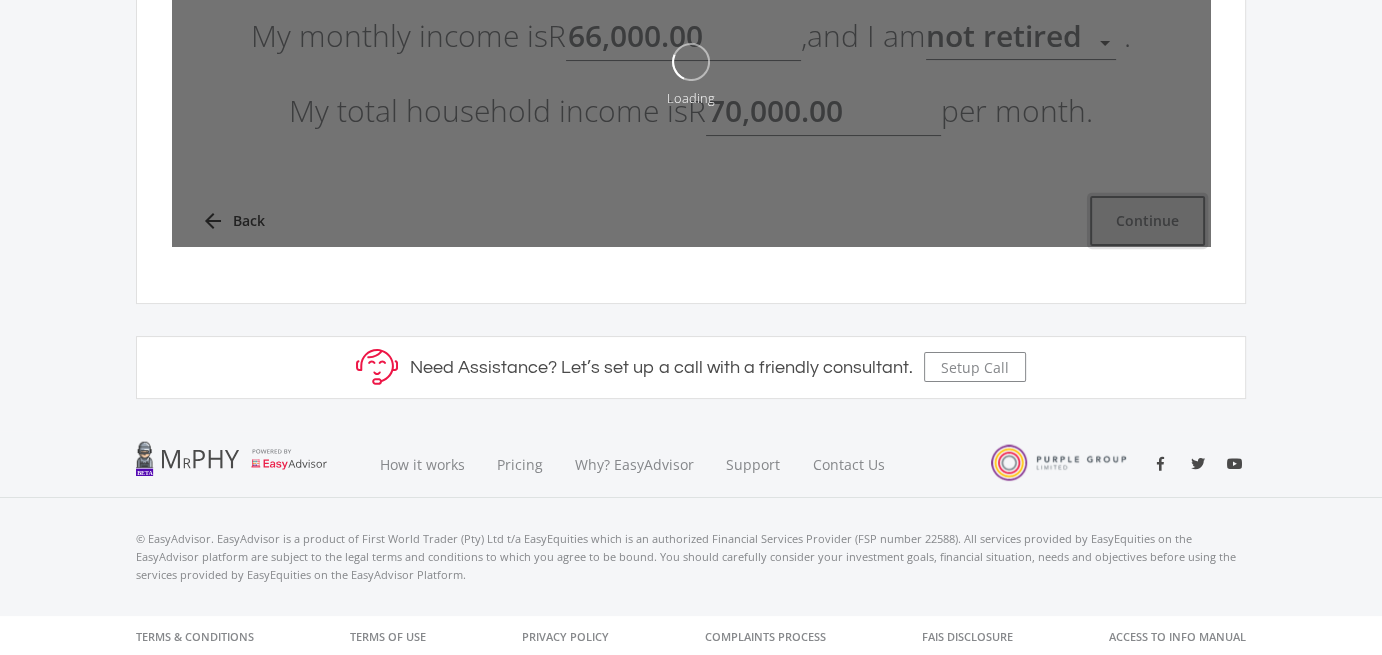 type on "66000" 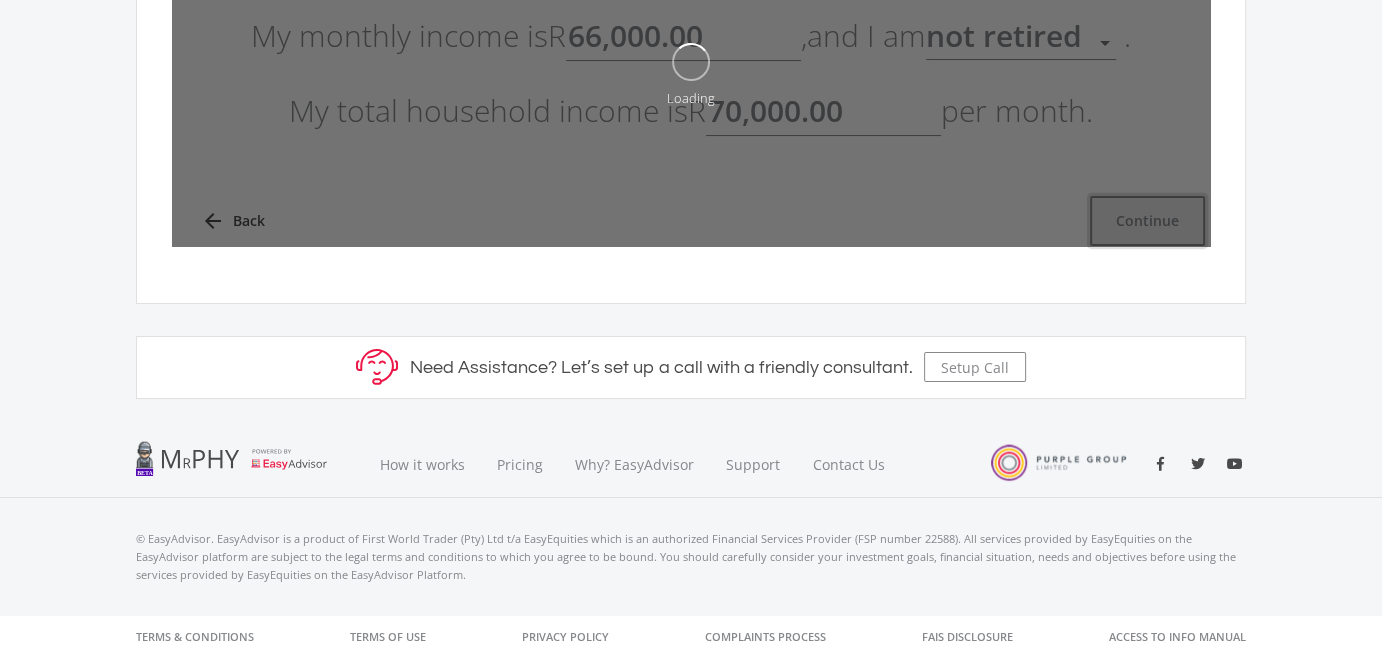 type on "70000" 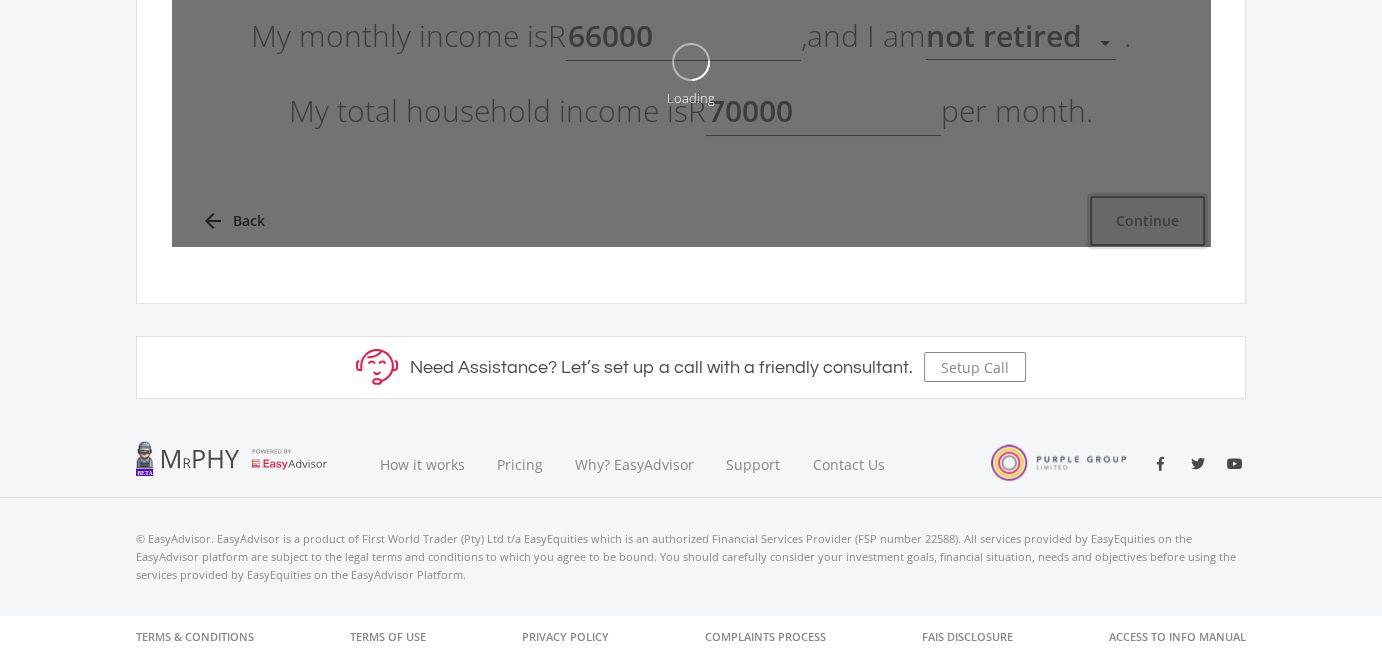 type on "66,000.00" 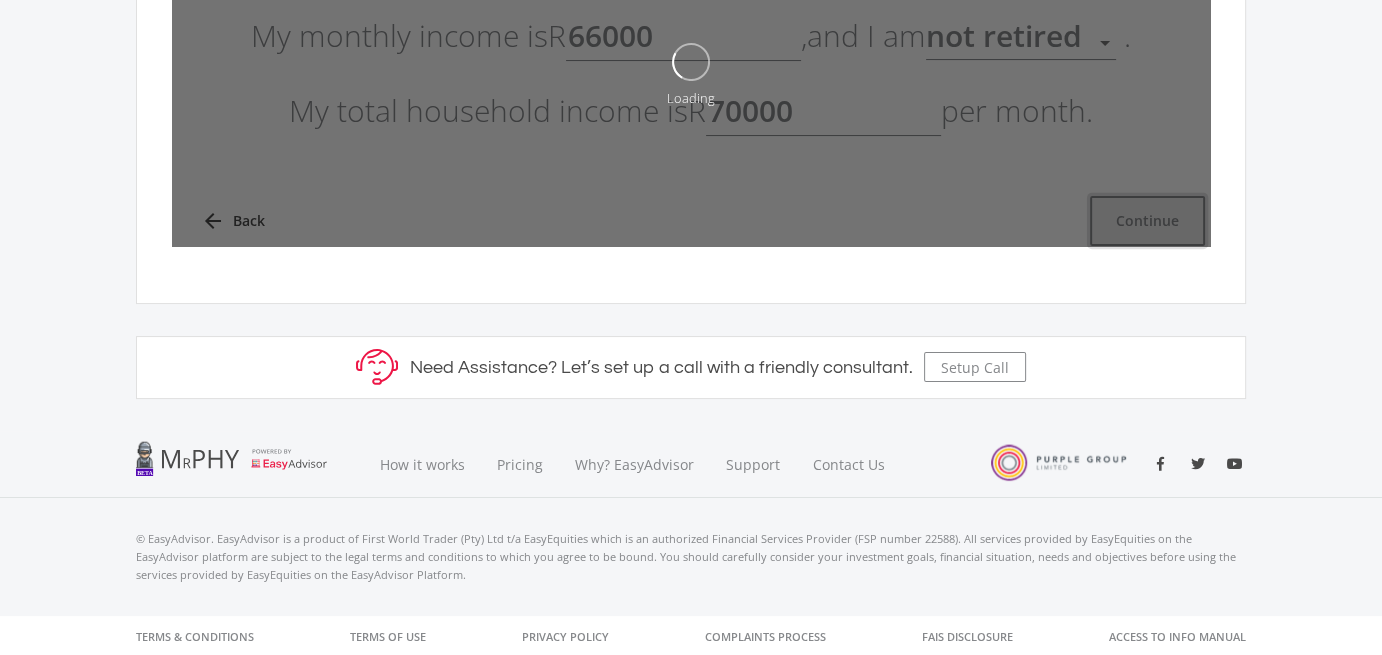 type on "70,000.00" 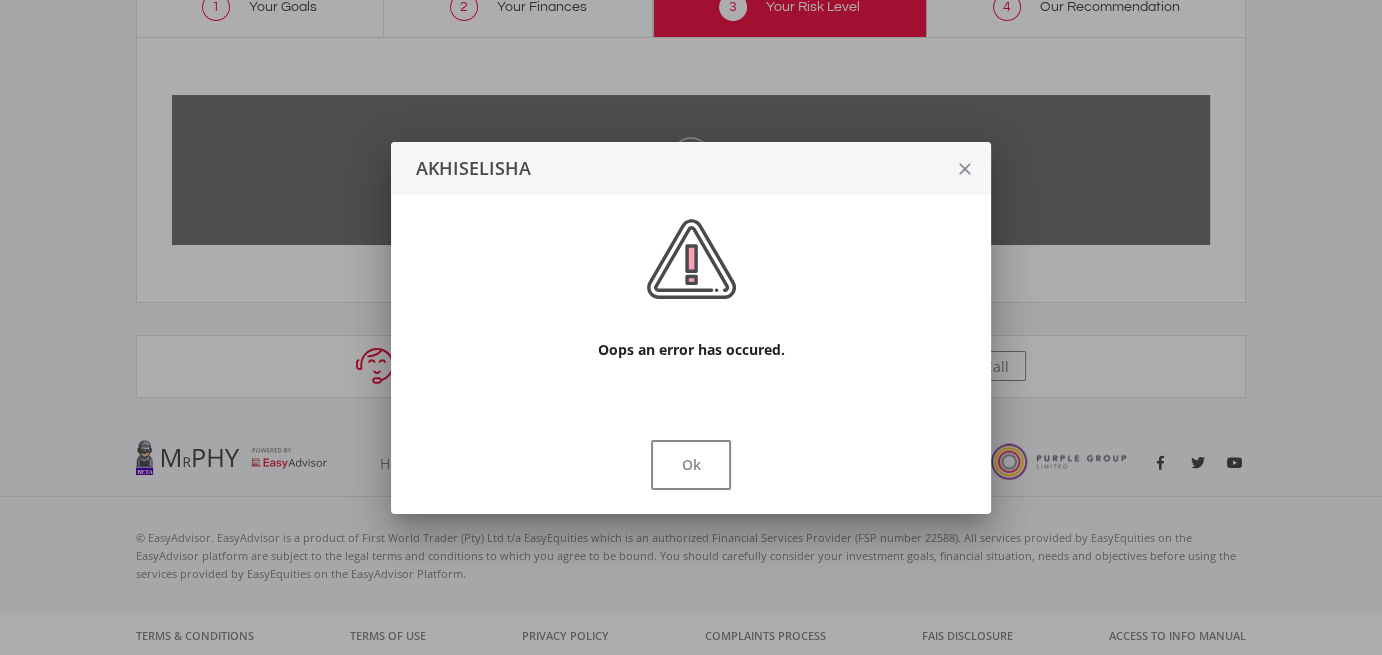 scroll, scrollTop: 0, scrollLeft: 0, axis: both 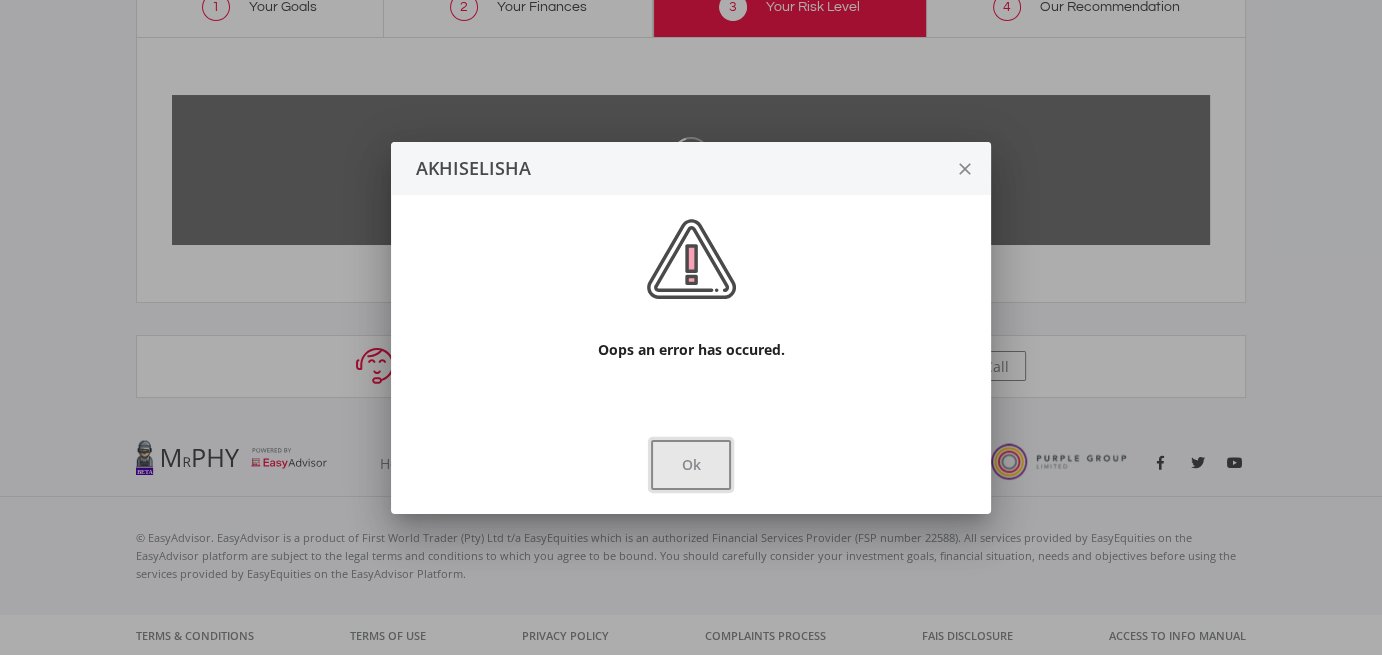 click on "Ok" at bounding box center [691, 465] 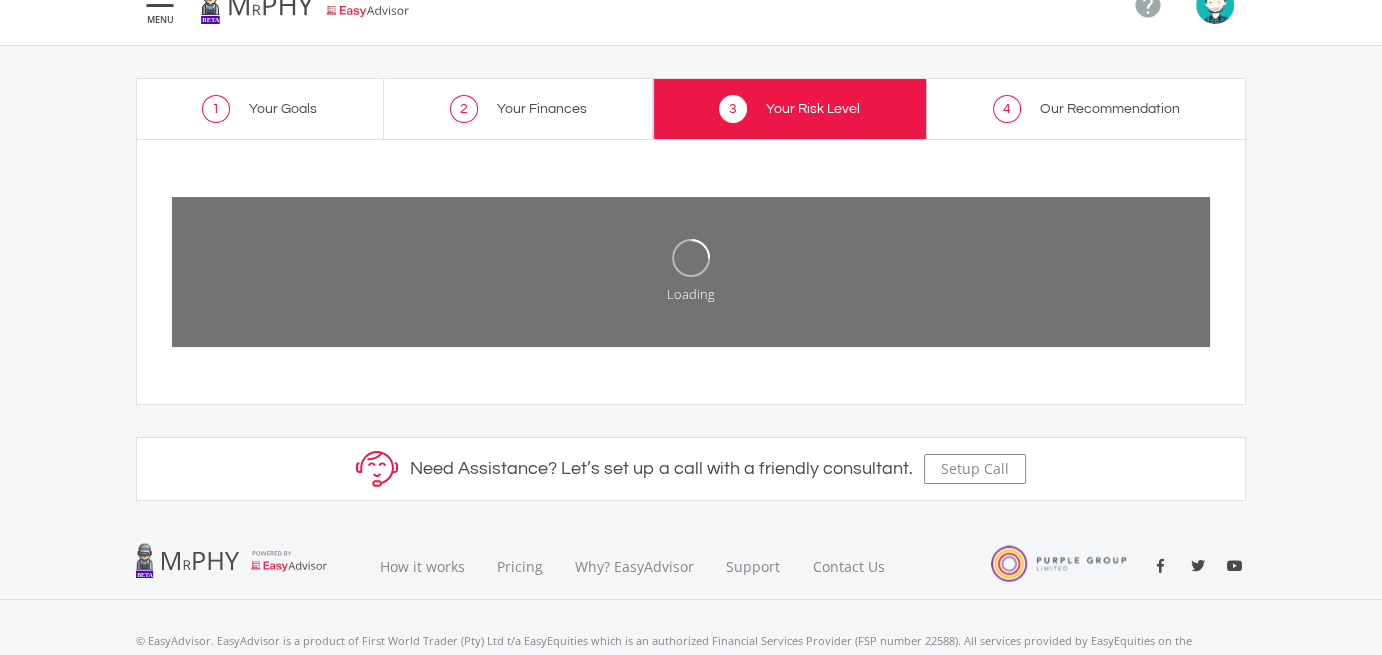 scroll, scrollTop: 0, scrollLeft: 0, axis: both 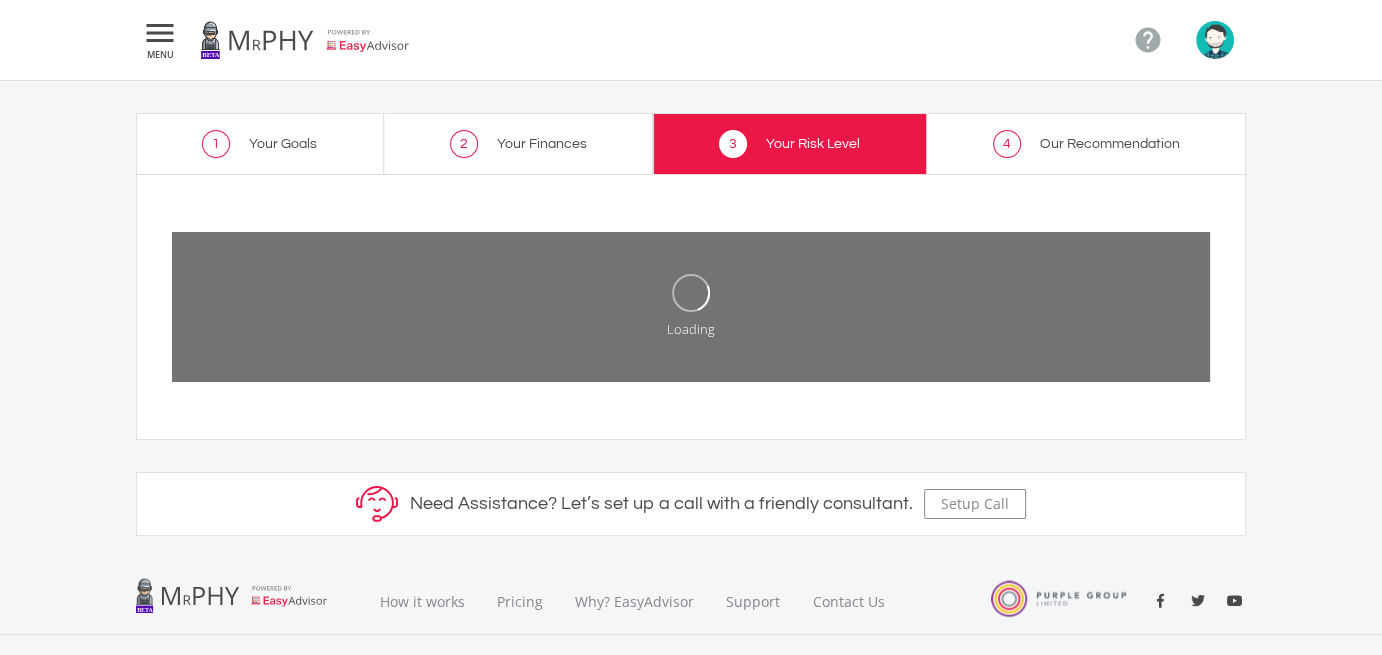 click on "Your Finances" 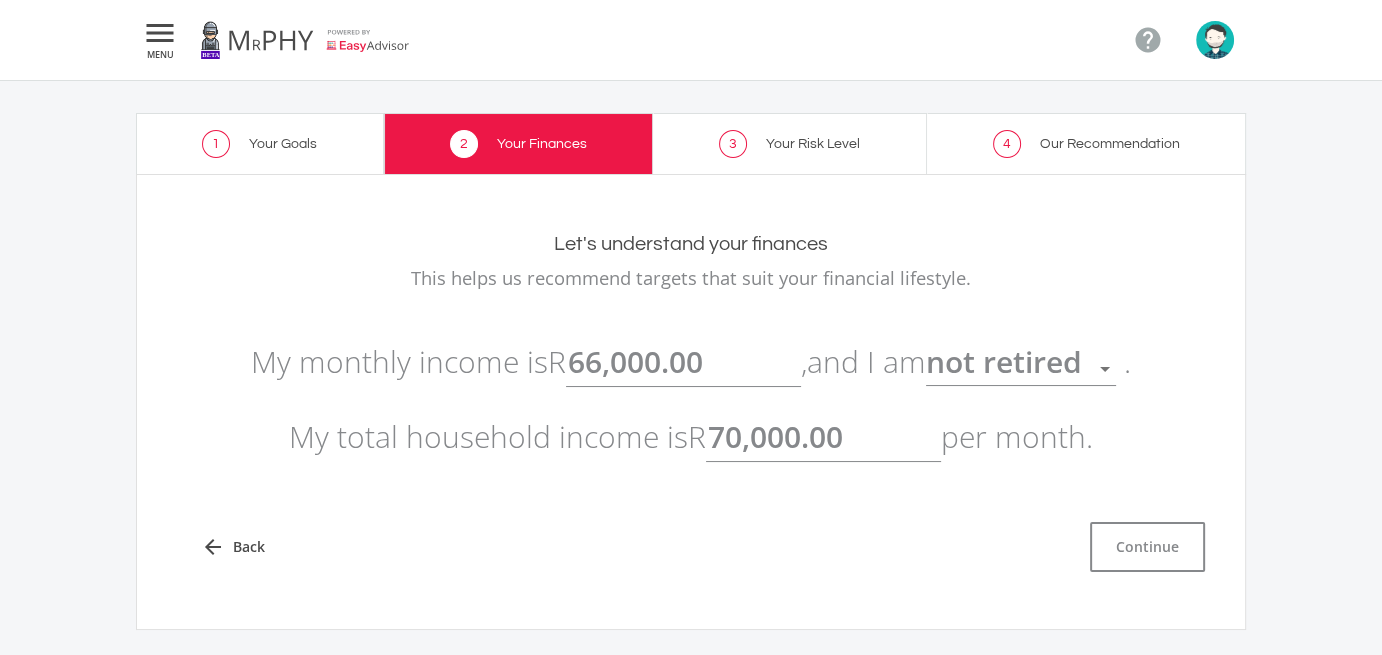 click on "1
Your Goals" 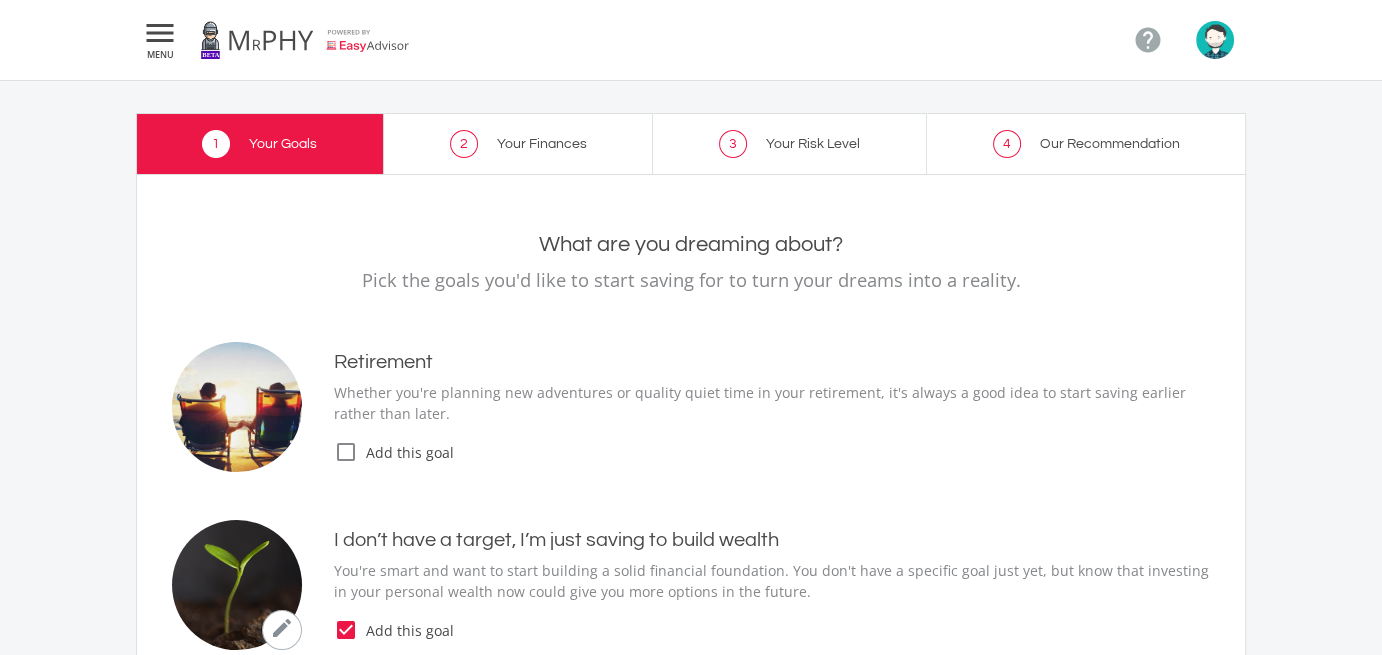 type on "1,000.00" 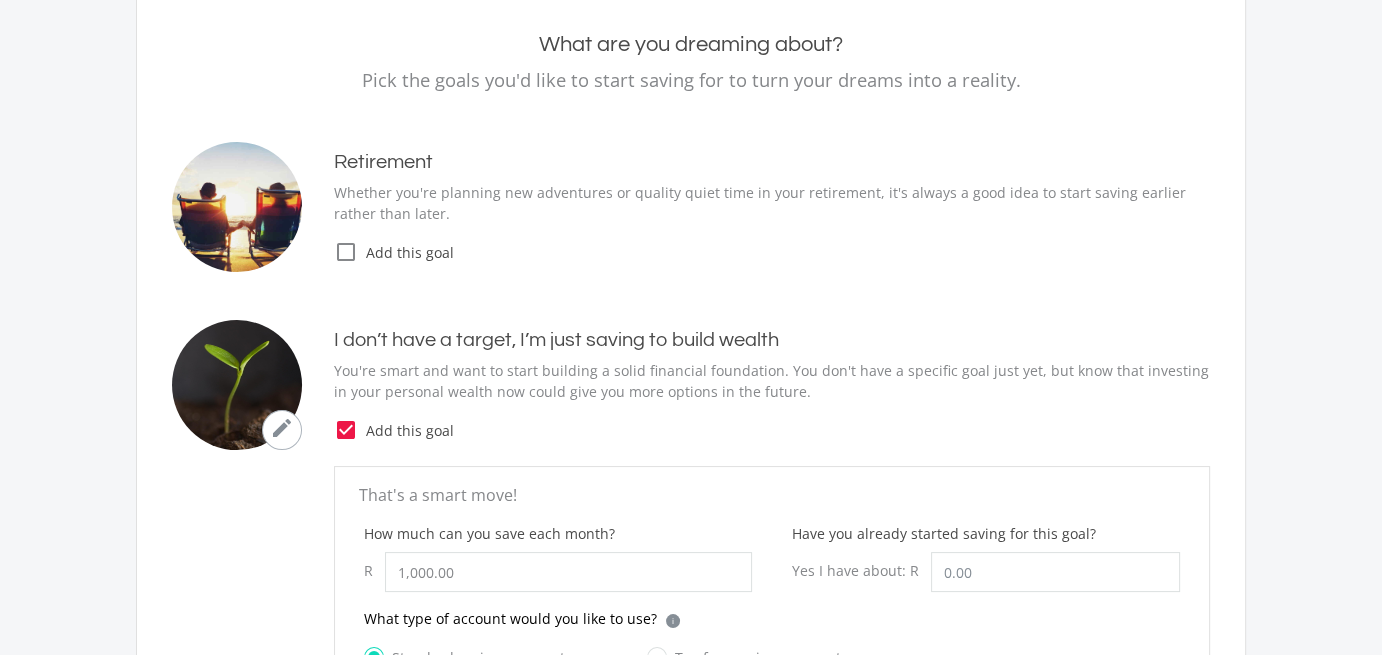 scroll, scrollTop: 0, scrollLeft: 0, axis: both 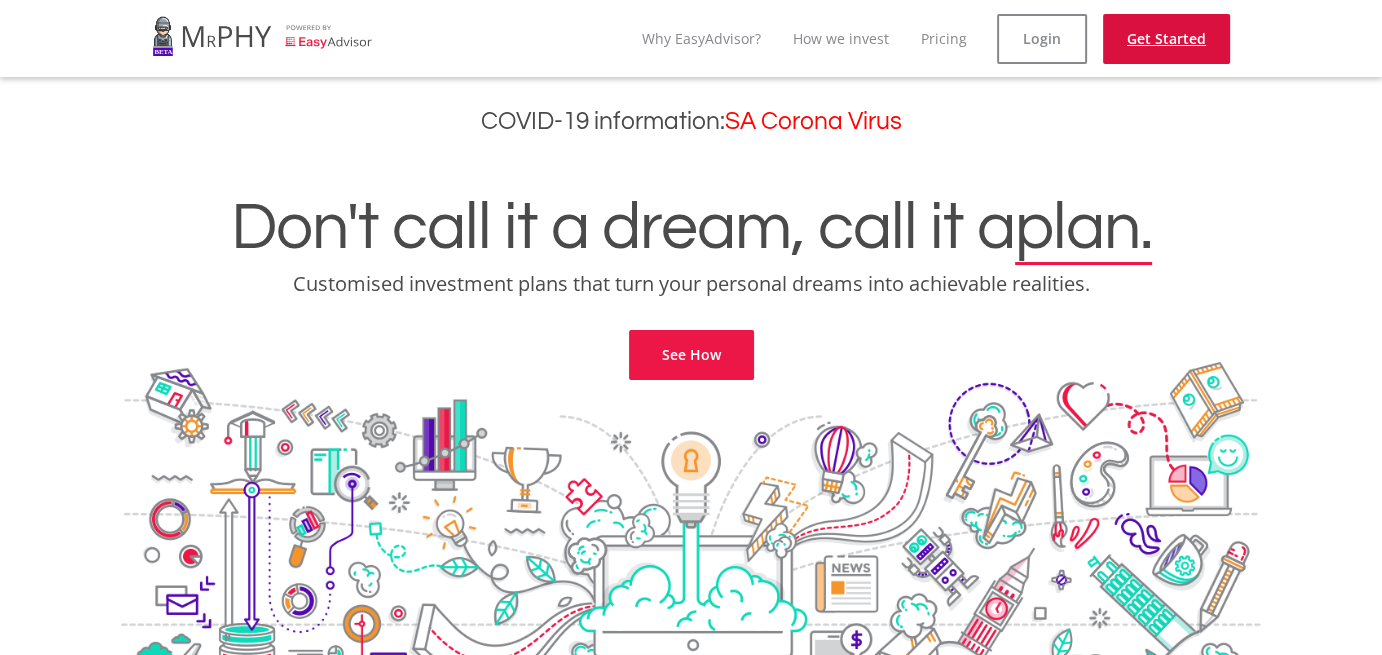 click on "Get Started" at bounding box center (1166, 39) 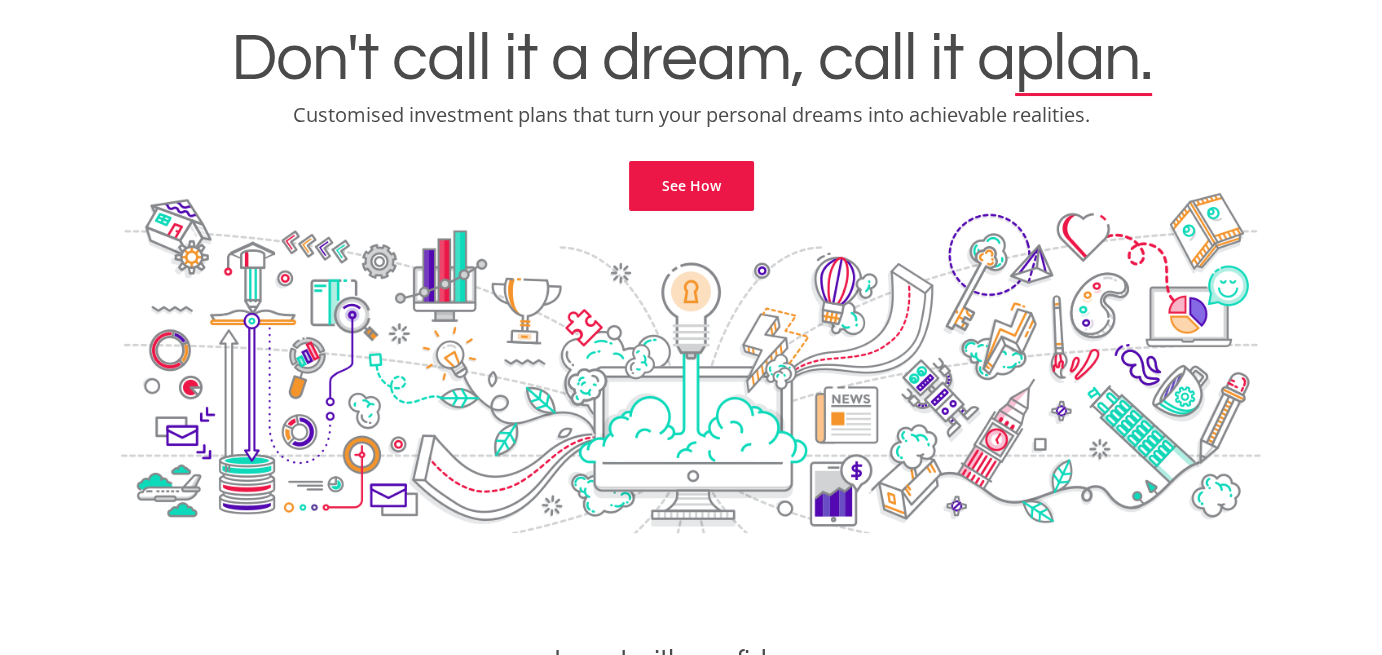 scroll, scrollTop: 0, scrollLeft: 0, axis: both 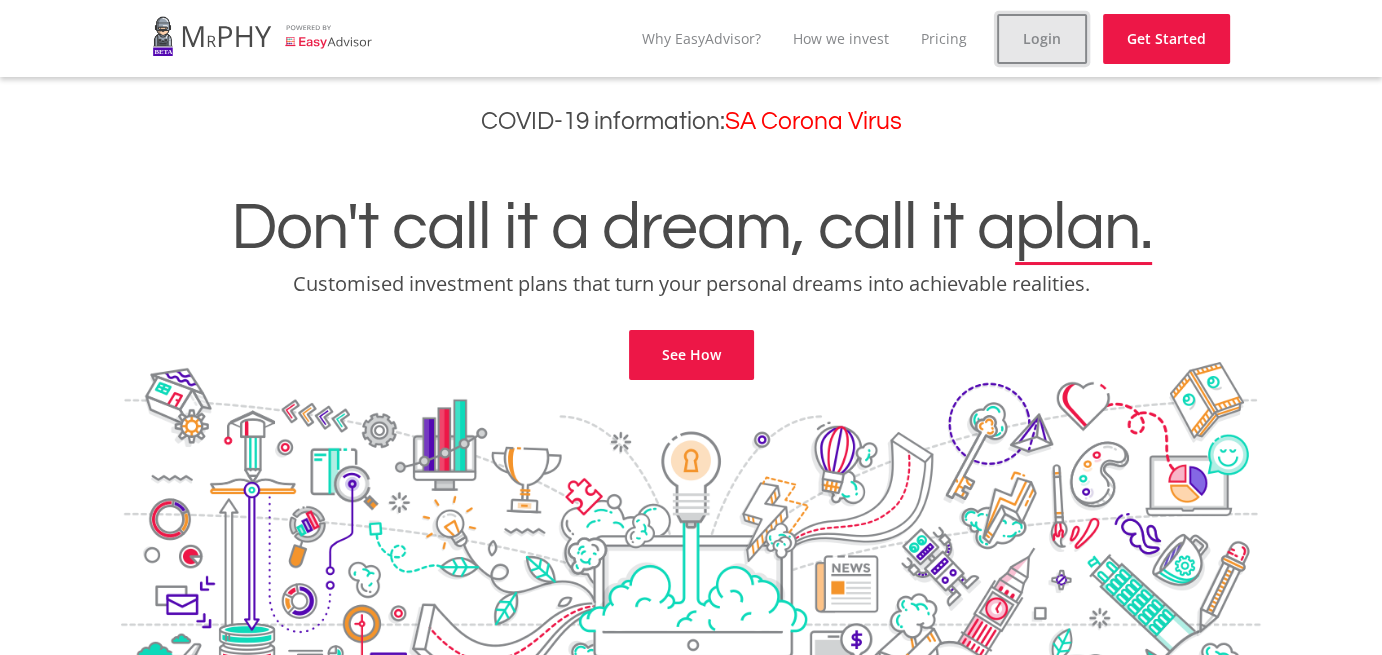 click on "Login" at bounding box center (1042, 39) 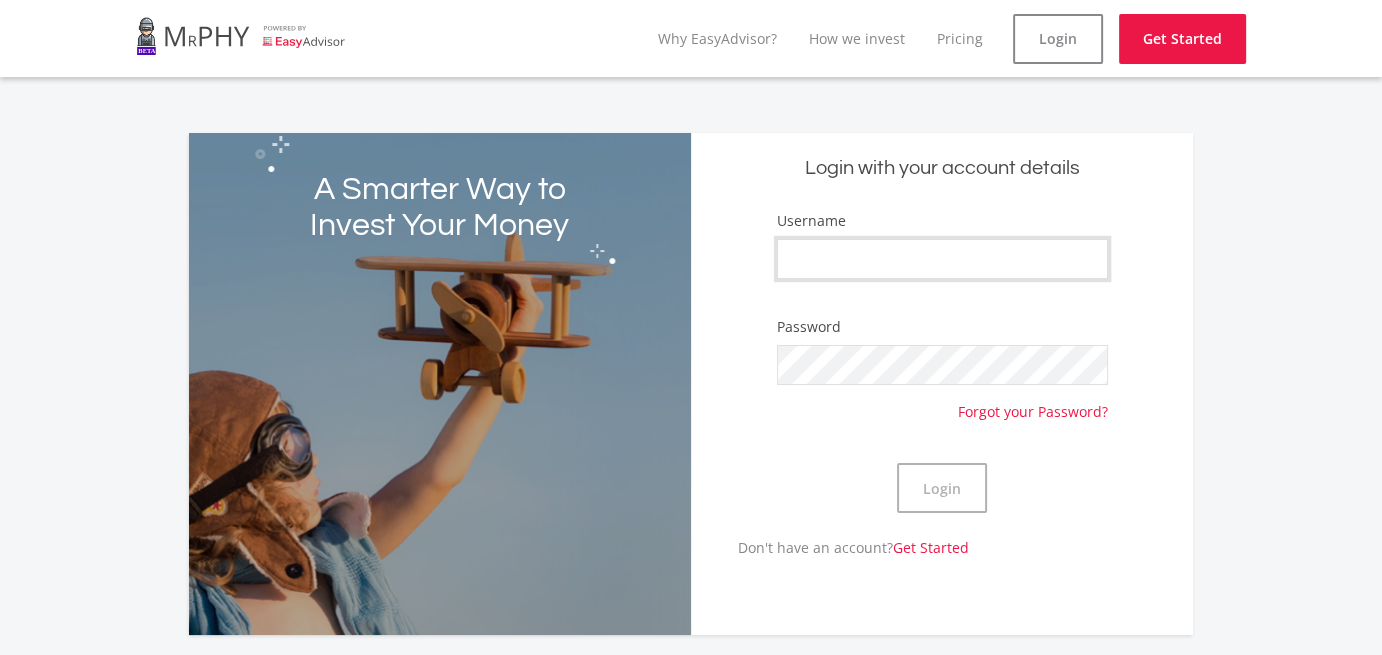 click on "Username" at bounding box center [942, 259] 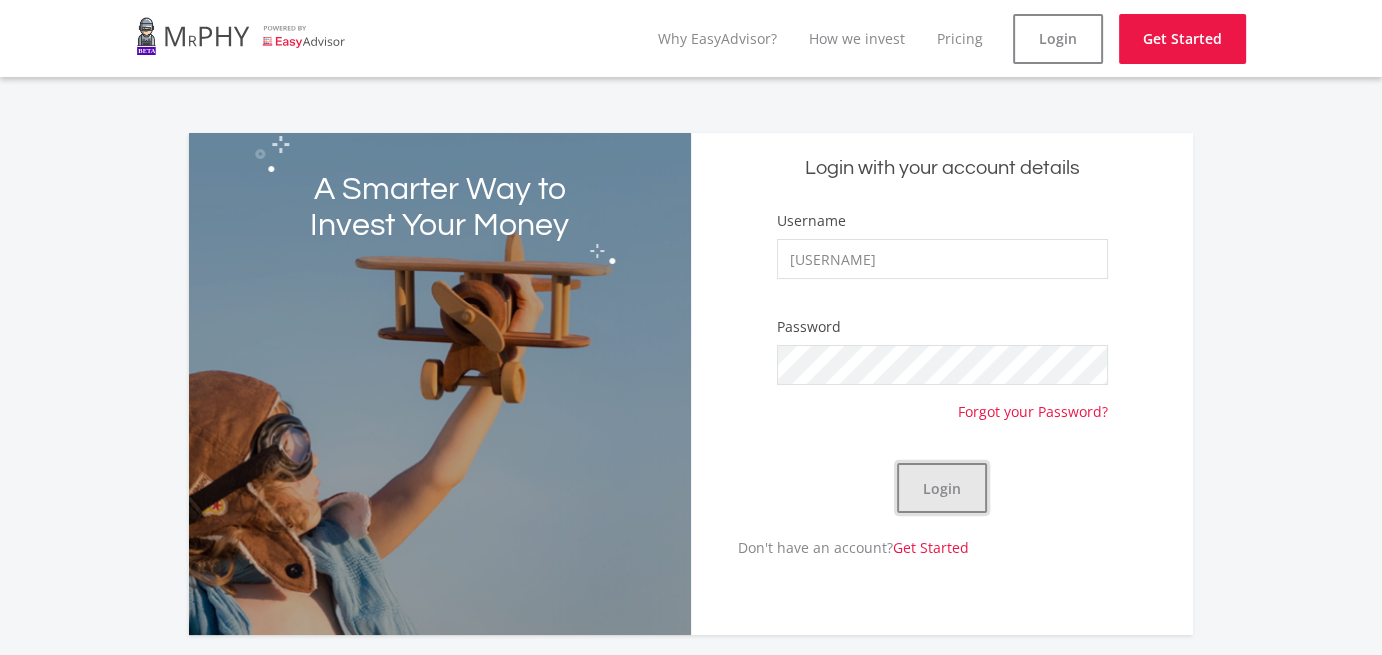click on "Login" 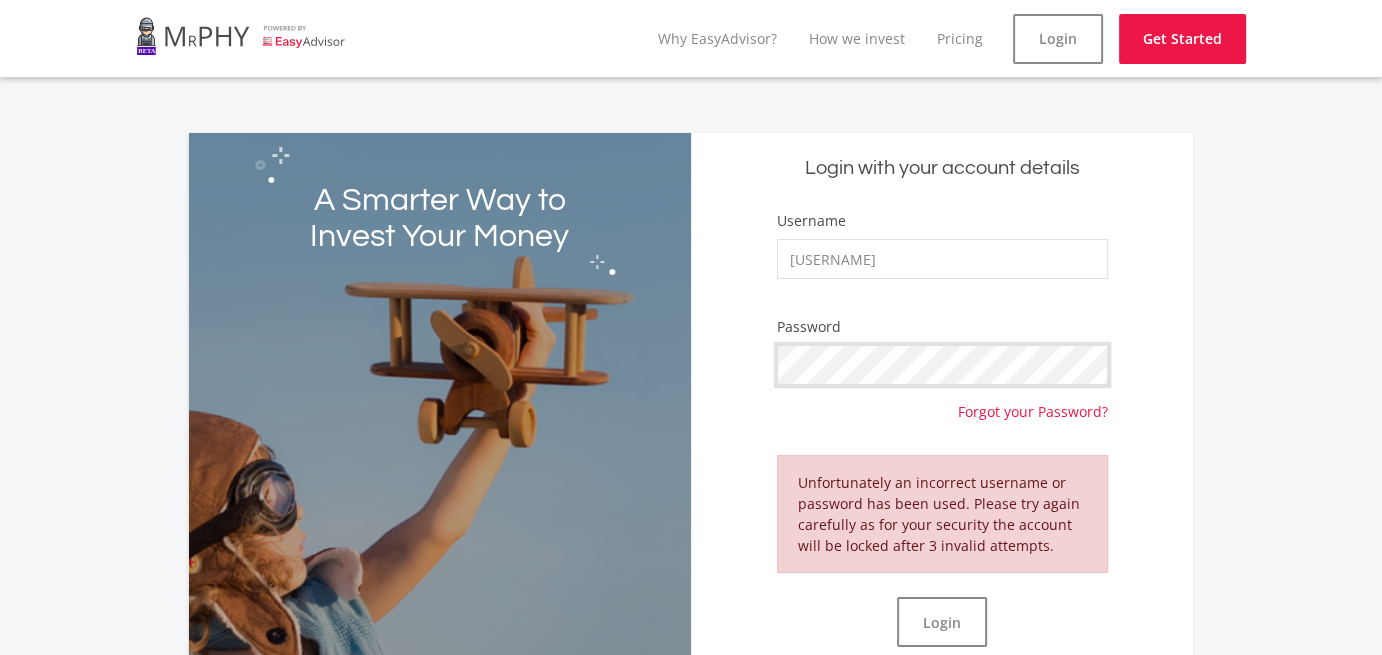 click on "A Smarter Way to Invest Your Money
Login with your account details
Username
AKHISELISHA
Password
Forgot your Password?
Unfortunately an incorrect username or password has been used. Please try again carefully as for your security the account will be locked after 3 invalid attempts.
Login" 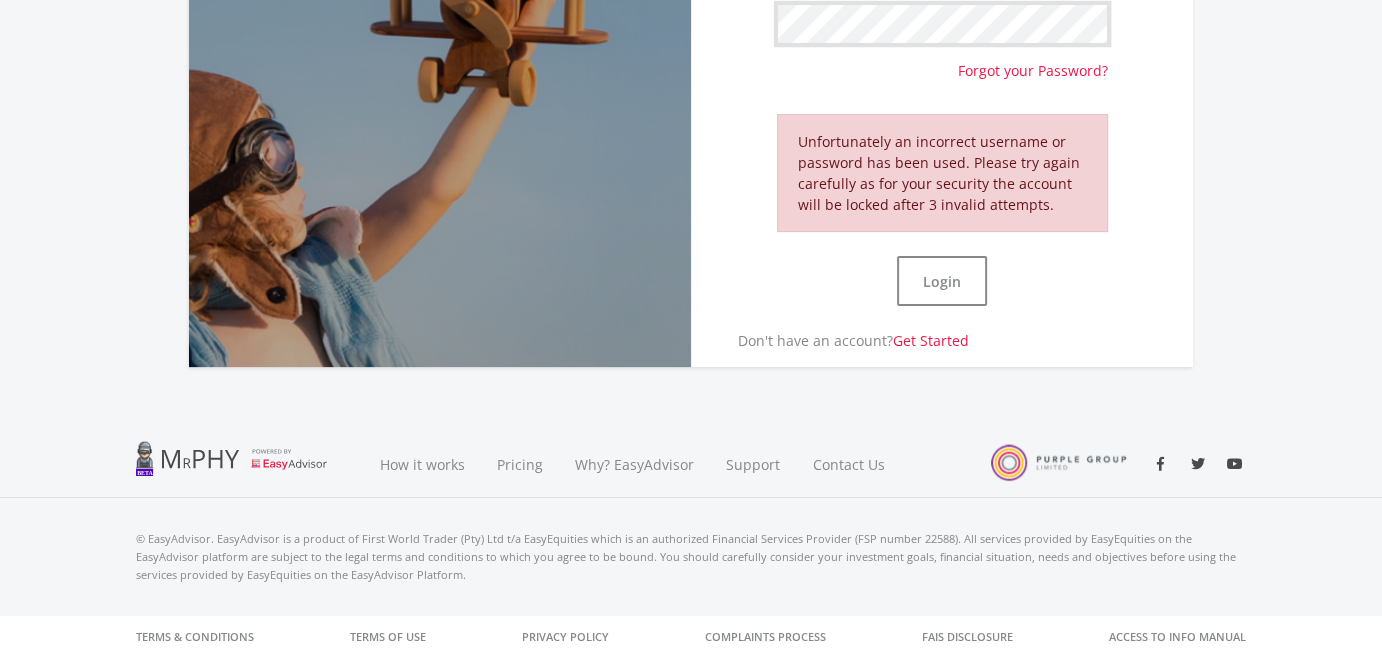 scroll, scrollTop: 0, scrollLeft: 0, axis: both 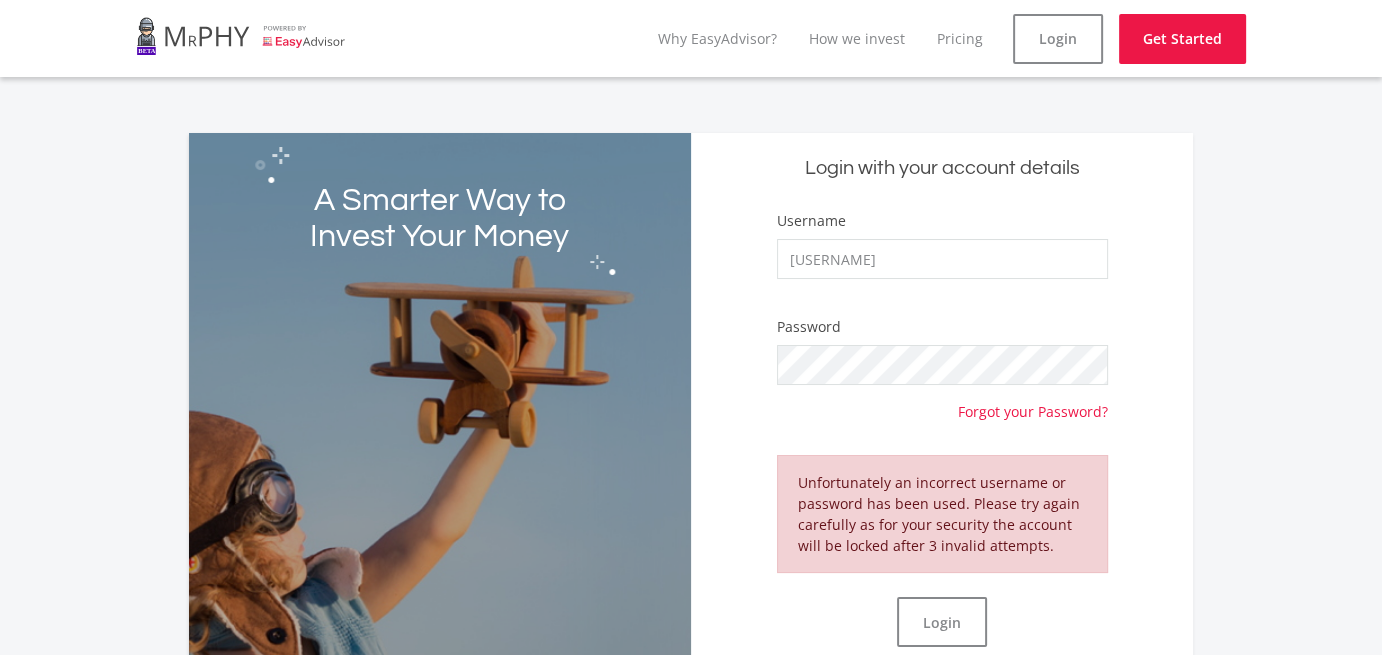click on "Username
AKHISELISHA
Password
Forgot your Password?
Unfortunately an incorrect username or password has been used. Please try again carefully as for your security the account will be locked after 3 invalid attempts.
Login" 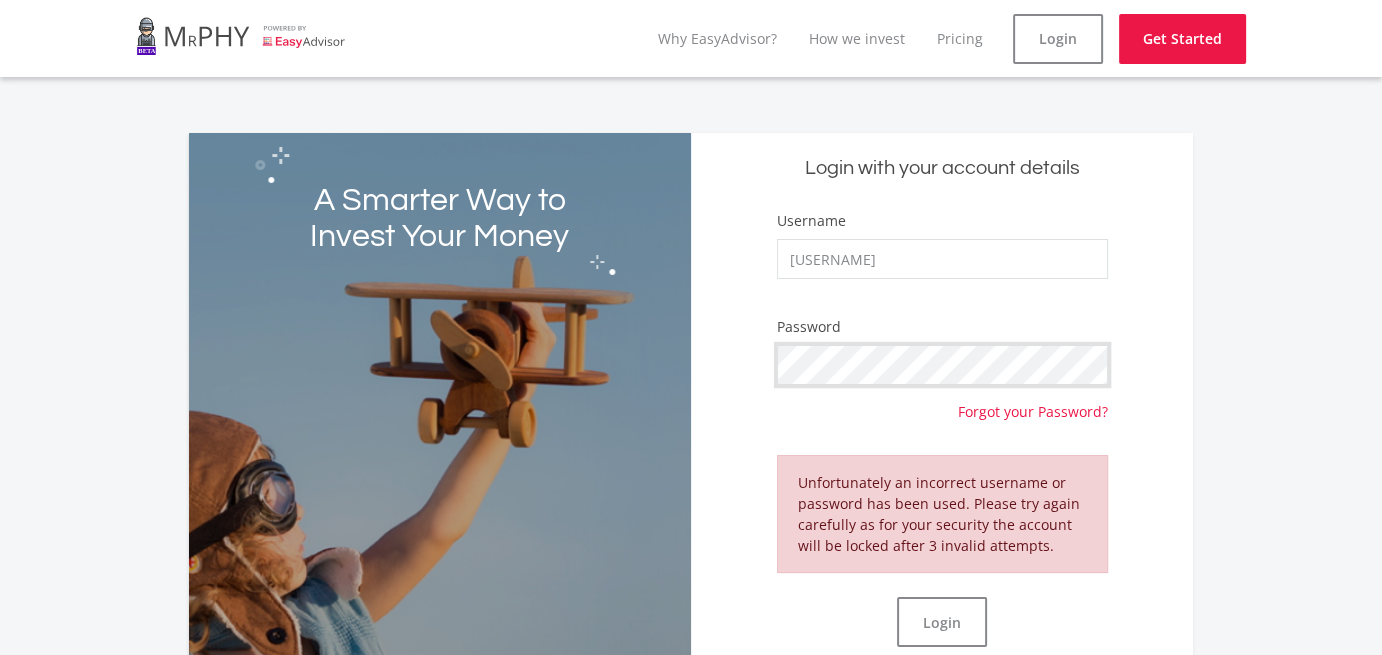 click on "A Smarter Way to Invest Your Money
Login with your account details
Username
AKHISELISHA
Password
Forgot your Password?
Unfortunately an incorrect username or password has been used. Please try again carefully as for your security the account will be locked after 3 invalid attempts.
Login" 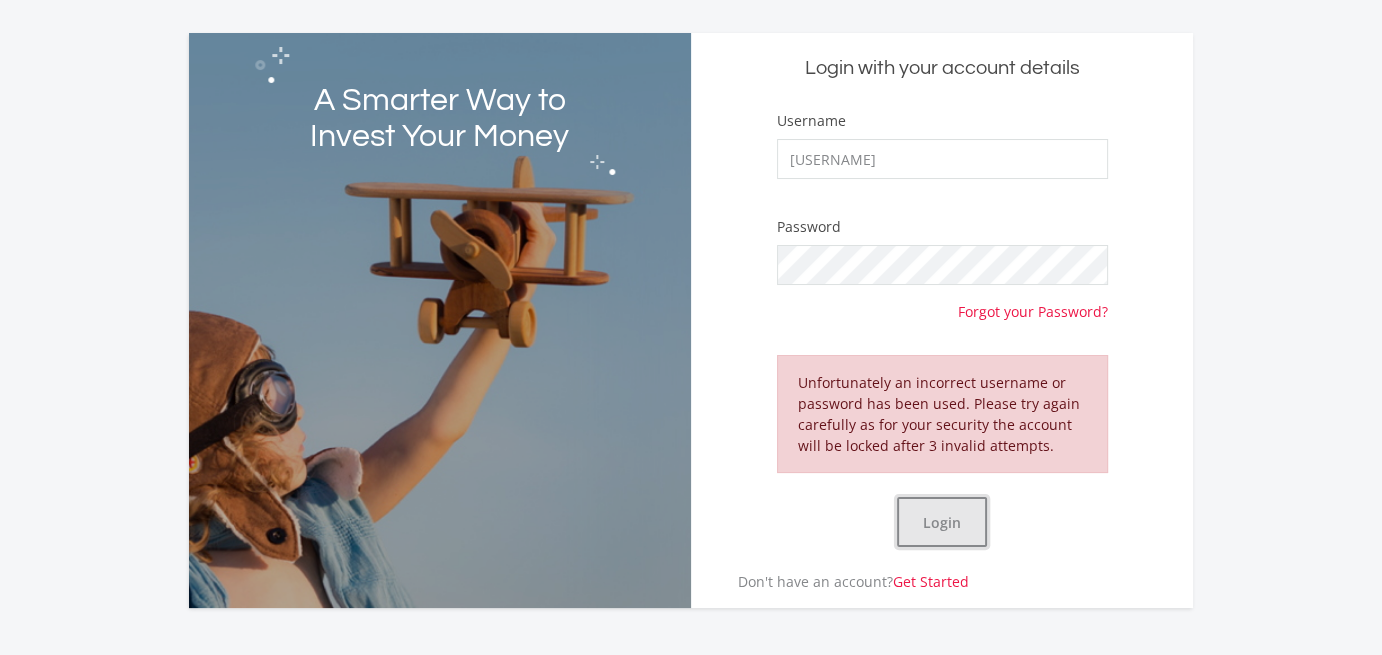 click on "Login" 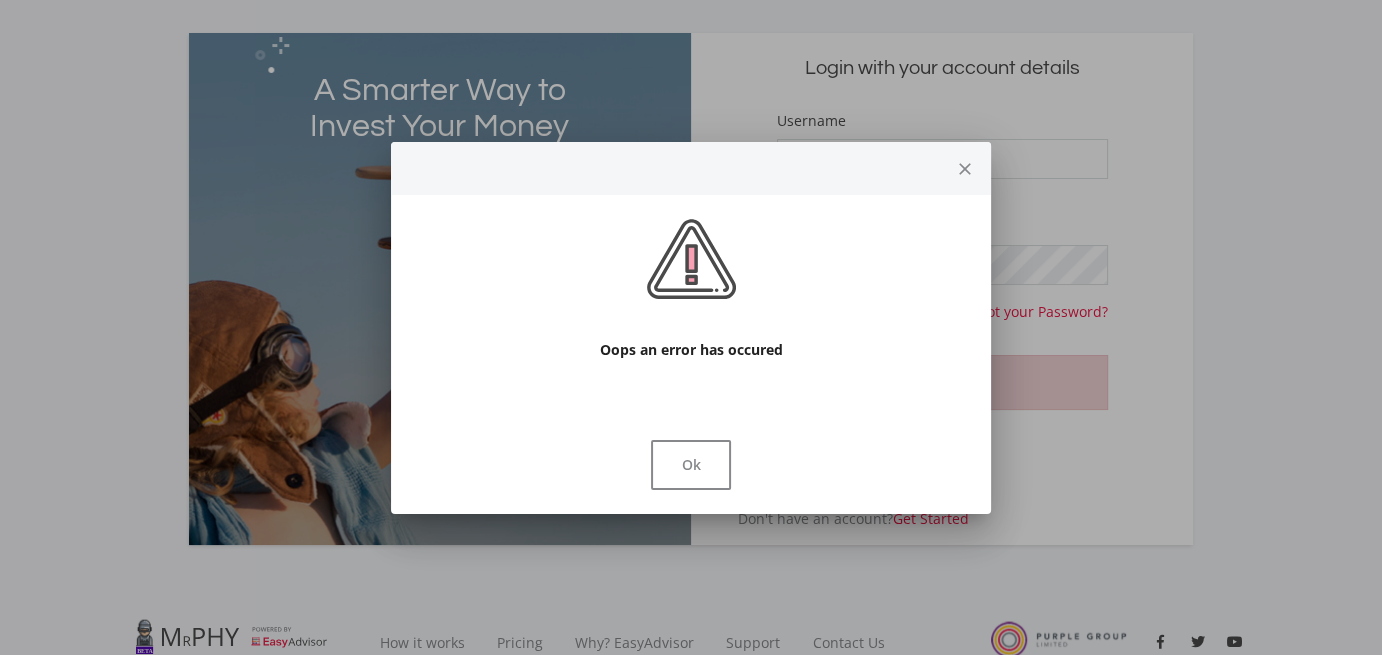 scroll, scrollTop: 0, scrollLeft: 0, axis: both 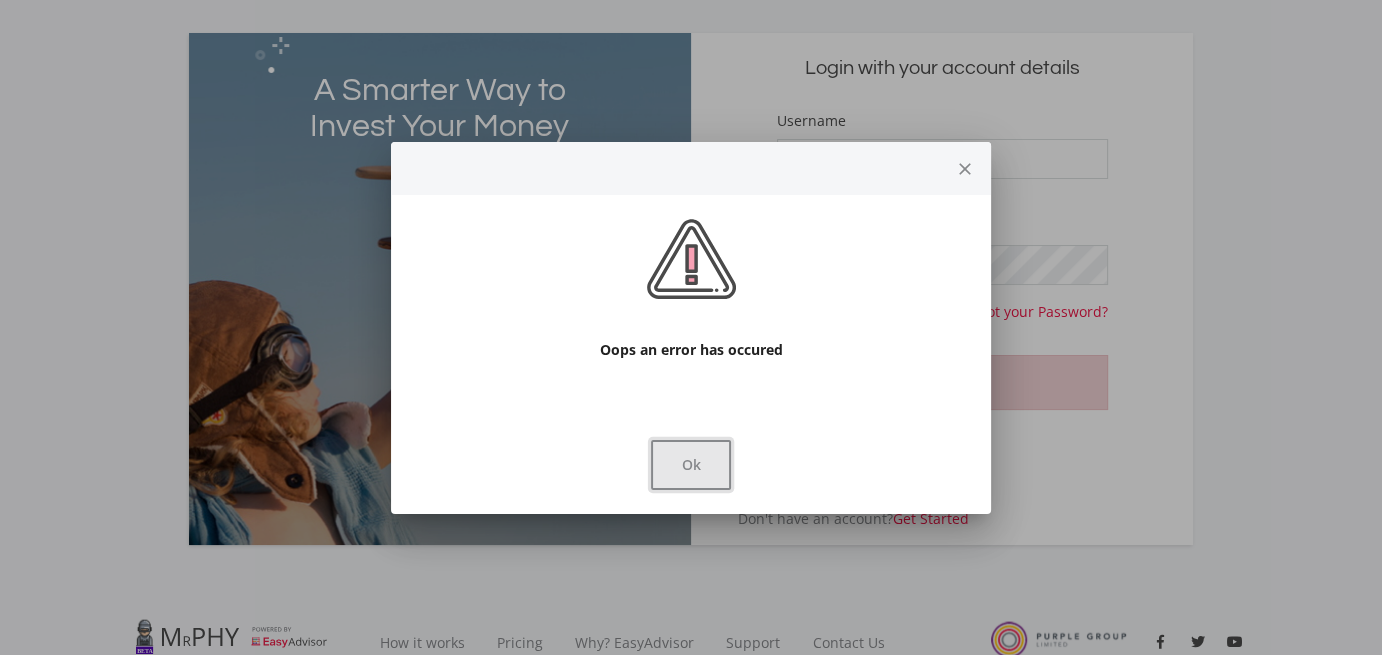 click on "Ok" at bounding box center [691, 465] 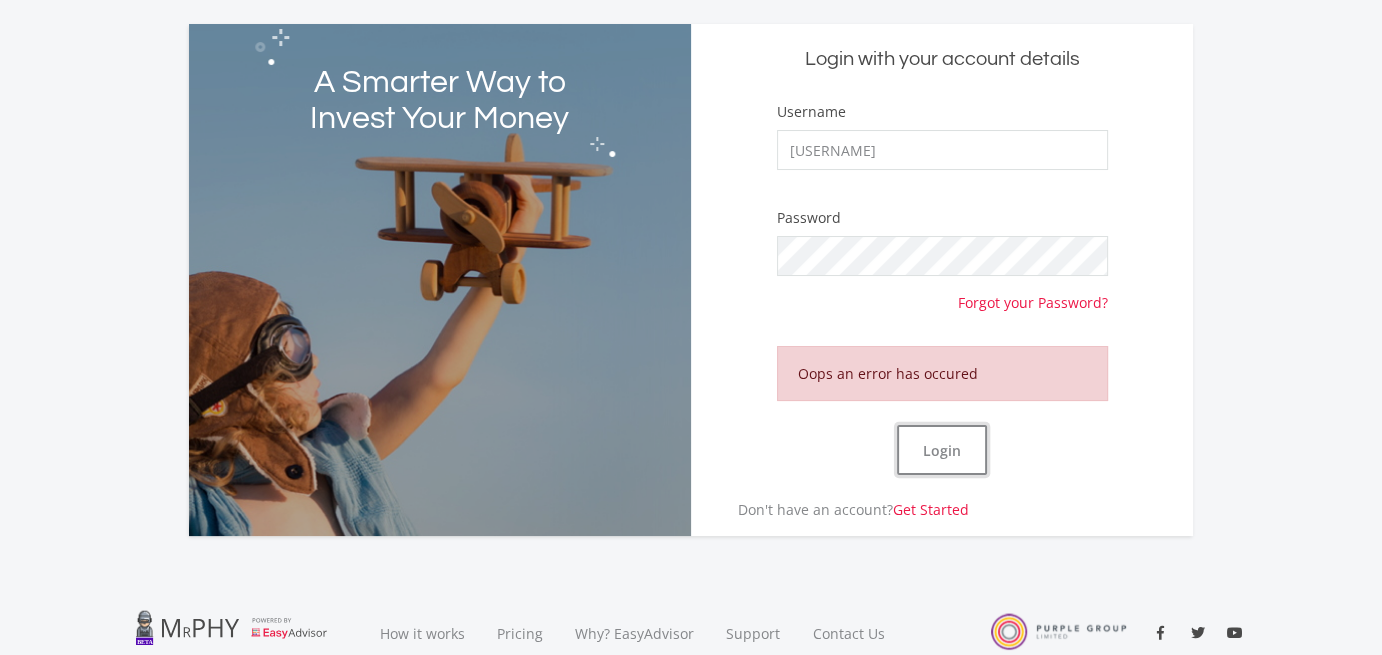 scroll, scrollTop: 0, scrollLeft: 0, axis: both 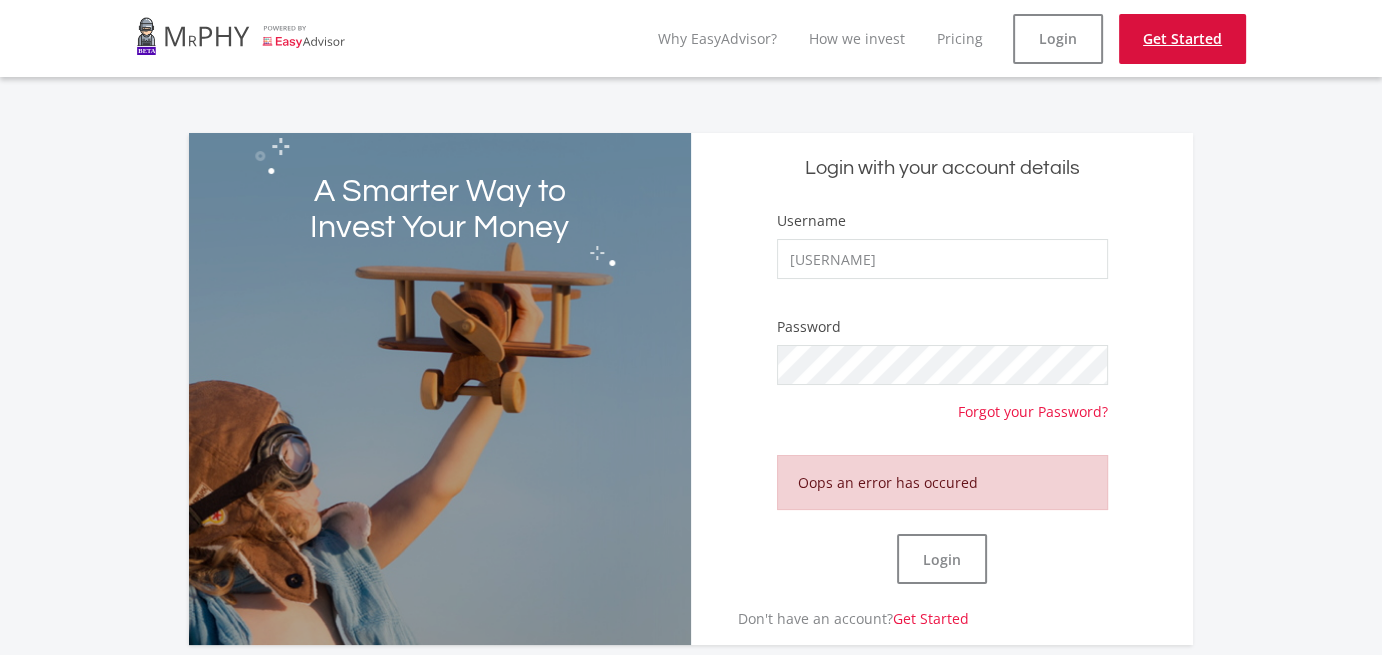 click on "Get Started" at bounding box center [1182, 39] 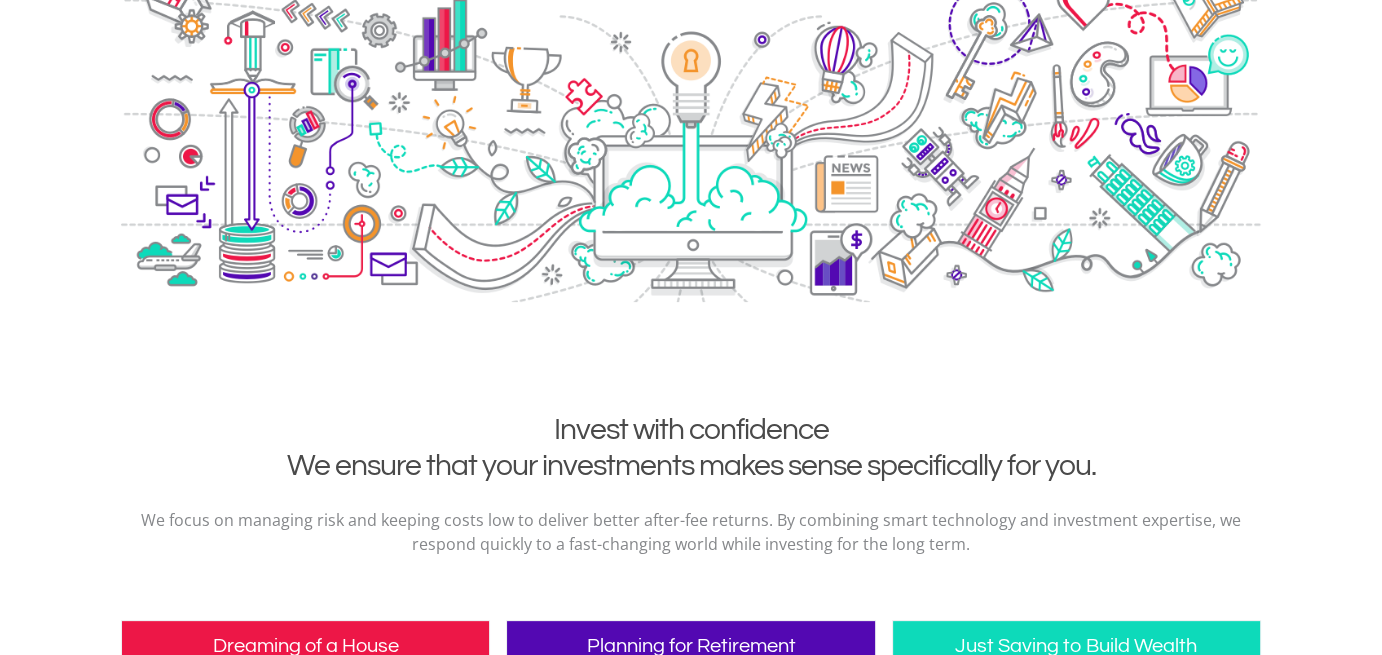 scroll, scrollTop: 0, scrollLeft: 0, axis: both 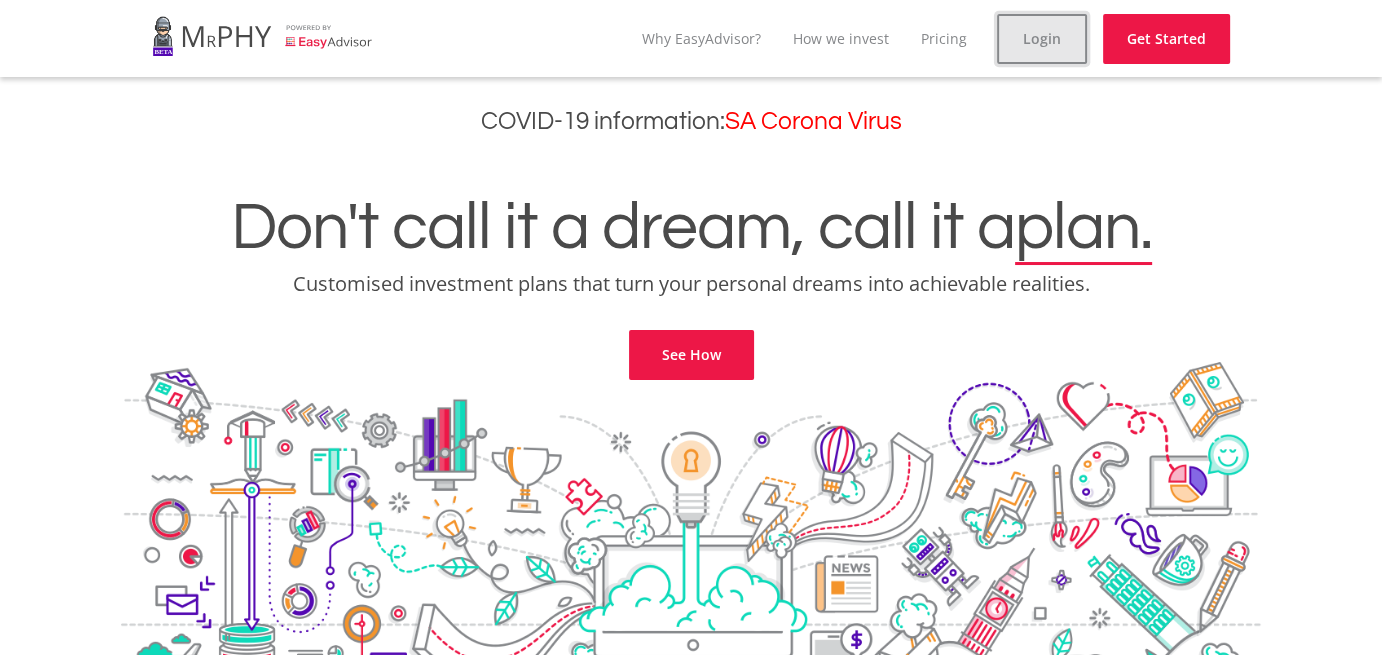 click on "Login" at bounding box center [1042, 39] 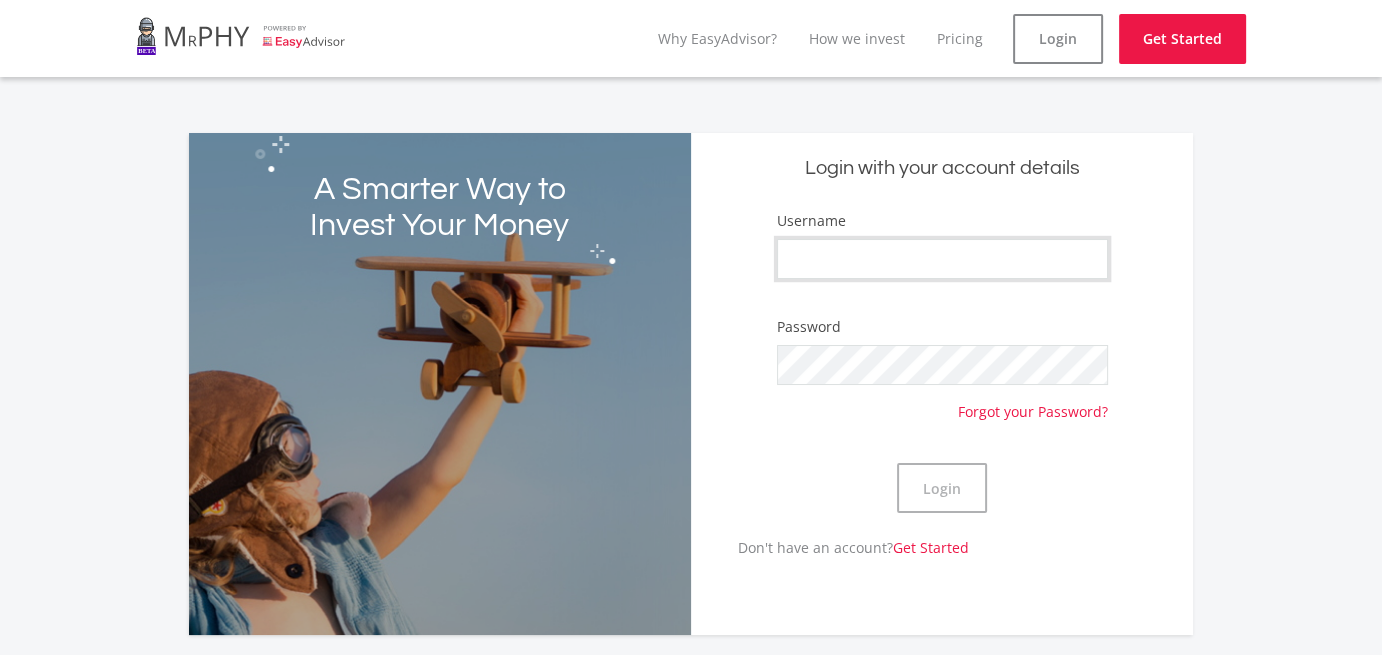 click on "Username" at bounding box center (942, 259) 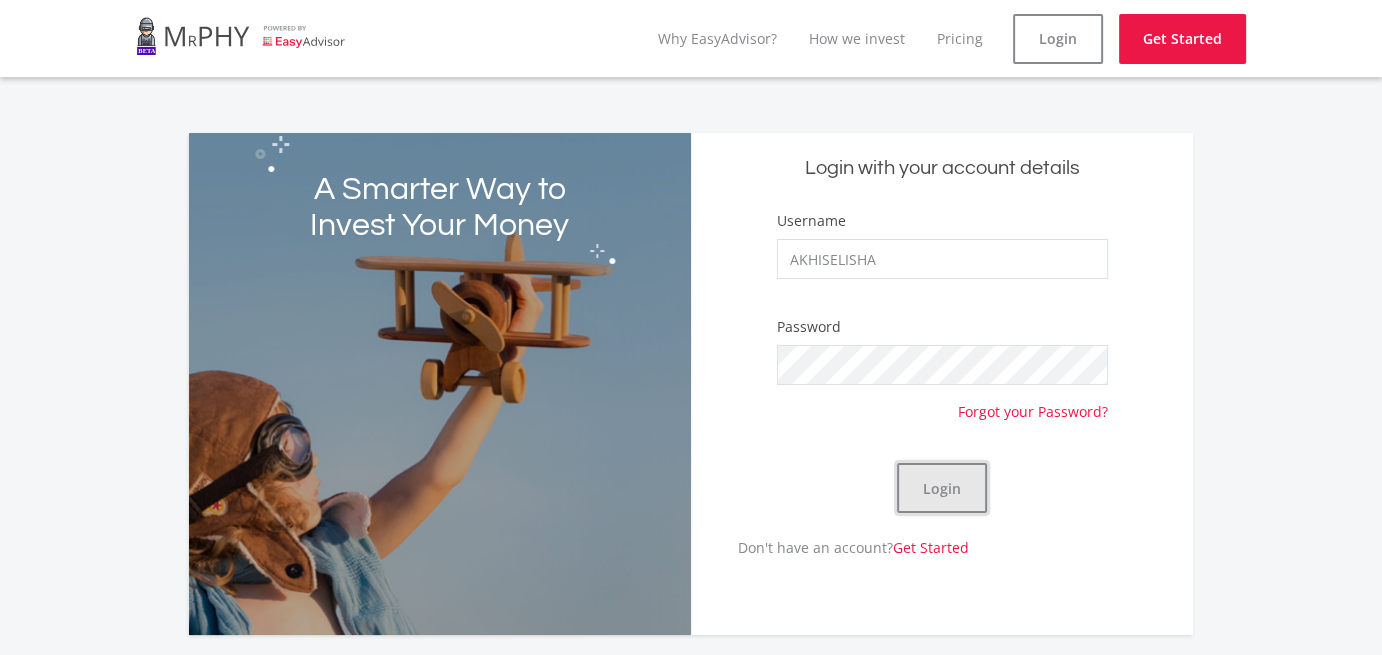 click on "Login" 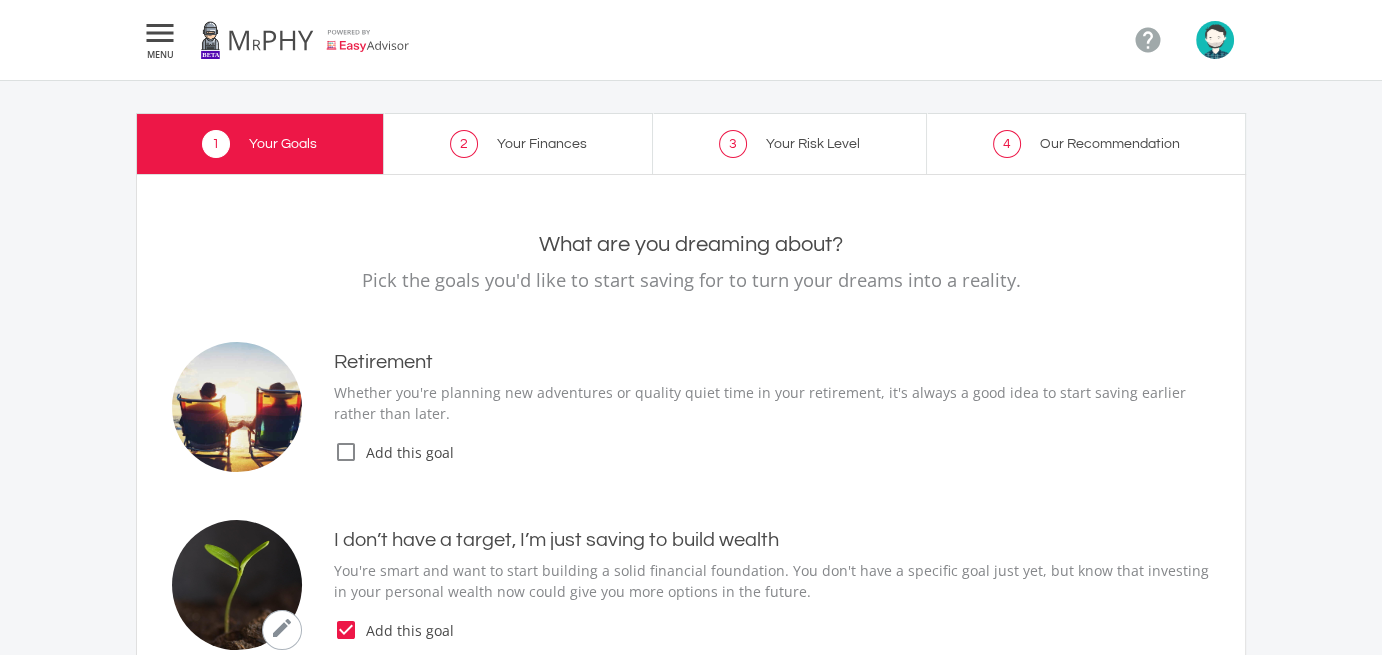 type on "1,000.00" 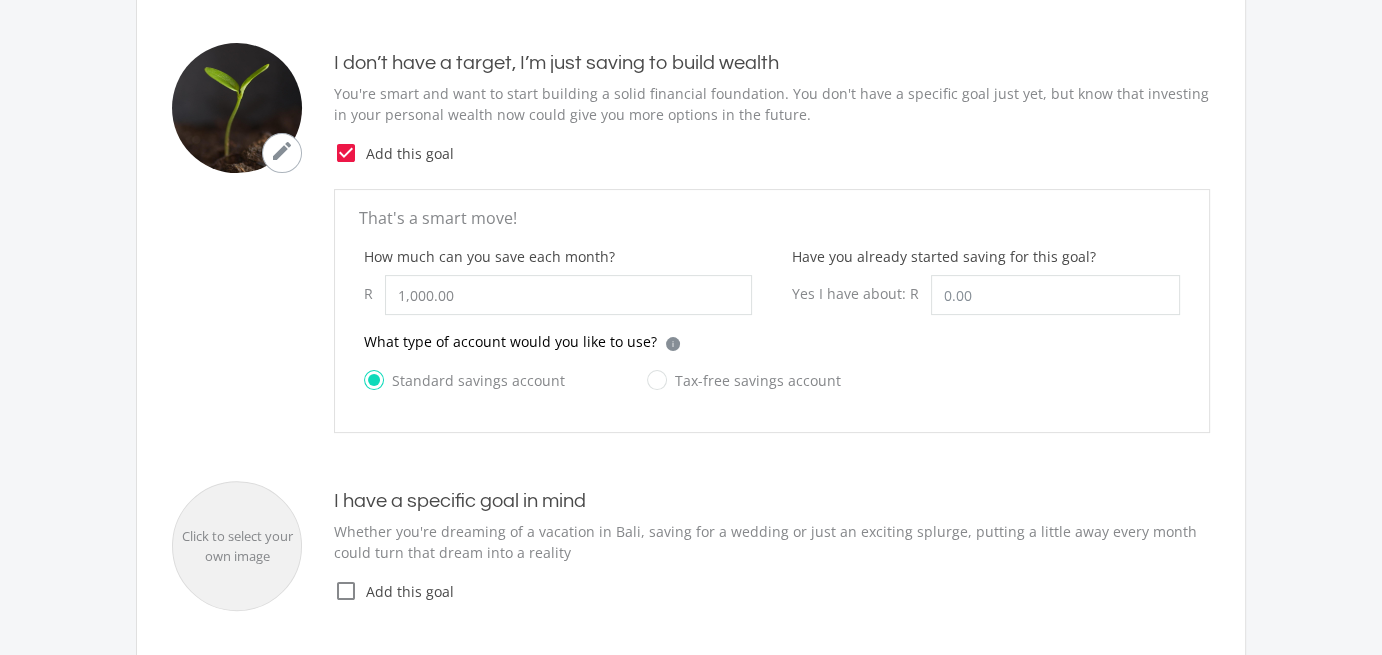 scroll, scrollTop: 500, scrollLeft: 0, axis: vertical 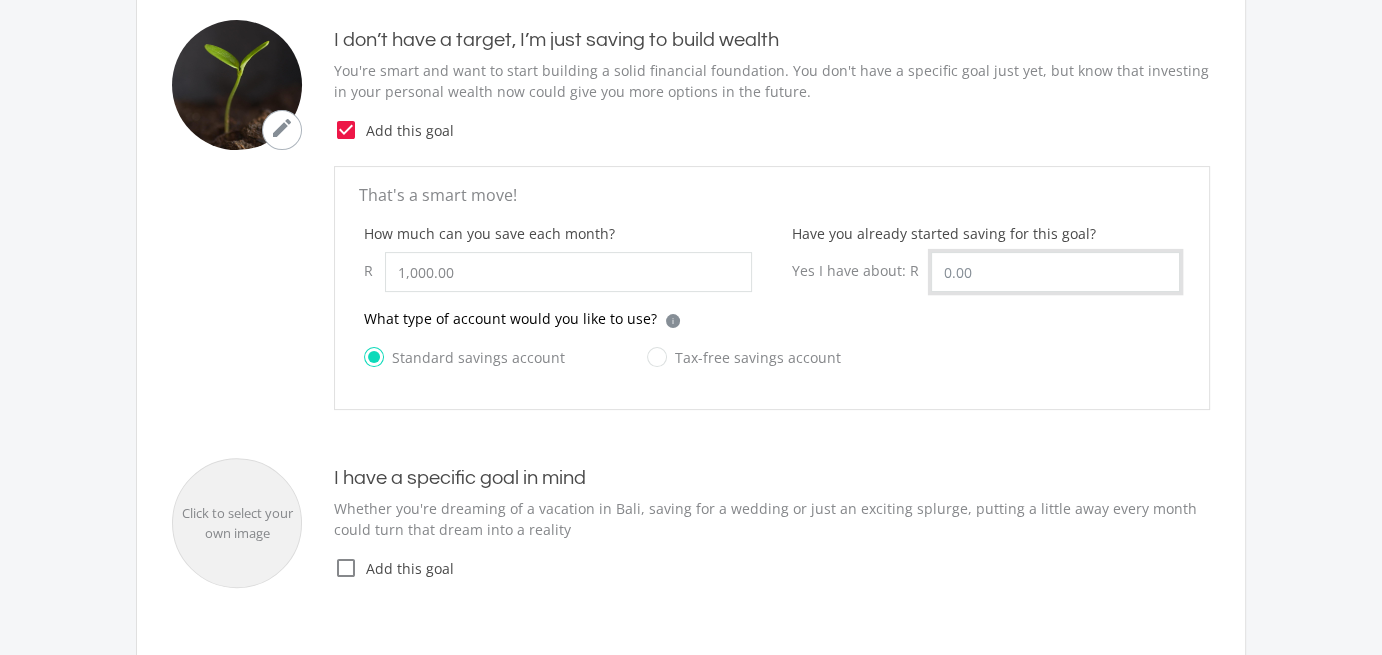 click on "Have you already started saving for this goal?" at bounding box center [1055, 272] 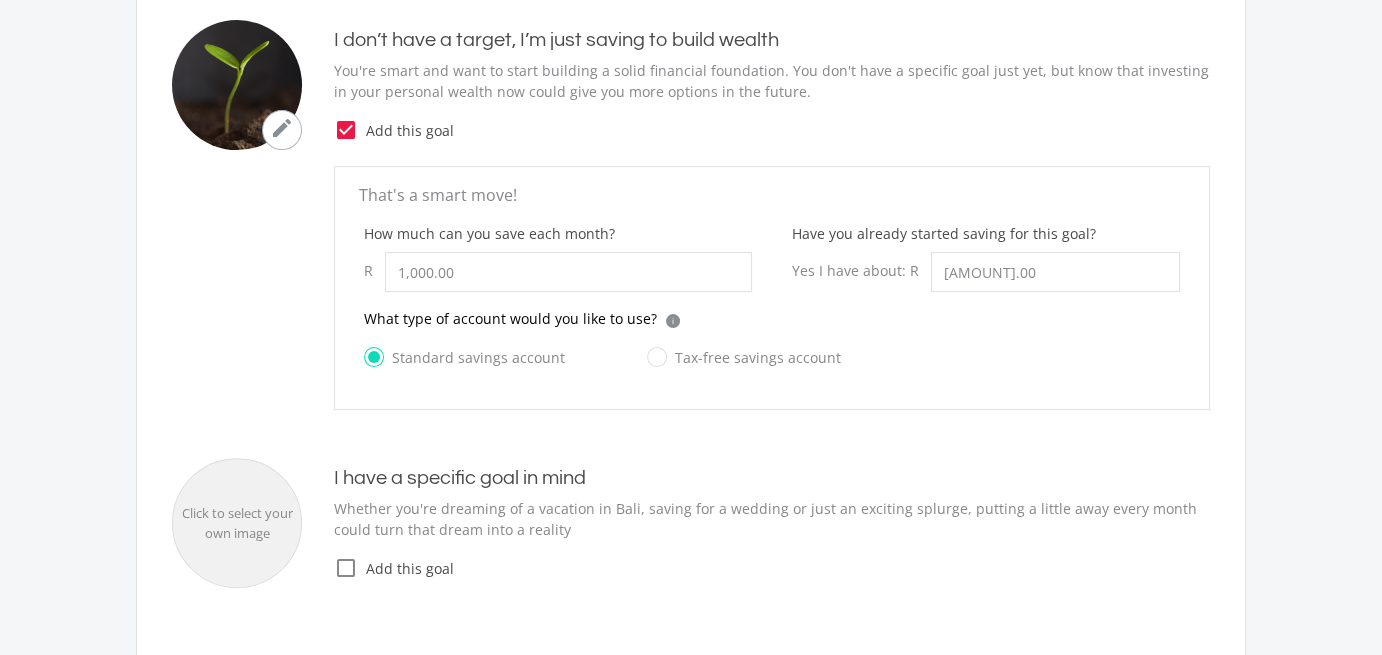 click on "What type of account would you like to use?
i
Which account type should I choose?
Tax-free Savings Account (TFSA):  TFSA accounts are not tax deductable in the same way as RAs, however they are exempt from capital gains tax. There is an annual contribution limit of R36 000. Any amount that you withdraw from your account will count towards your annual and lifetime limit. EasyEquities will prevent you from over contributing in the TFSA you hold with us, however we can’t monitor TFSA contributions you make elsewhere.
Standard Savings Account:  A no restrictions, no limits account which is great for short term investments, where you can easily access your money and invest to the maximum of your risk profile." 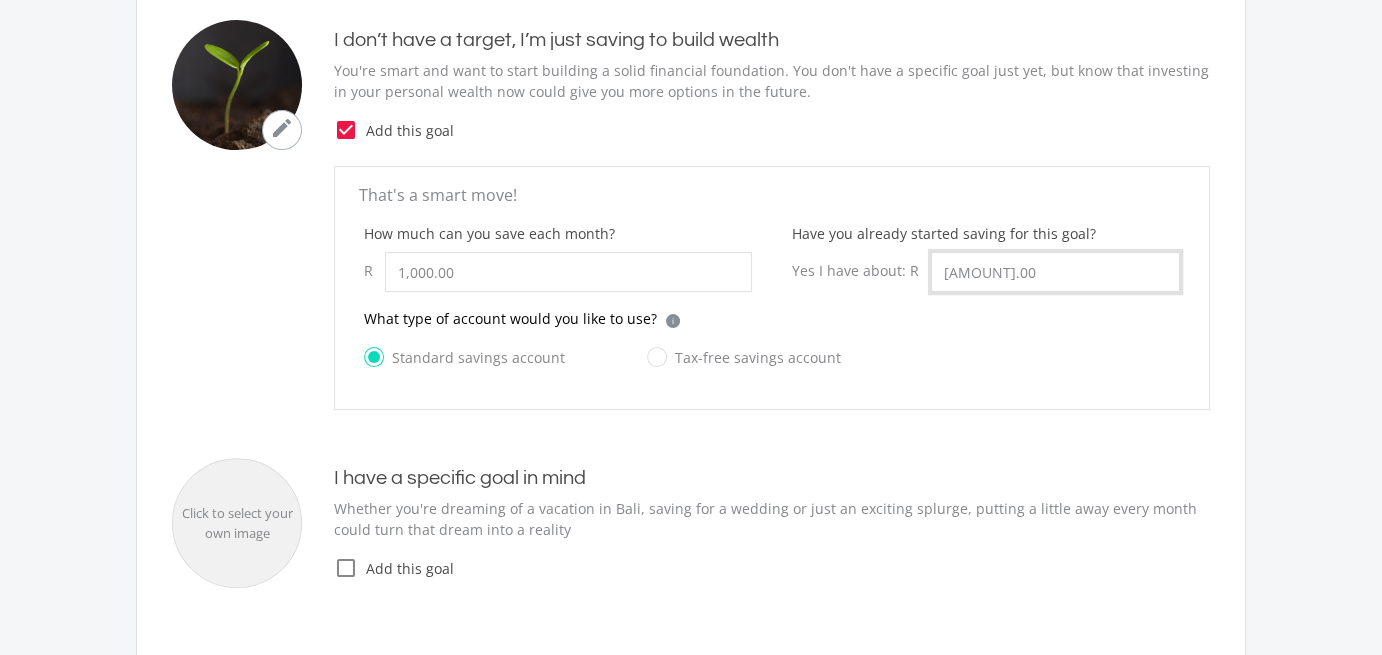 click on "10000.00" at bounding box center (1055, 272) 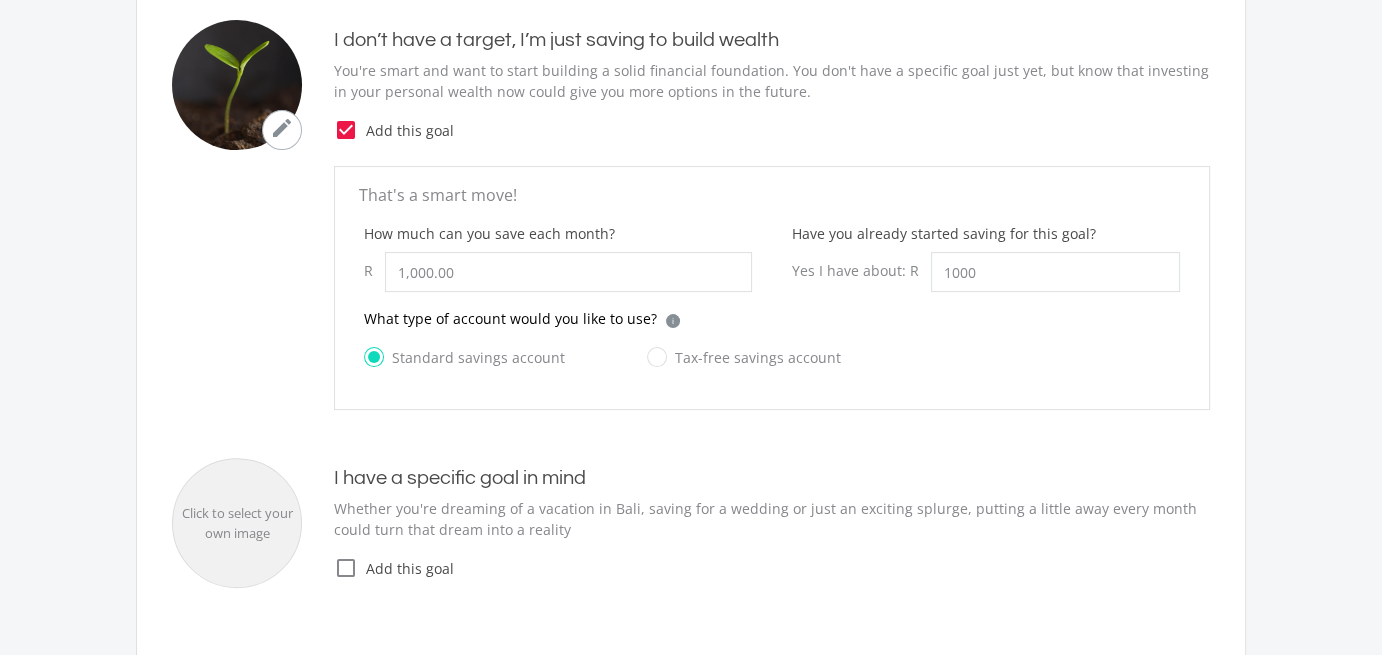 type on "1,000.00" 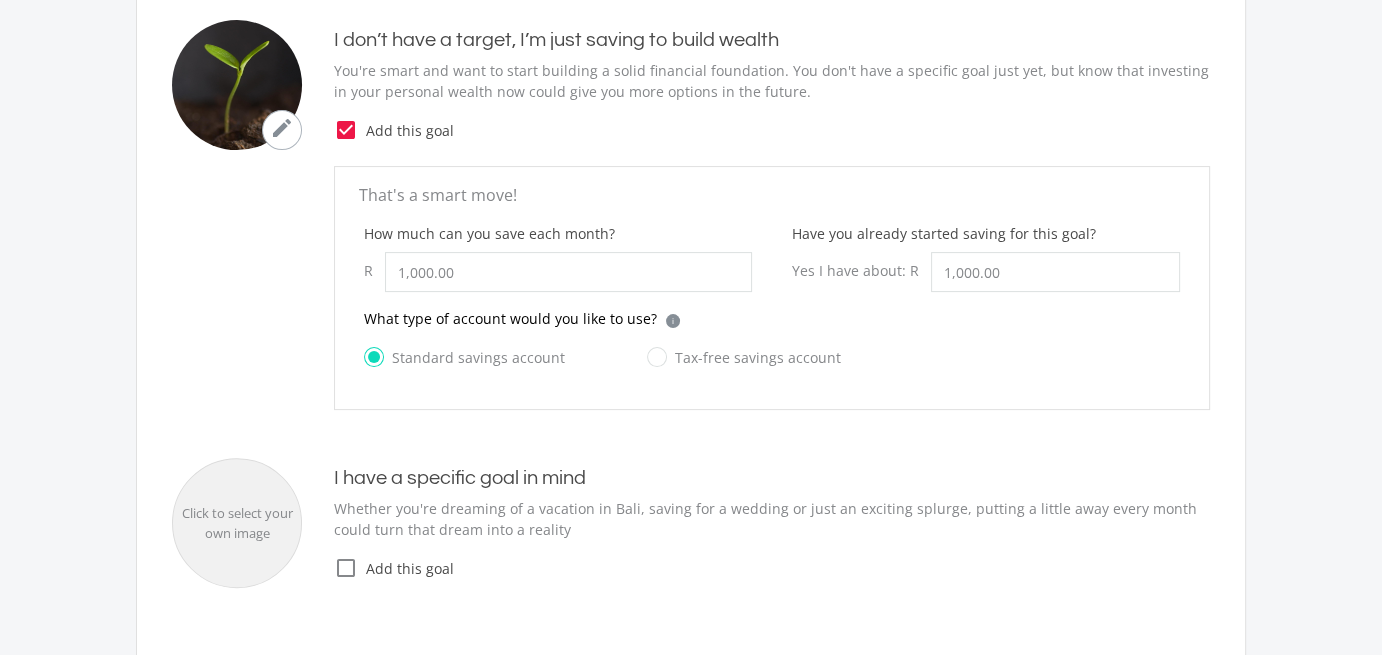 click on "What type of account would you like to use?
i
Which account type should I choose?
Tax-free Savings Account (TFSA):  TFSA accounts are not tax deductable in the same way as RAs, however they are exempt from capital gains tax. There is an annual contribution limit of R36 000. Any amount that you withdraw from your account will count towards your annual and lifetime limit. EasyEquities will prevent you from over contributing in the TFSA you hold with us, however we can’t monitor TFSA contributions you make elsewhere.
Standard Savings Account:  A no restrictions, no limits account which is great for short term investments, where you can easily access your money and invest to the maximum of your risk profile." 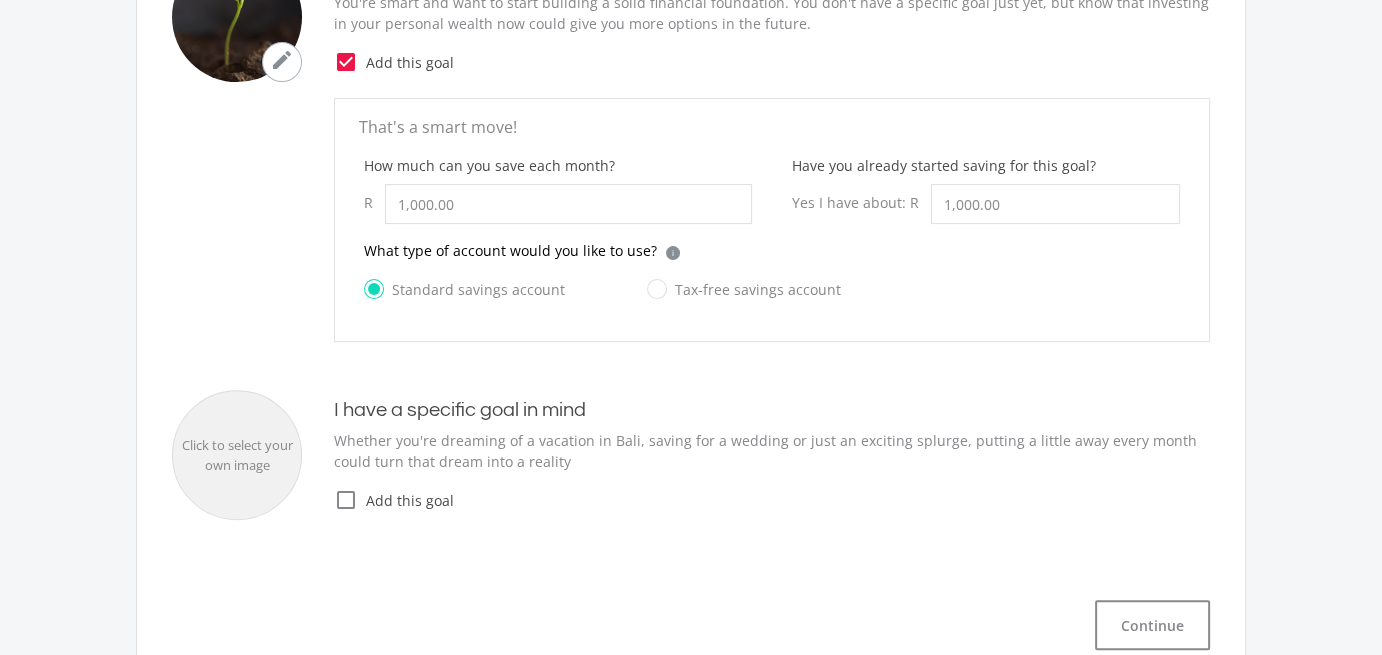 scroll, scrollTop: 600, scrollLeft: 0, axis: vertical 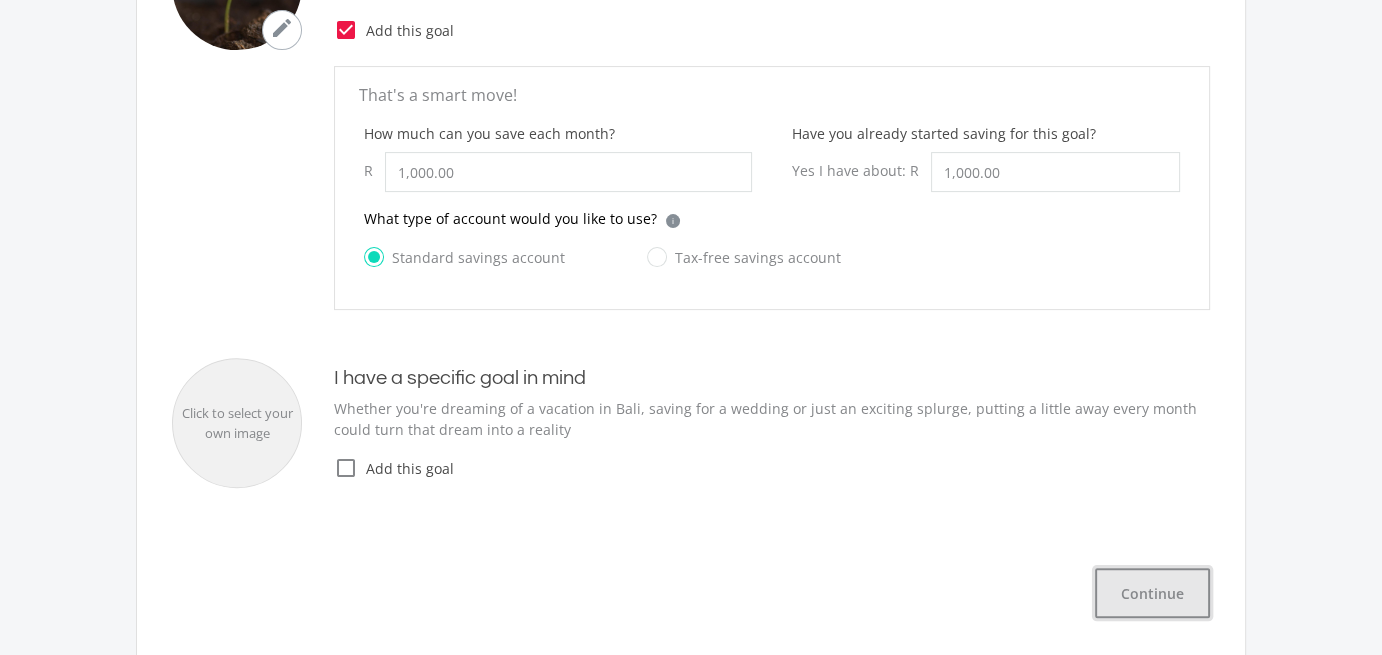click on "Continue" 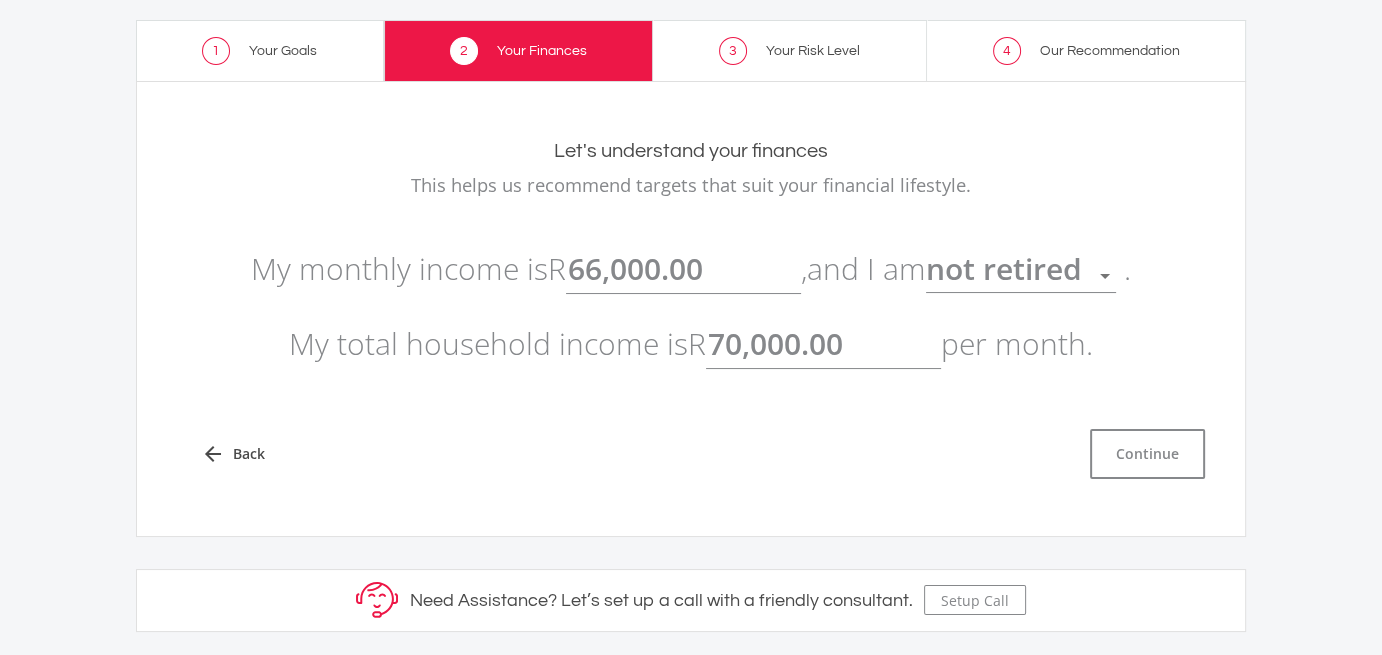 scroll, scrollTop: 126, scrollLeft: 0, axis: vertical 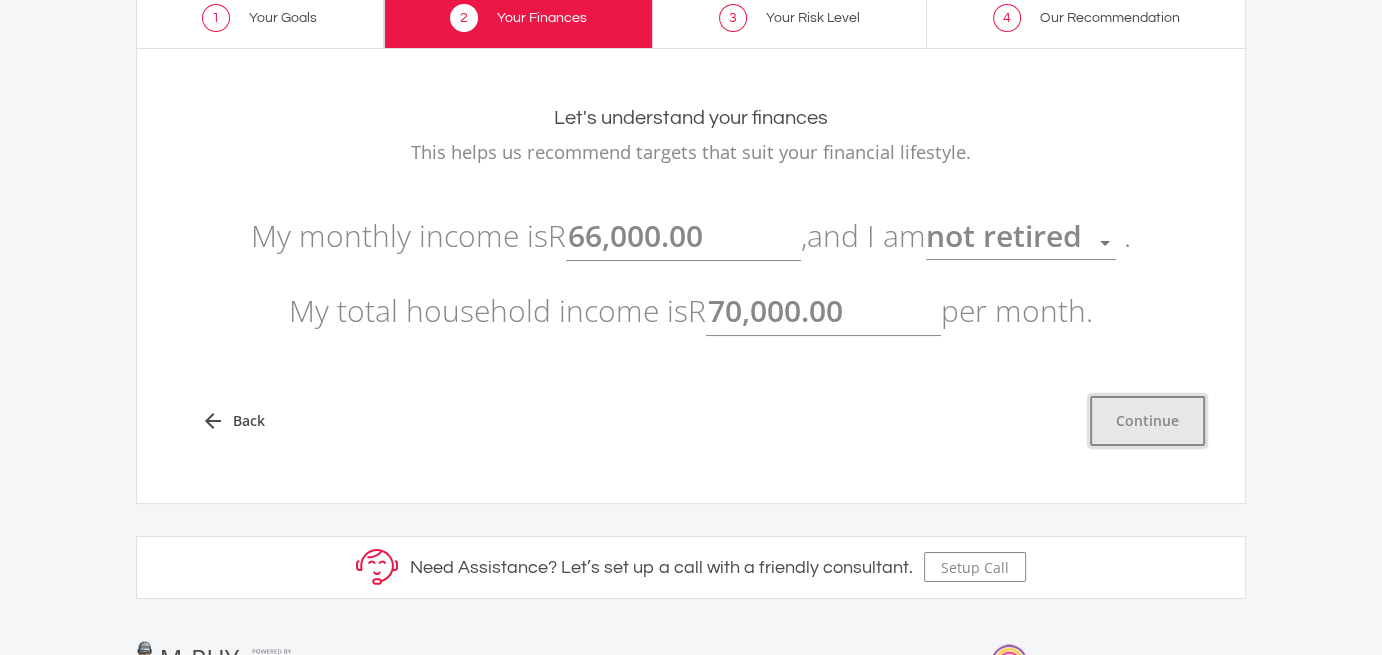 click on "Continue" 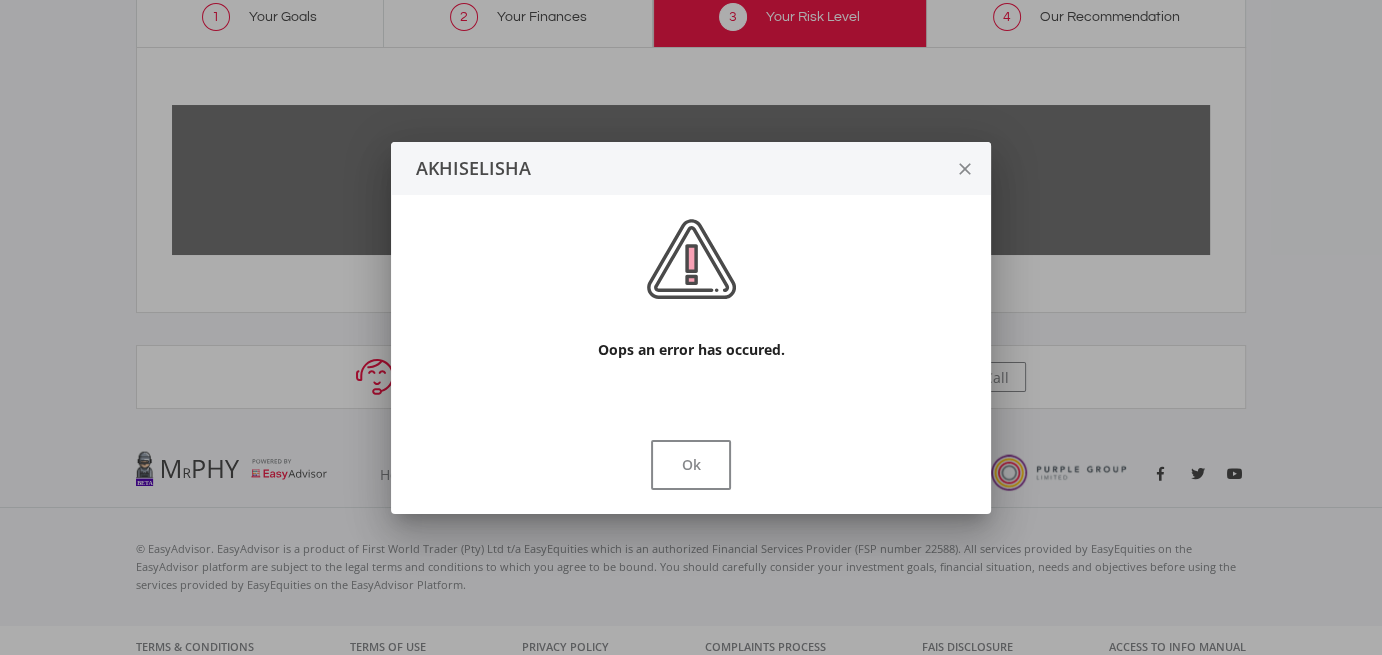 scroll, scrollTop: 0, scrollLeft: 0, axis: both 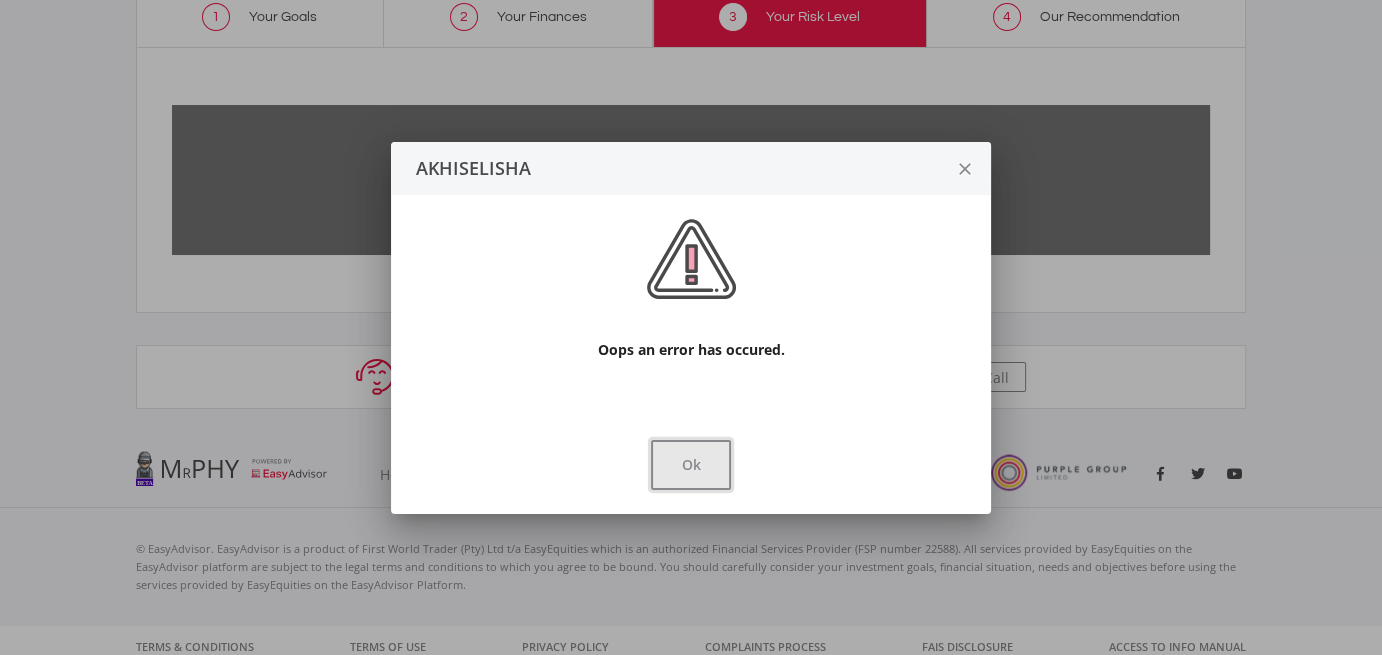 click on "Ok" at bounding box center (691, 465) 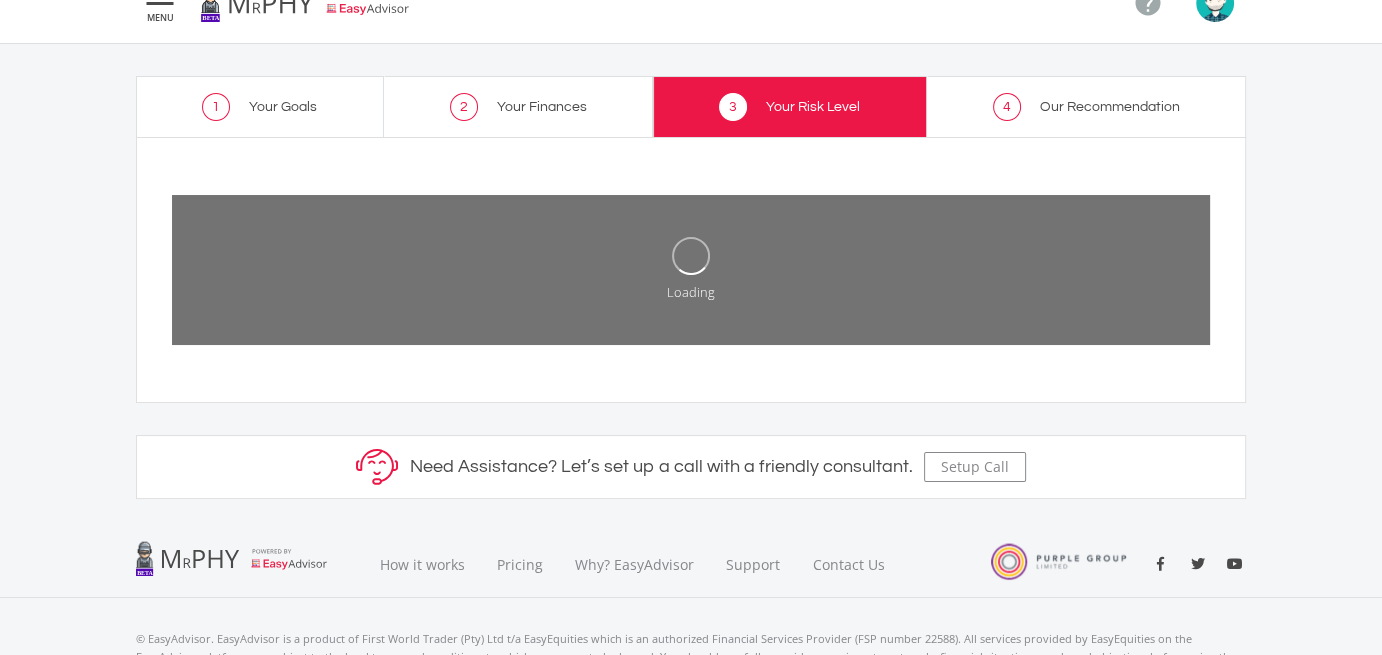 scroll, scrollTop: 0, scrollLeft: 0, axis: both 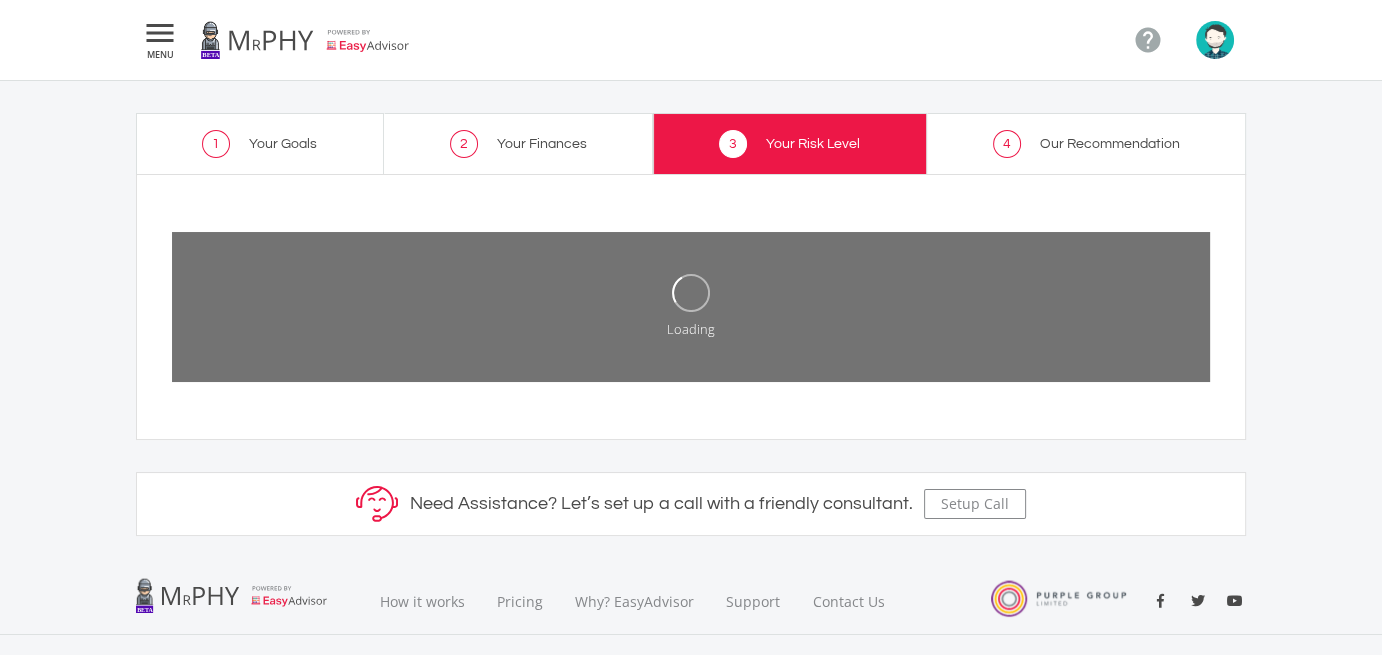 click on "Our Recommendation" 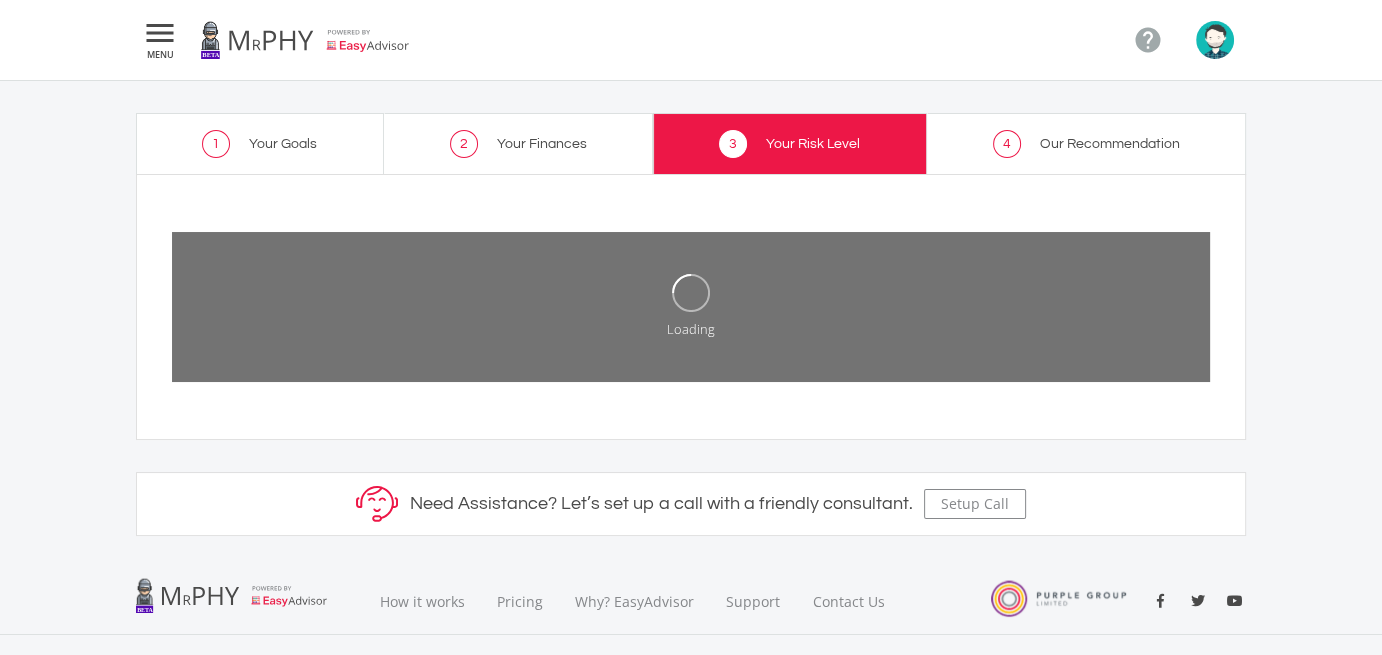 click on "Your Risk Level" 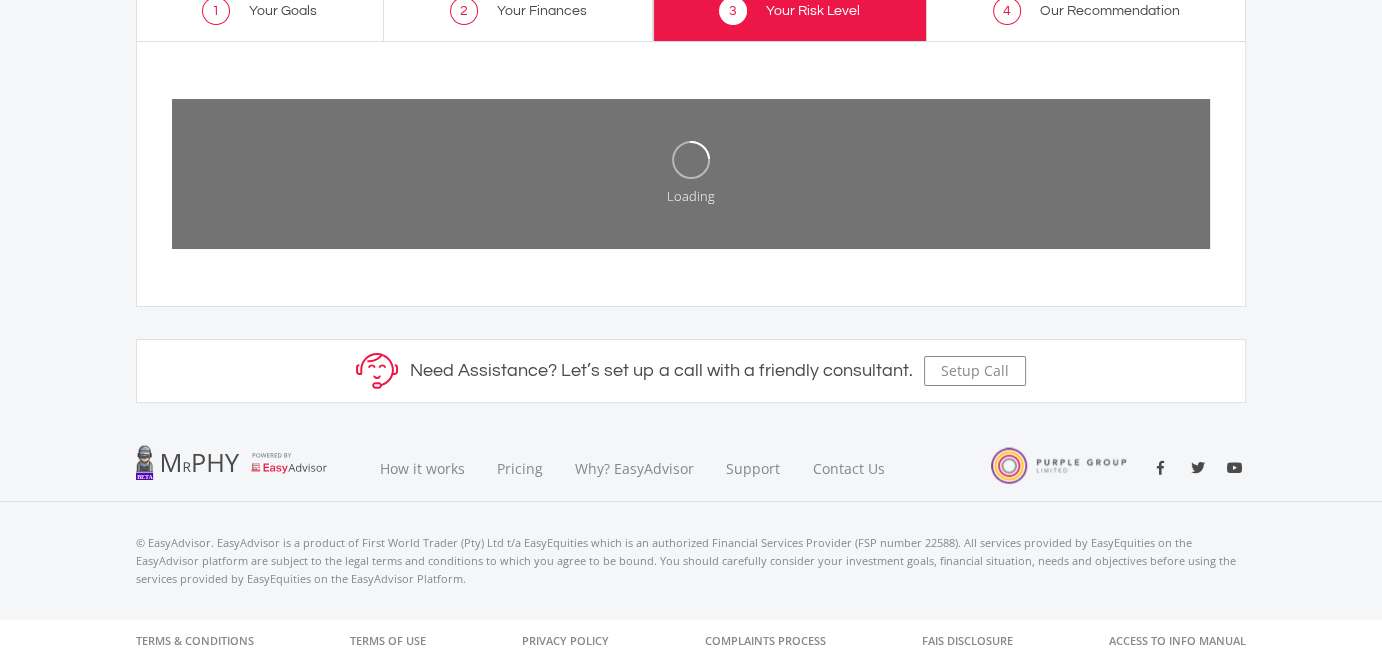 scroll, scrollTop: 137, scrollLeft: 0, axis: vertical 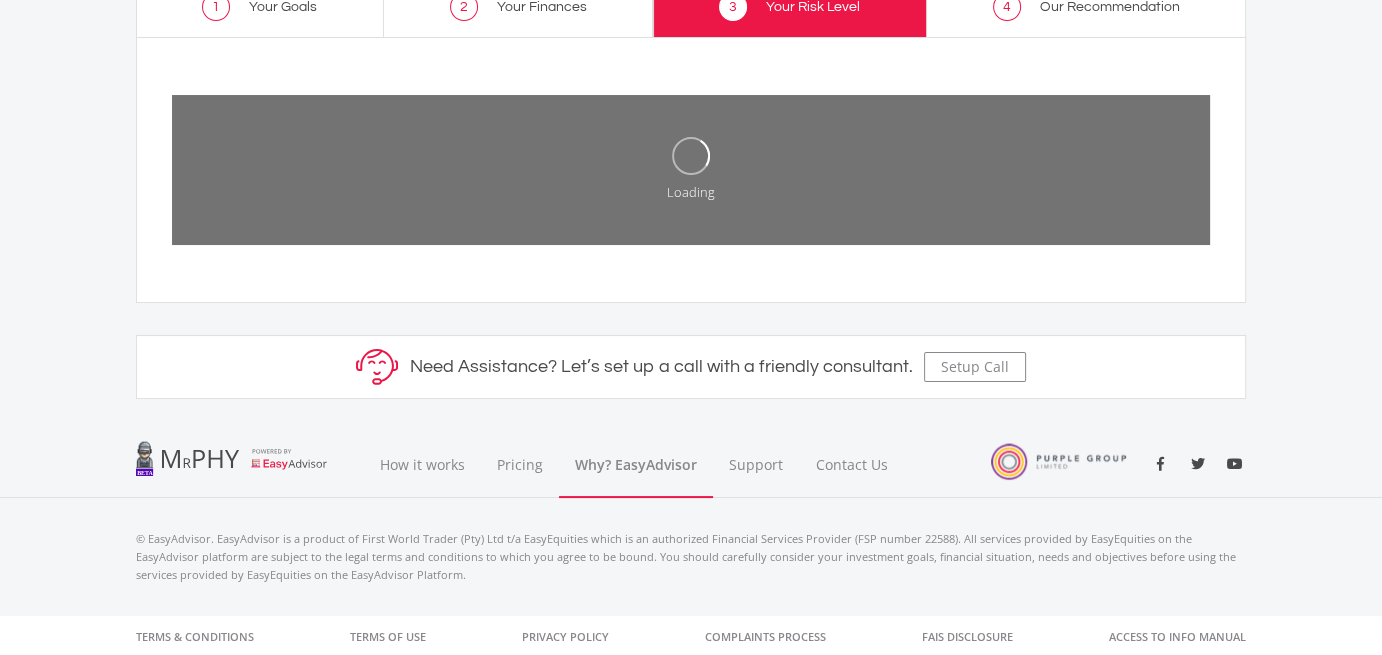 click on "Why? EasyAdvisor" 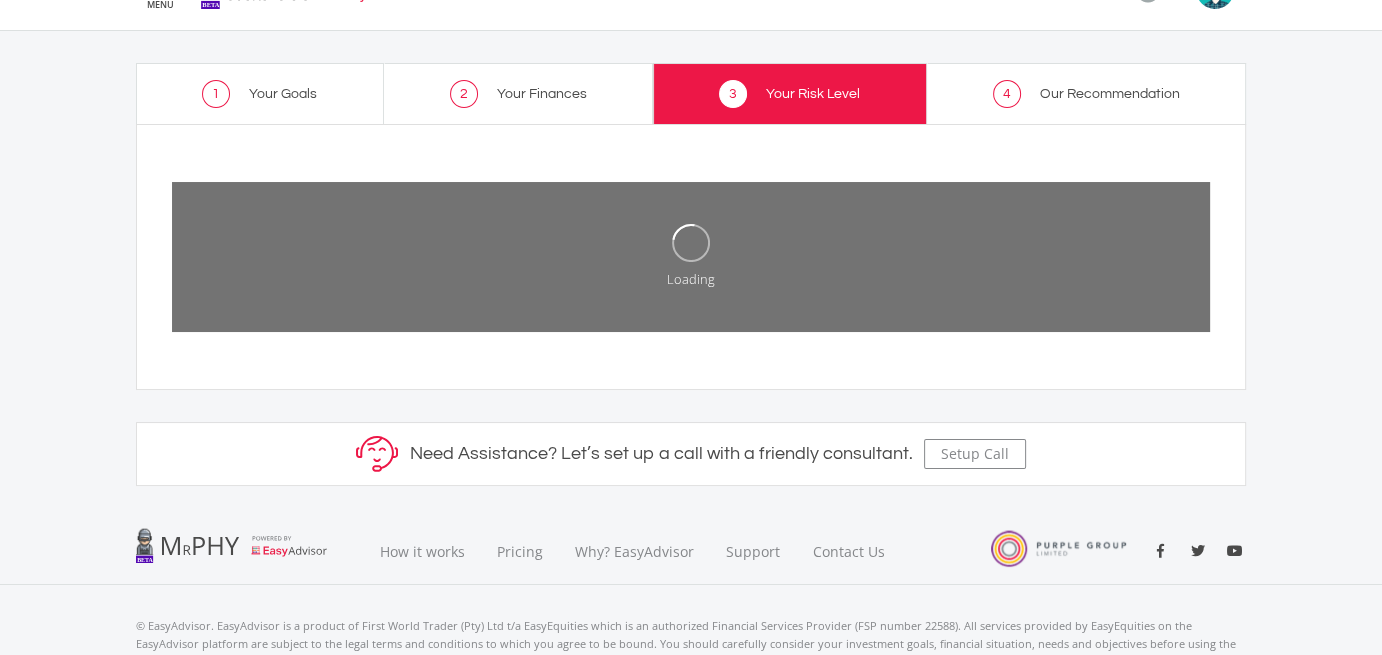 scroll, scrollTop: 0, scrollLeft: 0, axis: both 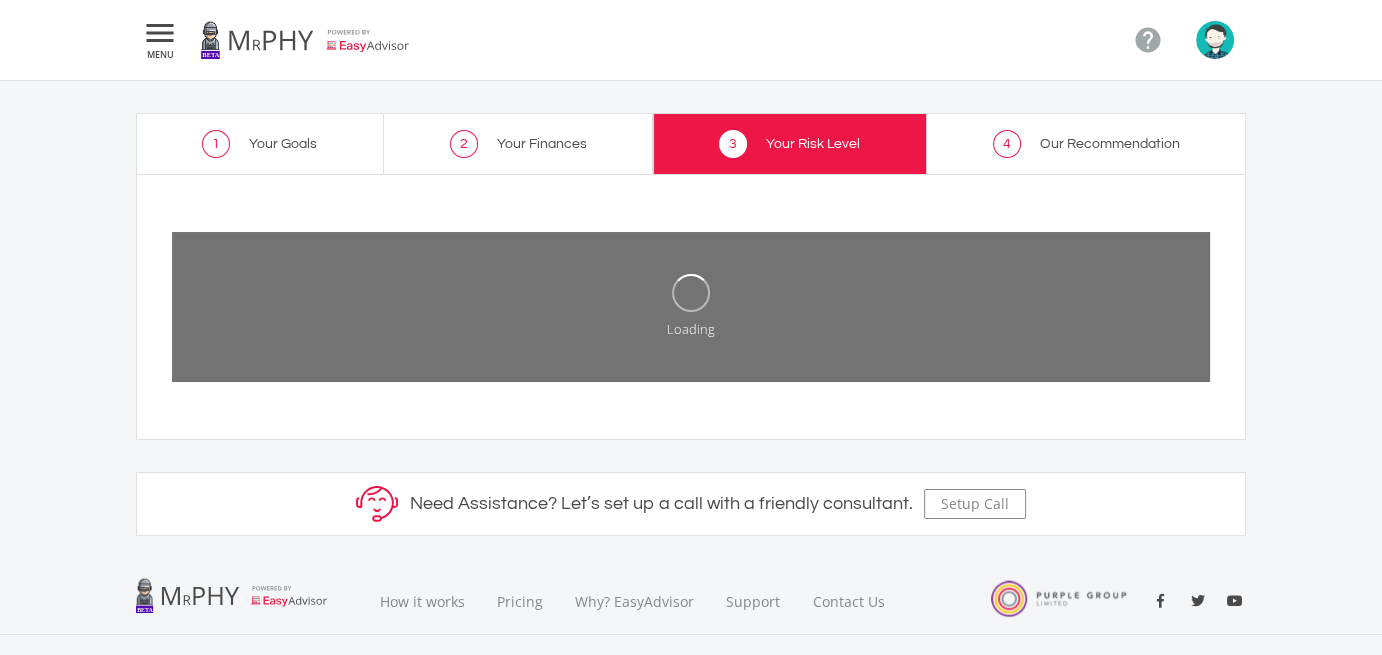 click at bounding box center [305, 40] 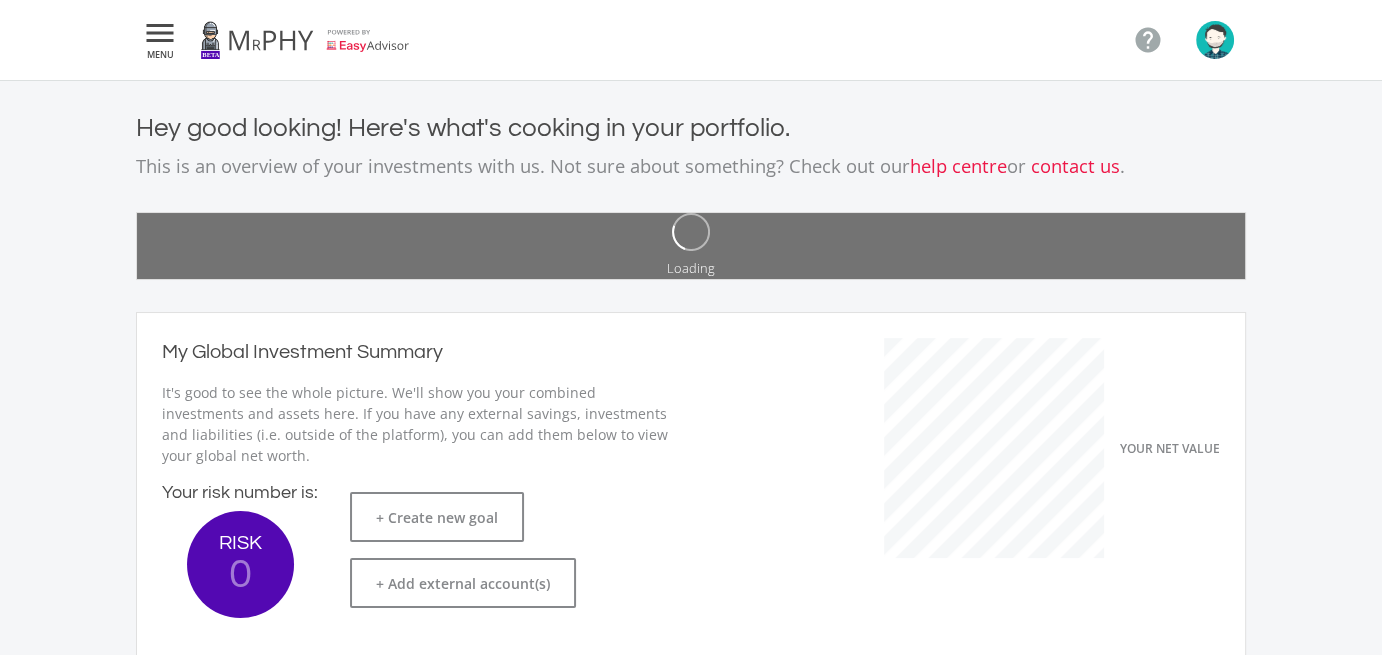 scroll, scrollTop: 999719, scrollLeft: 999450, axis: both 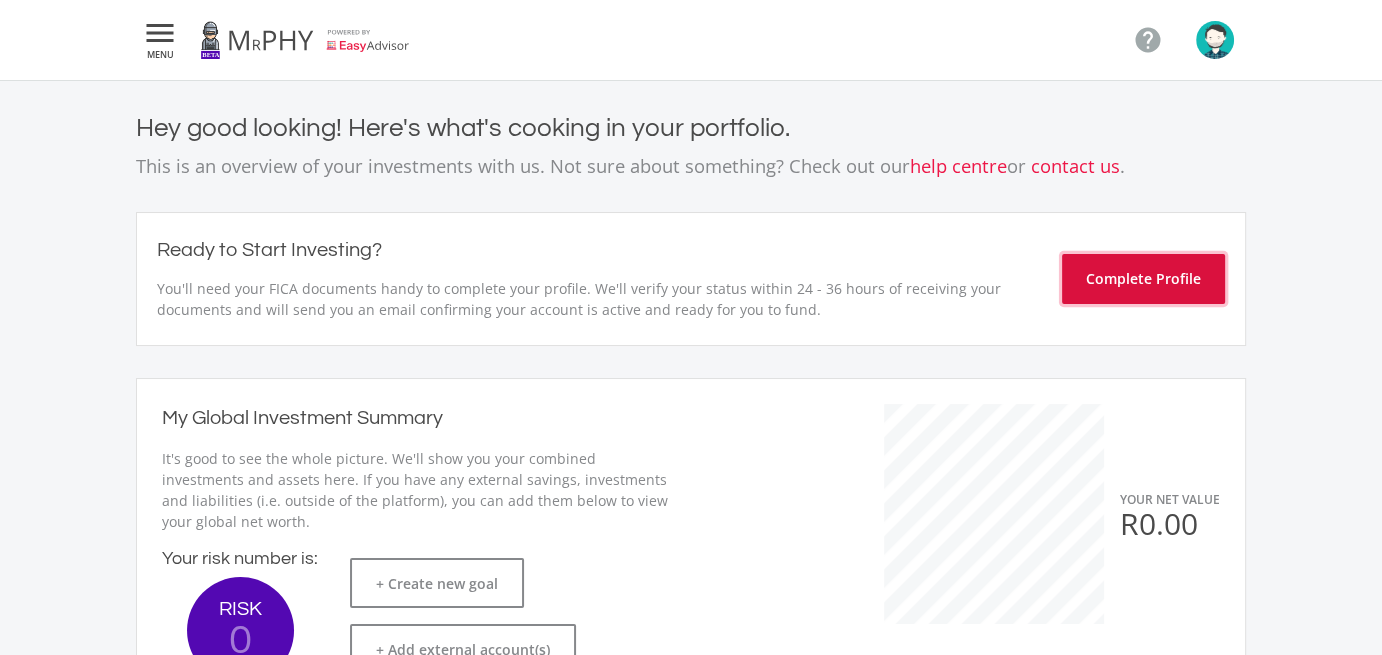 click on "Complete Profile" 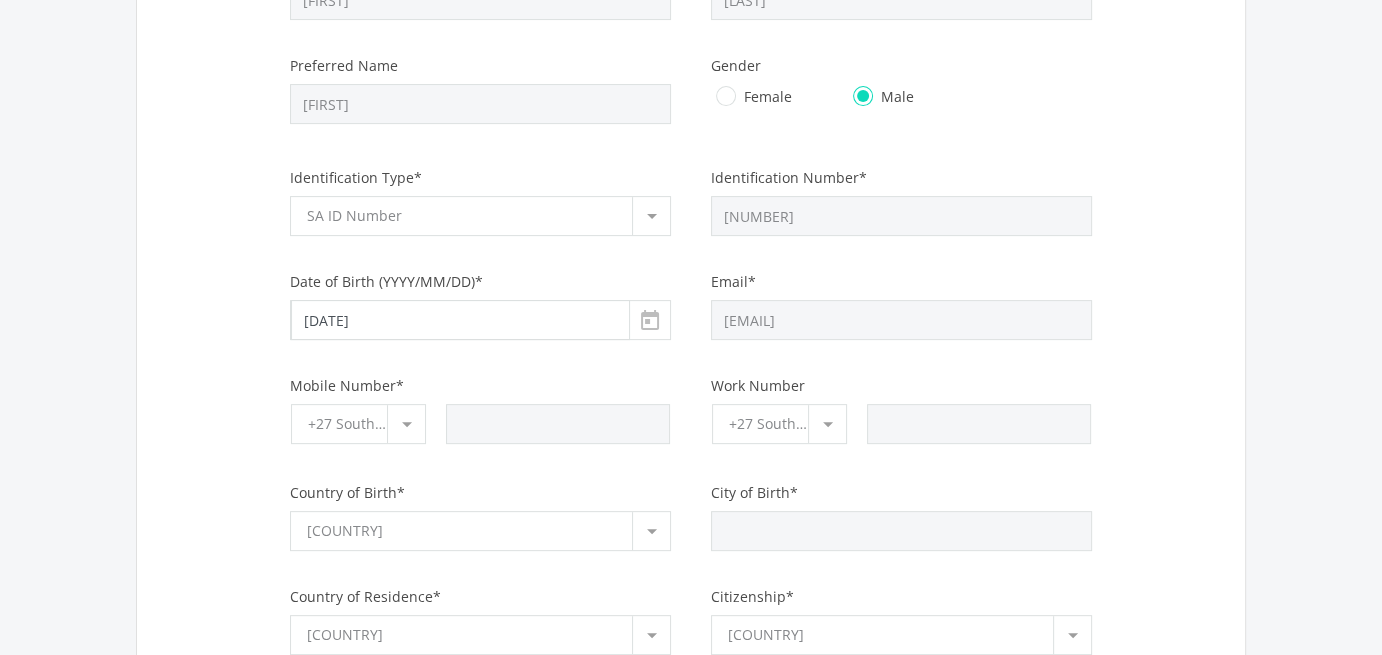 scroll, scrollTop: 0, scrollLeft: 0, axis: both 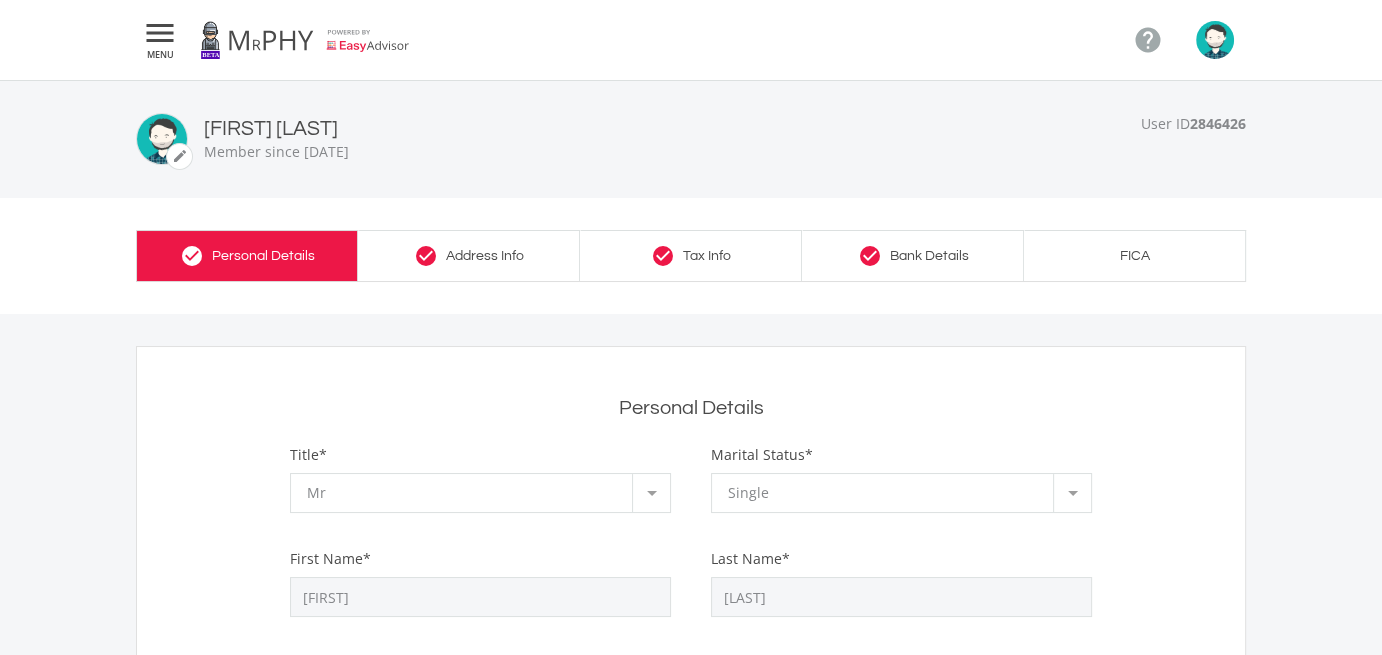 click on "mode_edit
Thandezakhe Mkhize
Member since 7 August 2025" 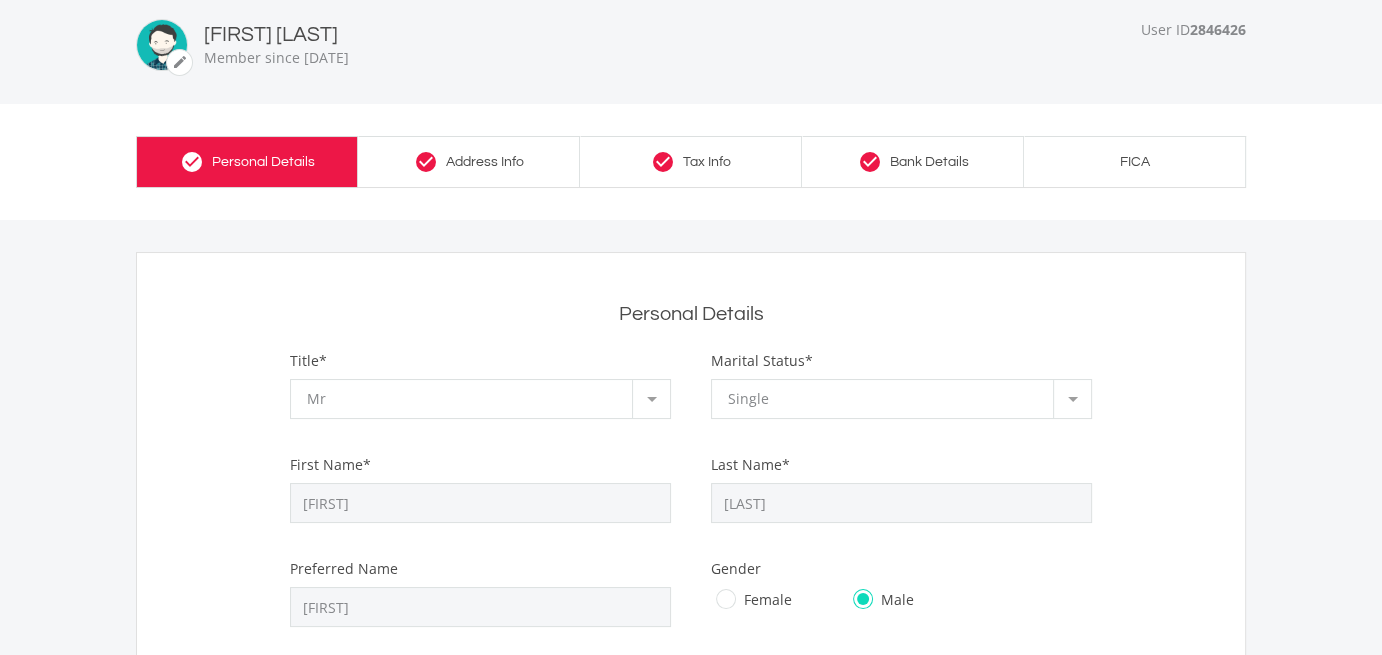 scroll, scrollTop: 0, scrollLeft: 0, axis: both 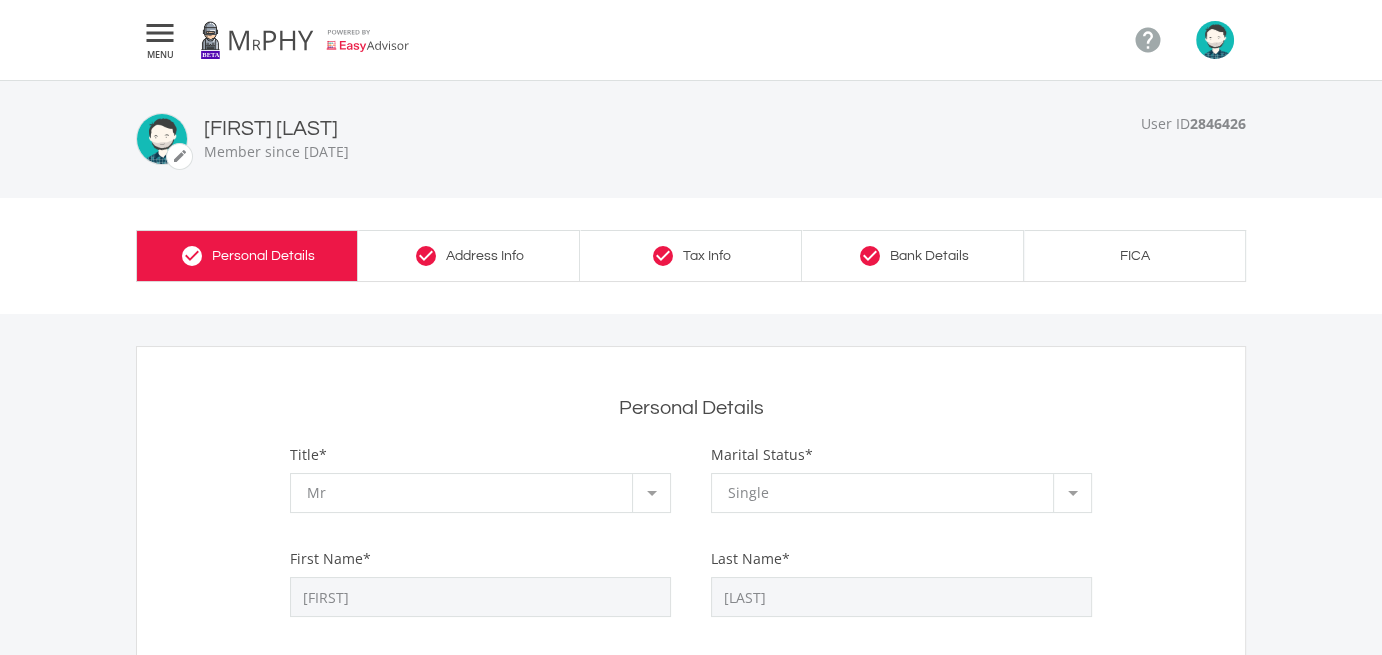 click on "FICA" at bounding box center (1135, 255) 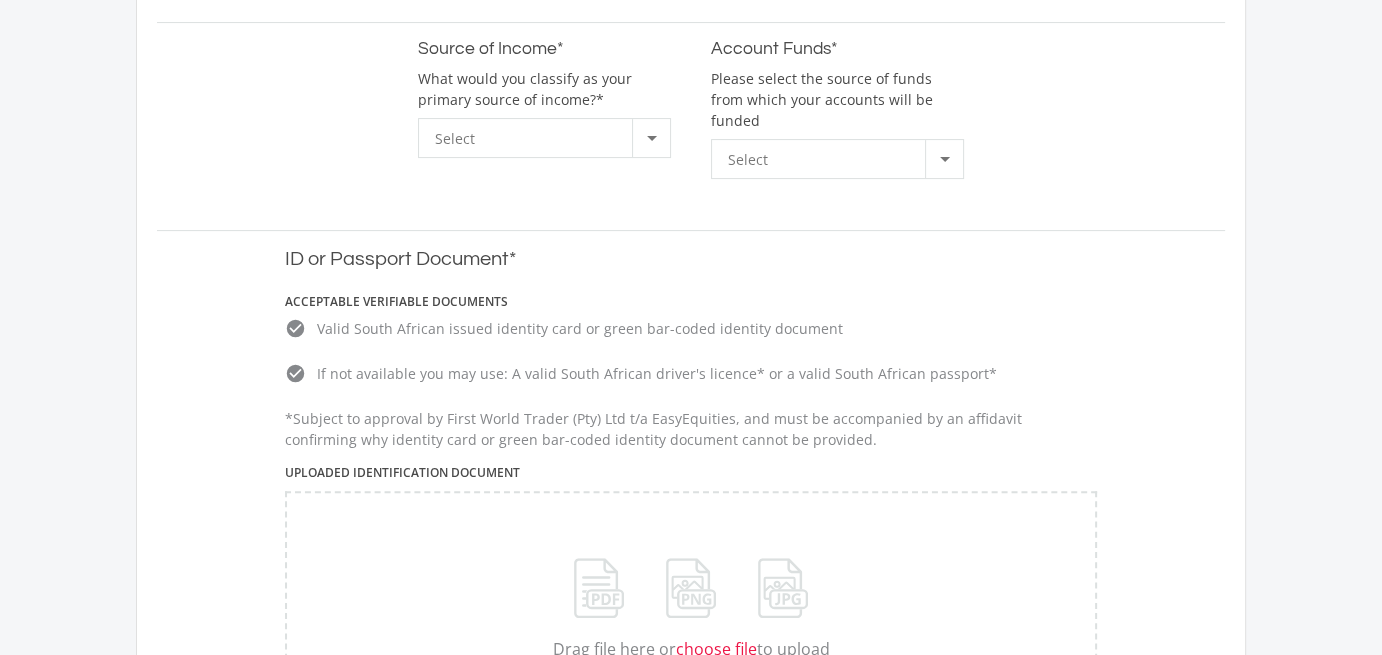 scroll, scrollTop: 400, scrollLeft: 0, axis: vertical 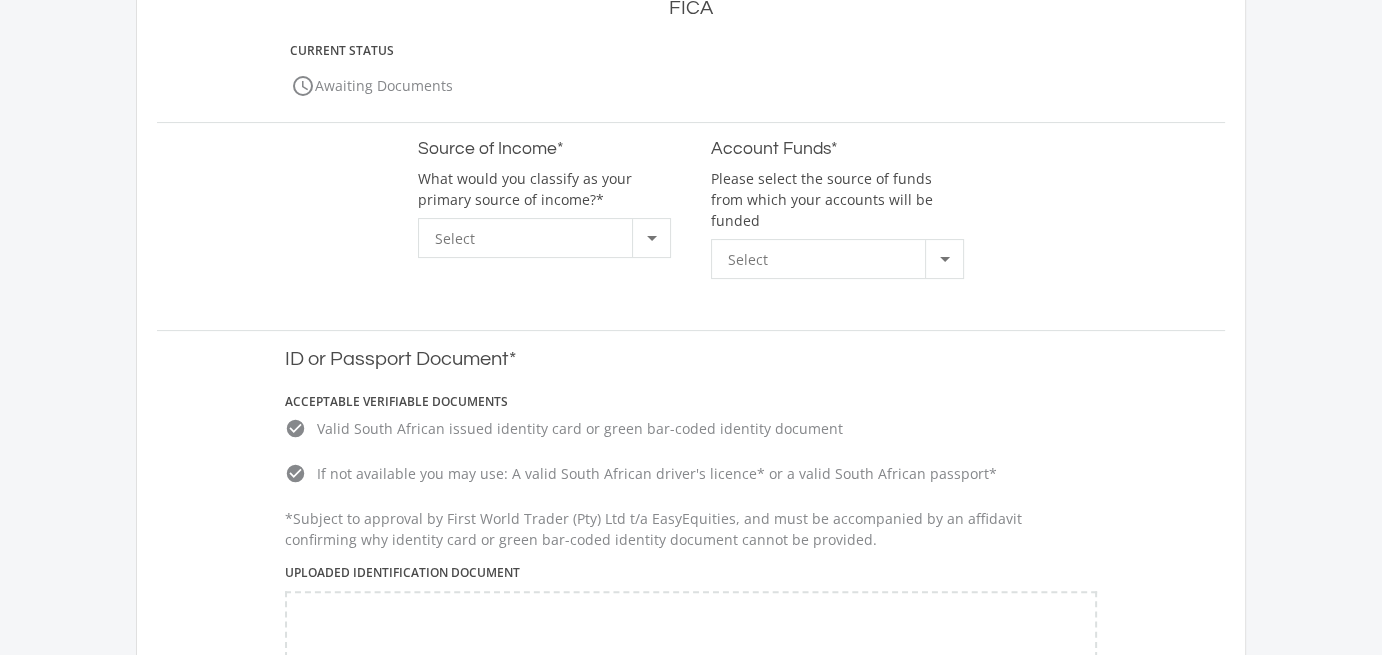 click on "Source of Income*
What would you classify as your primary source of income?*
Select
Select" 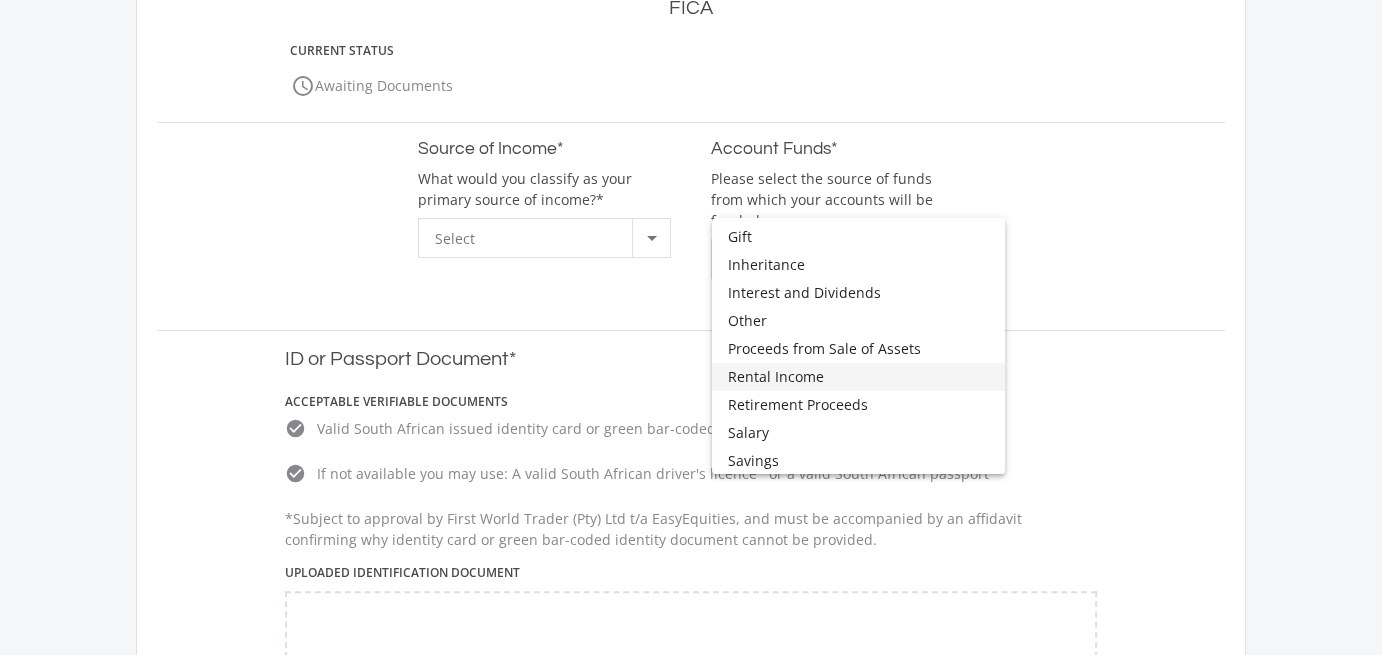 scroll, scrollTop: 108, scrollLeft: 0, axis: vertical 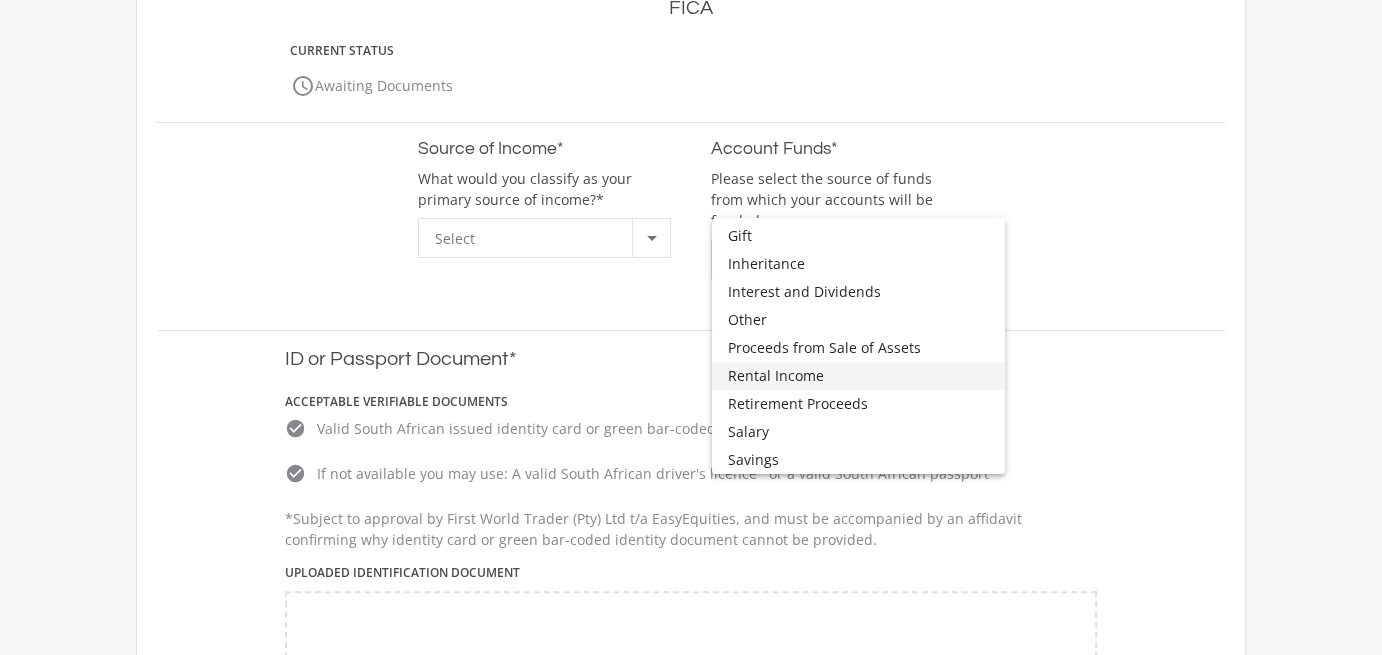 click on "Rental Income" at bounding box center [858, 376] 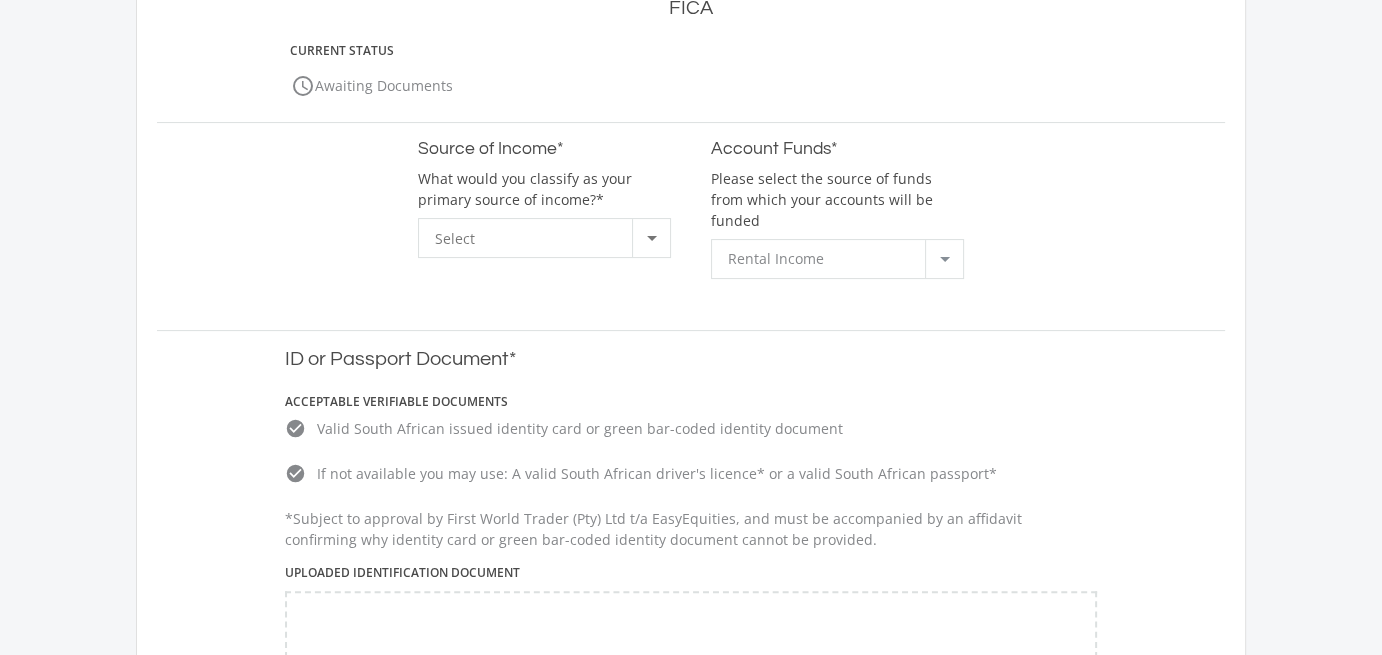 click on "Account Funds*
Please select the source of funds from which your accounts will be
funded
Rental Income
Select" 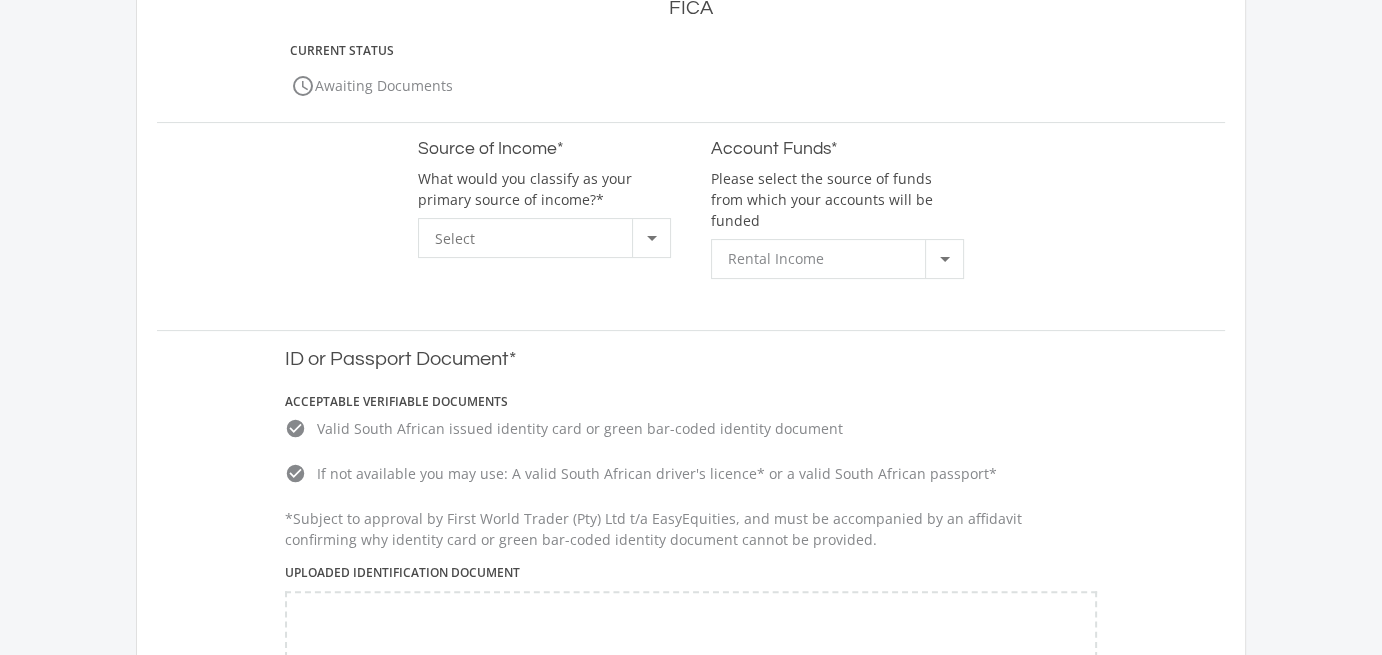 click at bounding box center [652, 238] 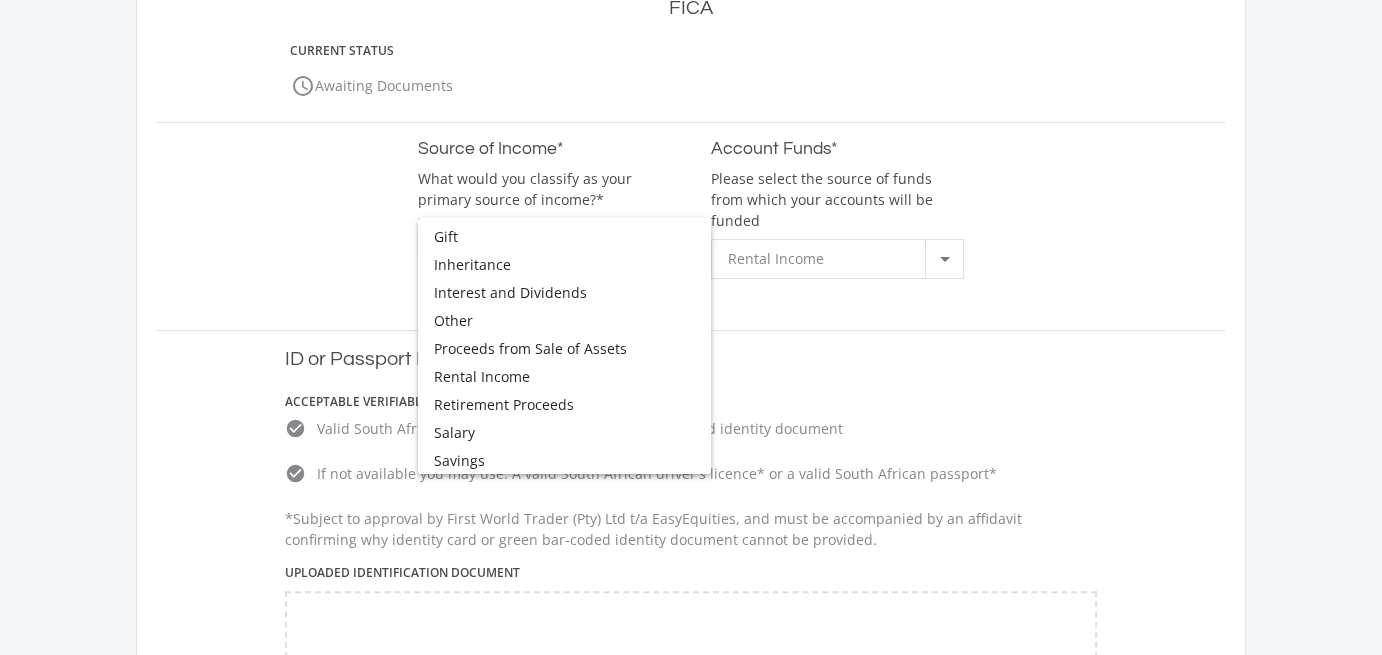 scroll, scrollTop: 108, scrollLeft: 0, axis: vertical 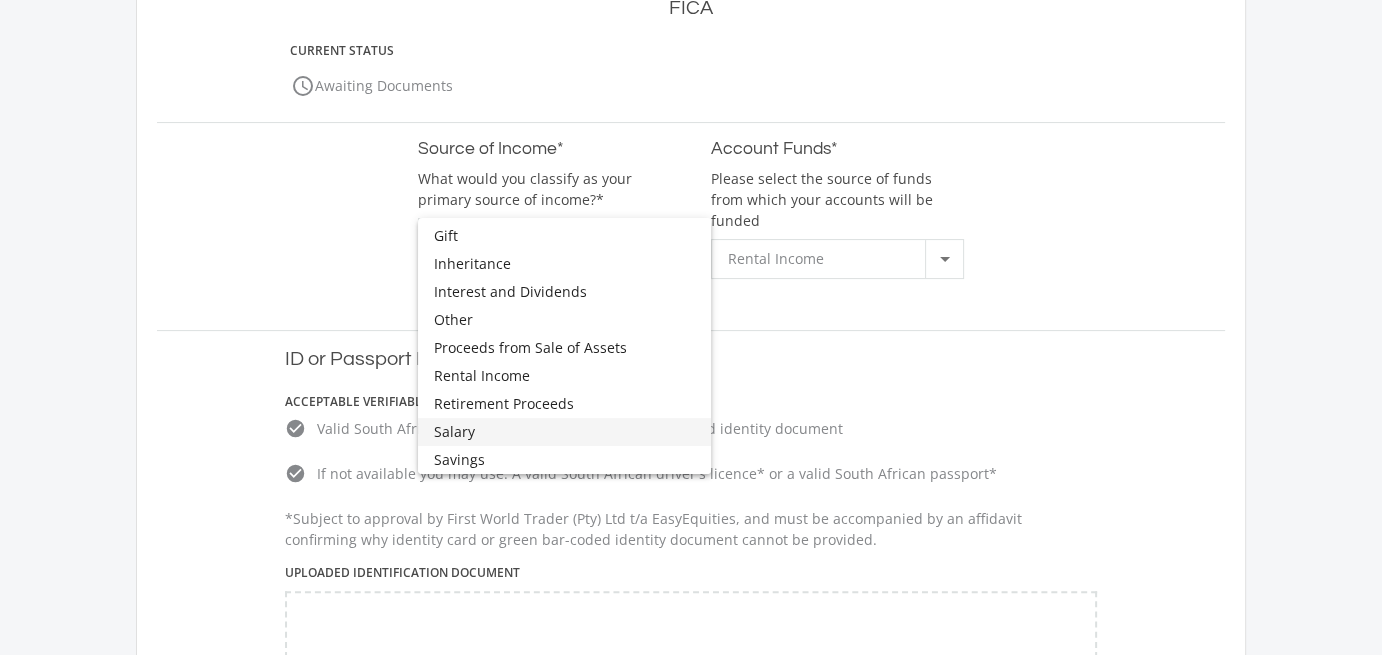 click on "Salary" at bounding box center [564, 432] 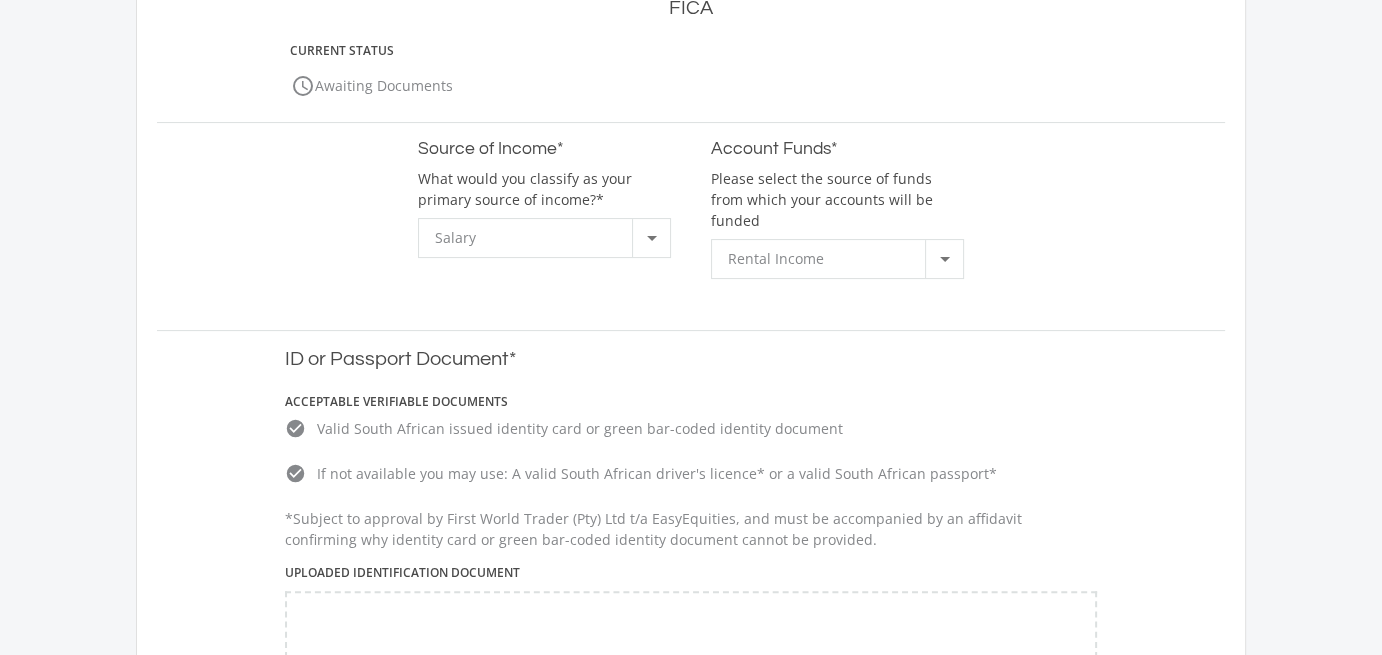 click on "FICA
CURRENT STATUS
access_time
Awaiting Documents
Source of Income*
What would you classify as your primary source of income?*
Salary
Select
Account Funds*
Please select the source of funds from which your accounts will be
funded" 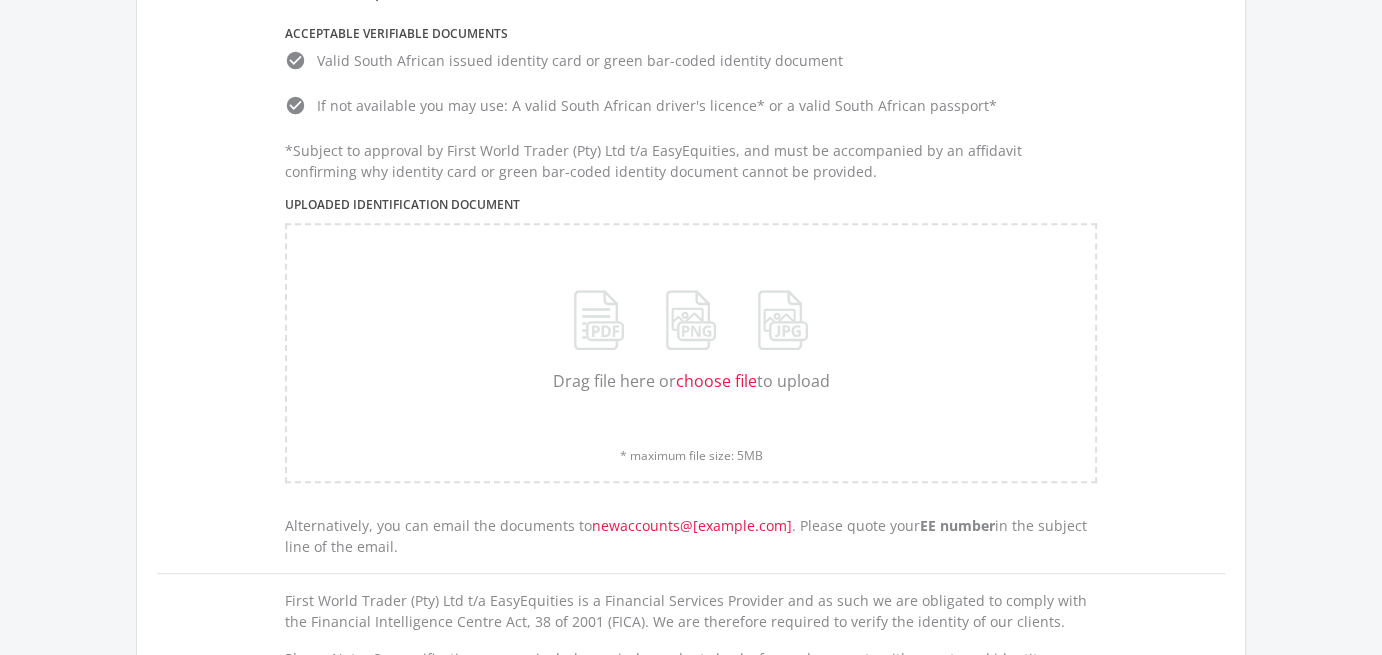 scroll, scrollTop: 800, scrollLeft: 0, axis: vertical 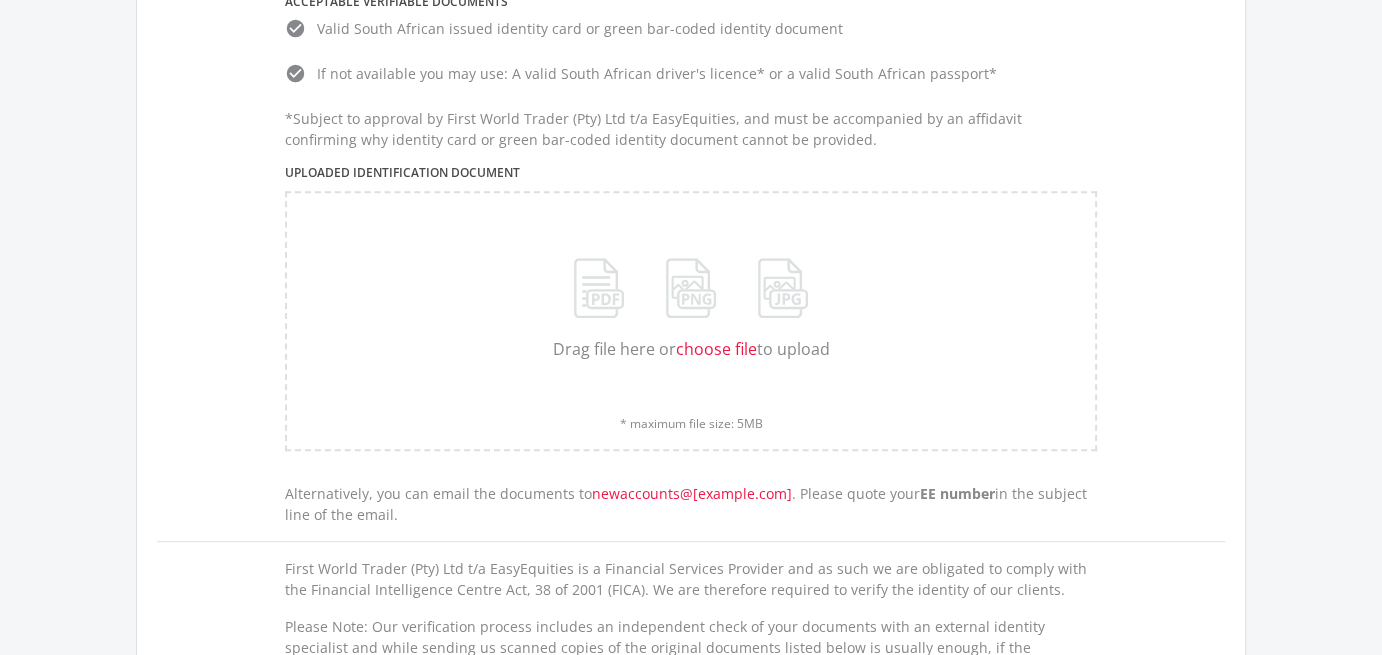 click on "choose file" 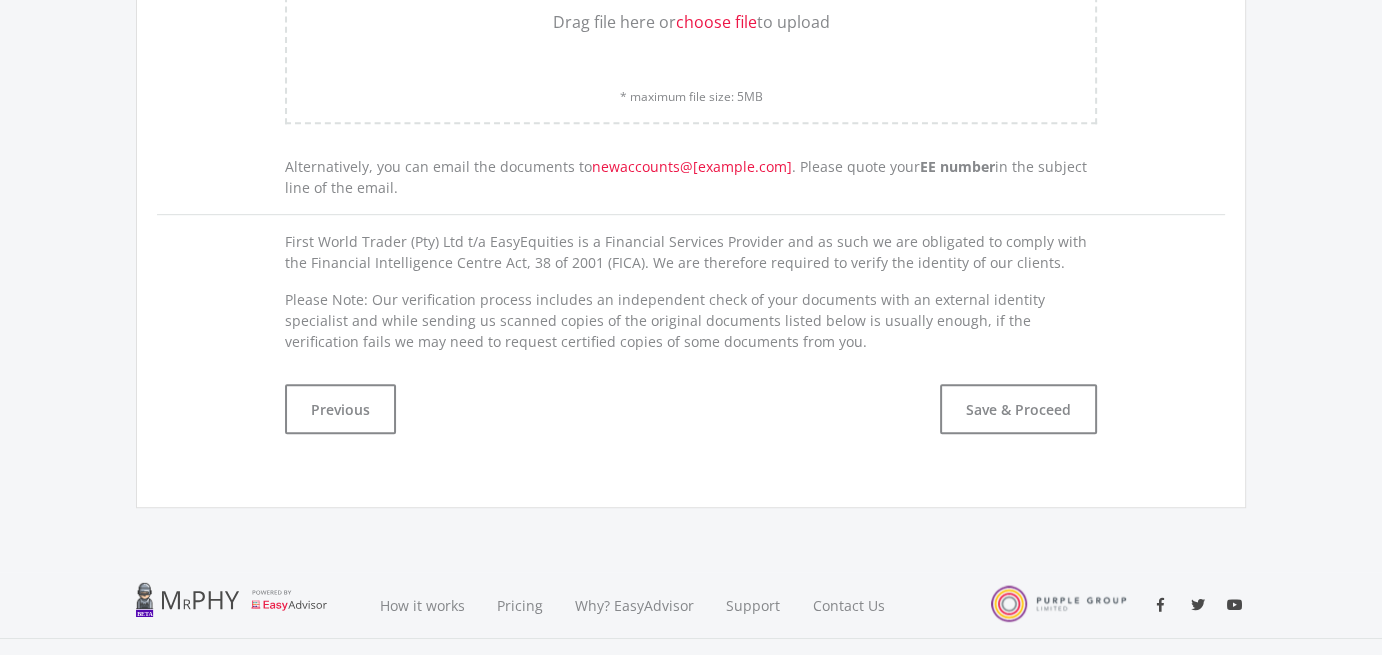 scroll, scrollTop: 1196, scrollLeft: 0, axis: vertical 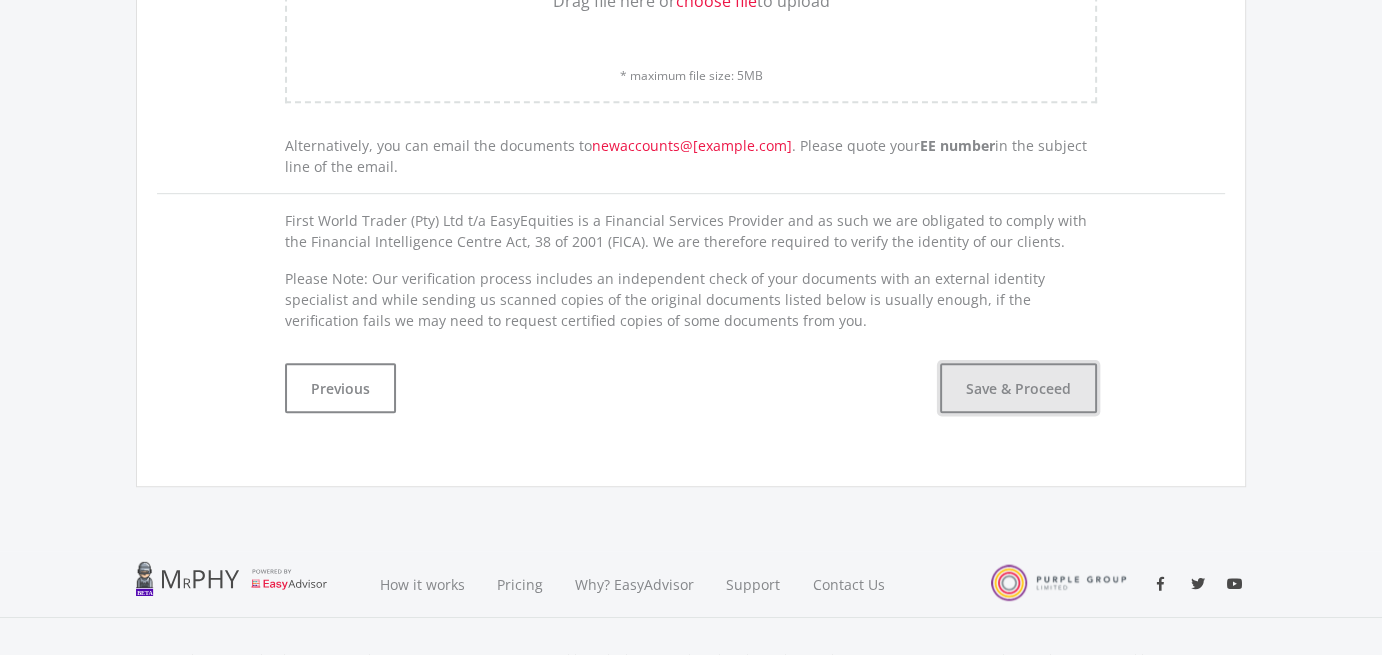 click on "Save & Proceed" 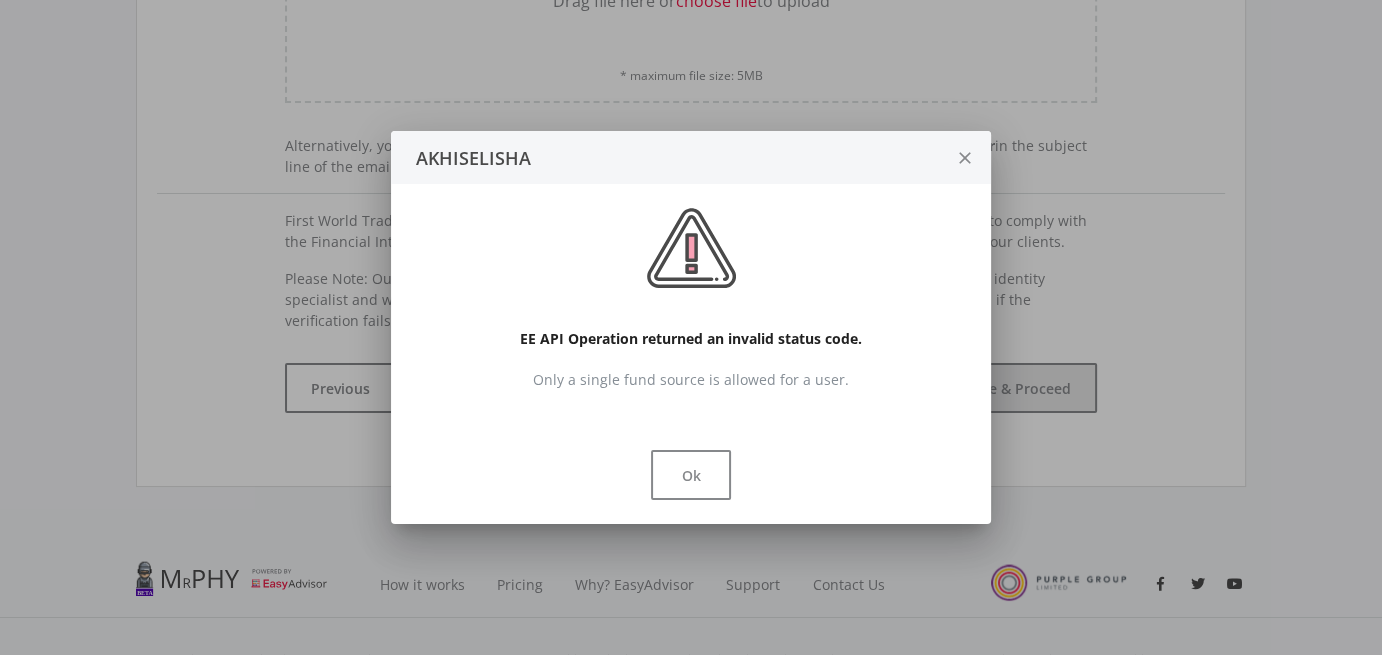 scroll, scrollTop: 0, scrollLeft: 0, axis: both 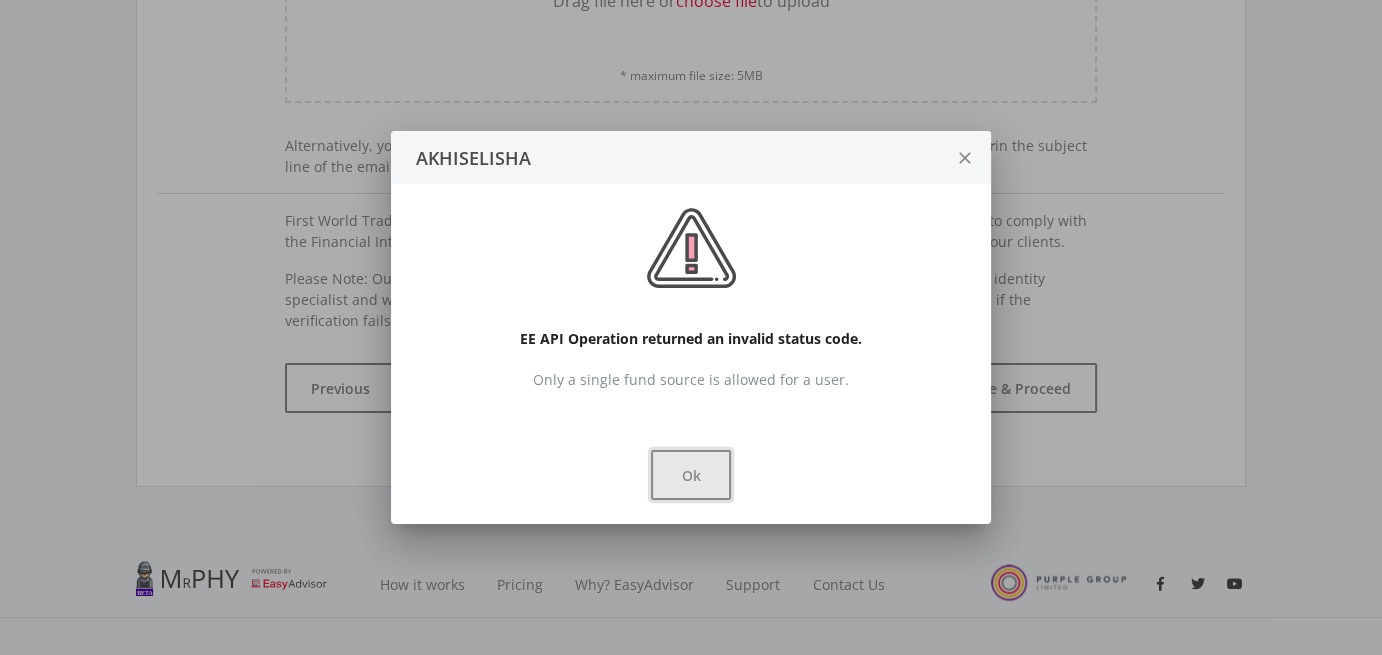 click on "Ok" at bounding box center (691, 475) 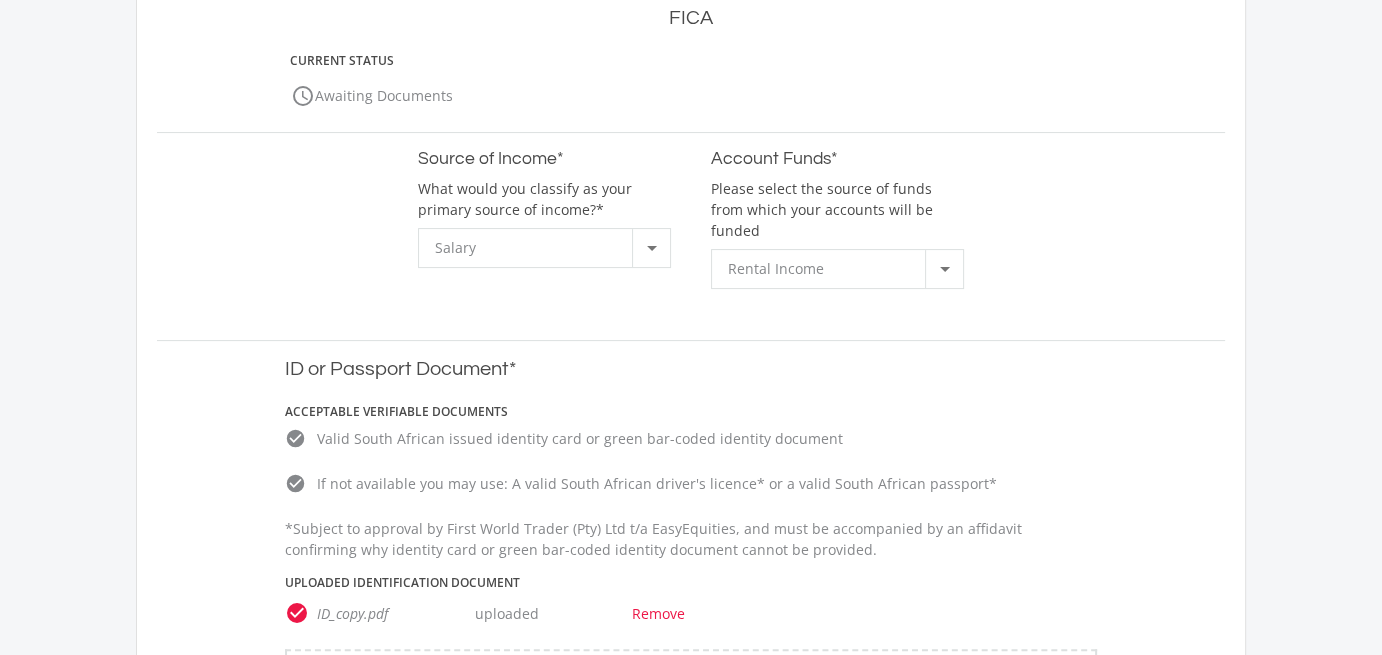 scroll, scrollTop: 296, scrollLeft: 0, axis: vertical 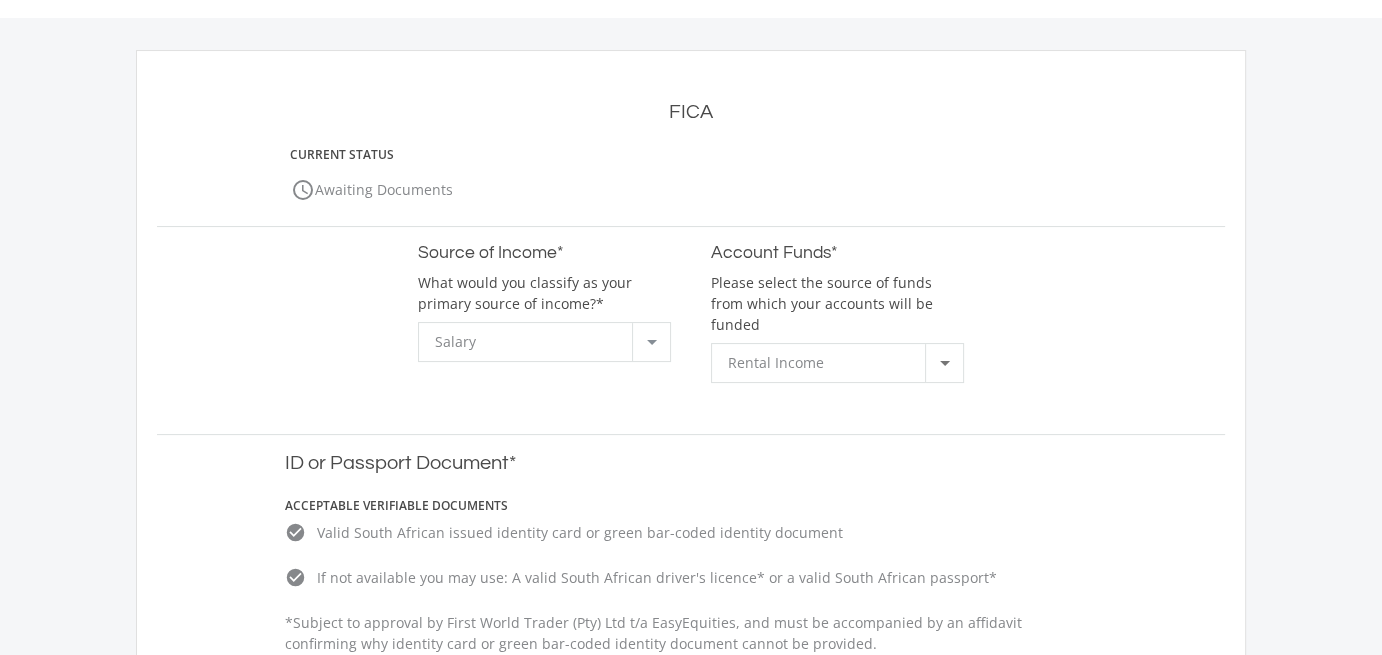 click at bounding box center [651, 342] 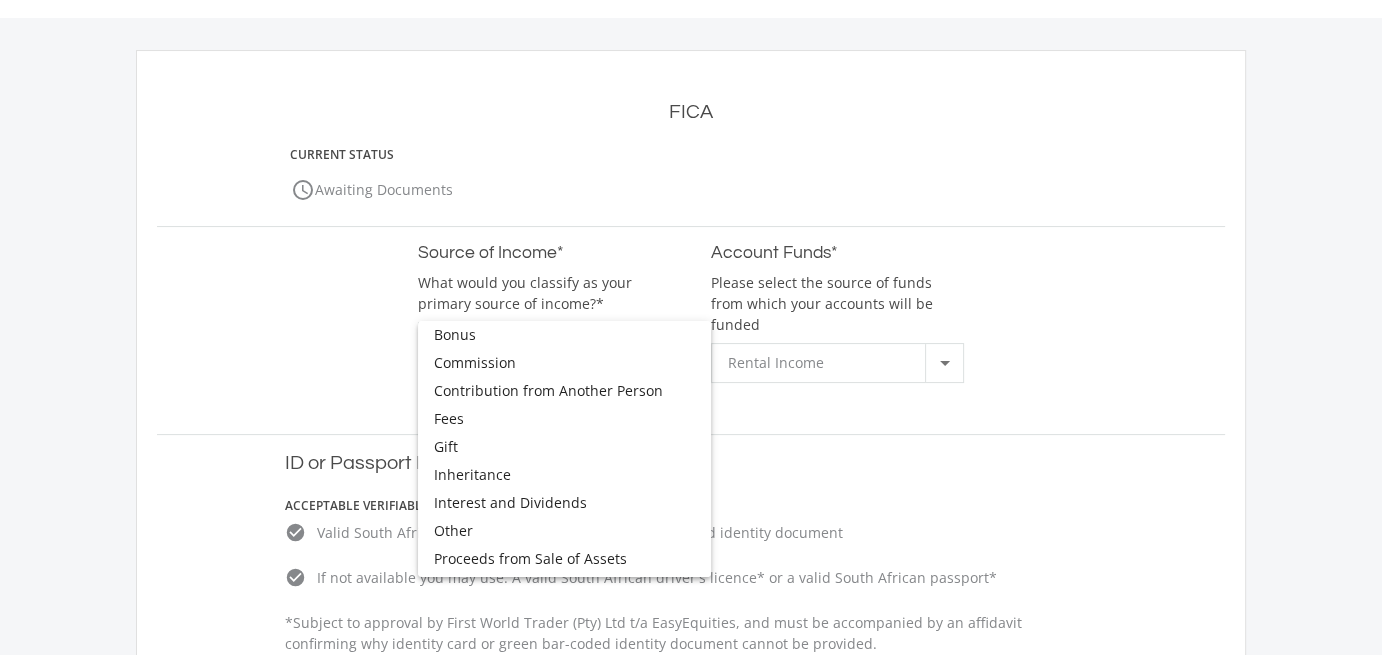 scroll, scrollTop: 108, scrollLeft: 0, axis: vertical 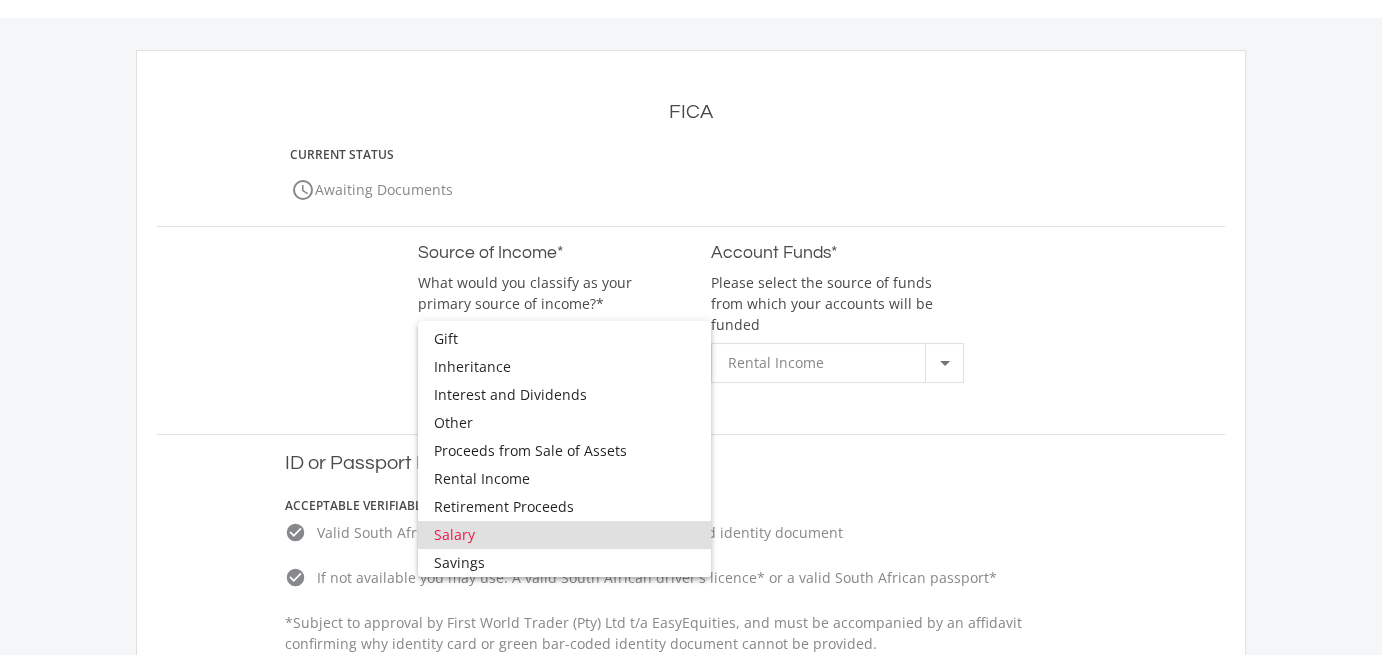 click at bounding box center [691, 327] 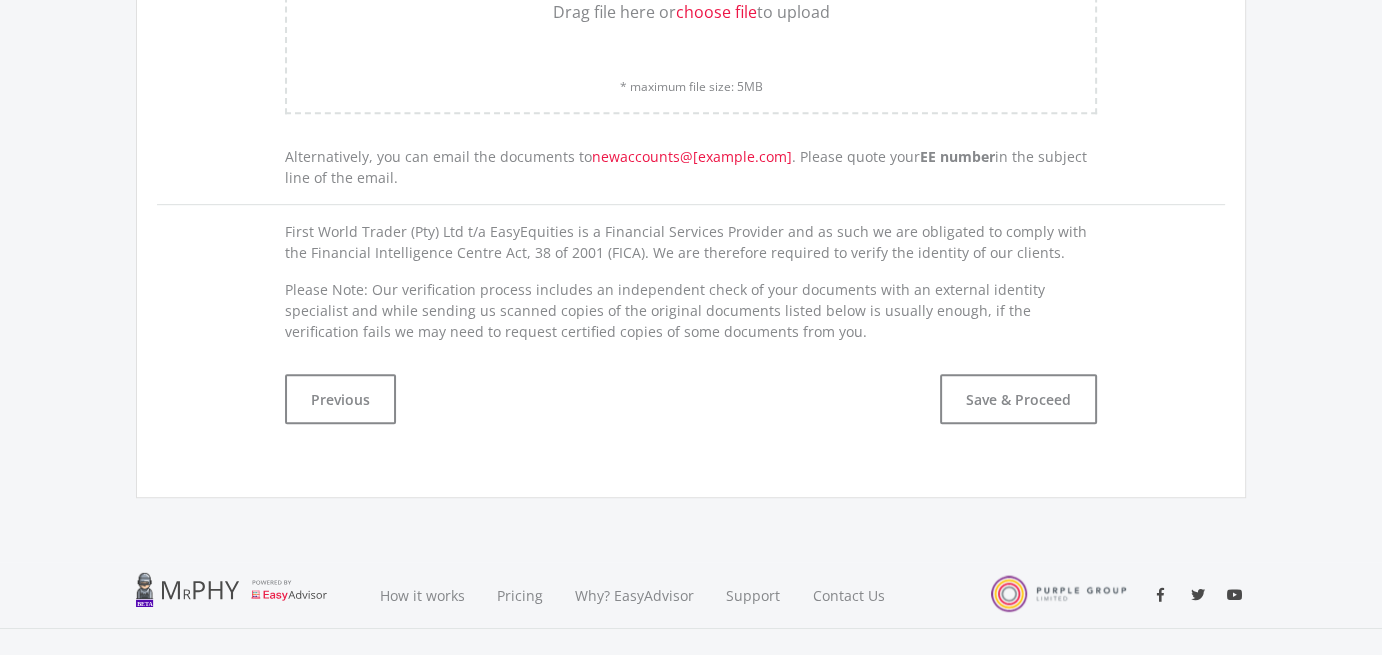scroll, scrollTop: 1196, scrollLeft: 0, axis: vertical 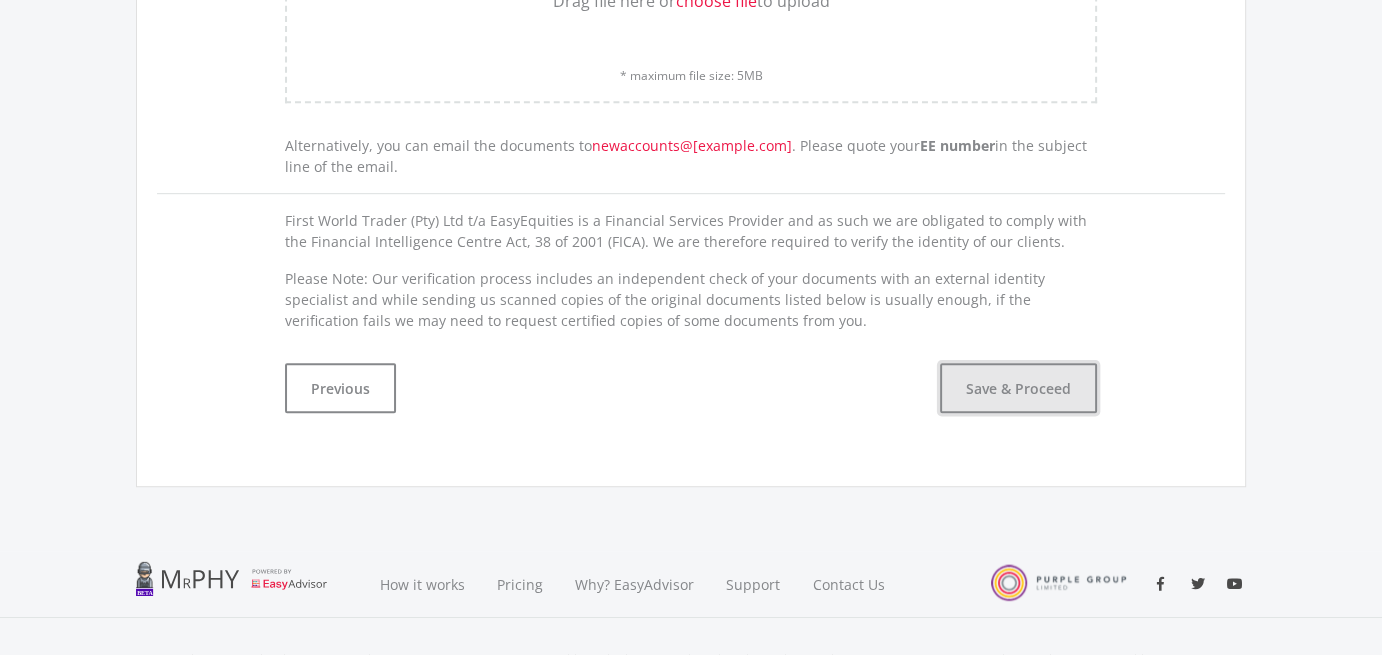 click on "Save & Proceed" 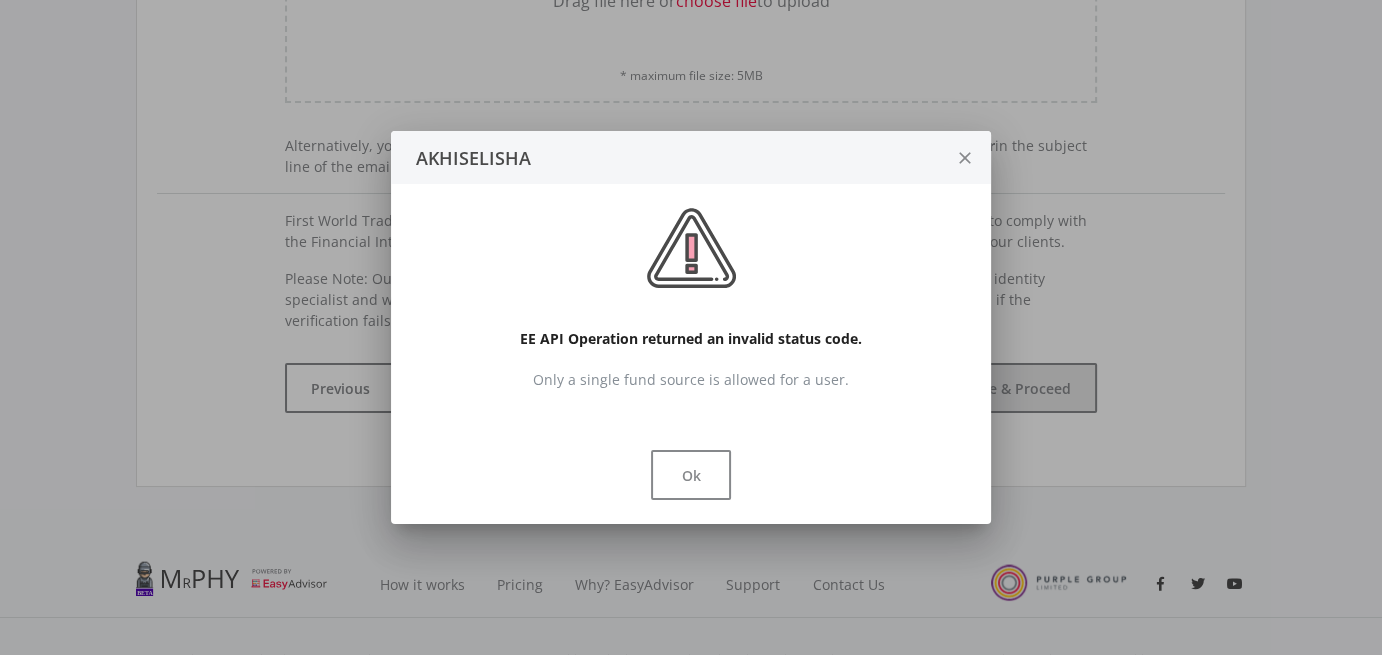 scroll, scrollTop: 0, scrollLeft: 0, axis: both 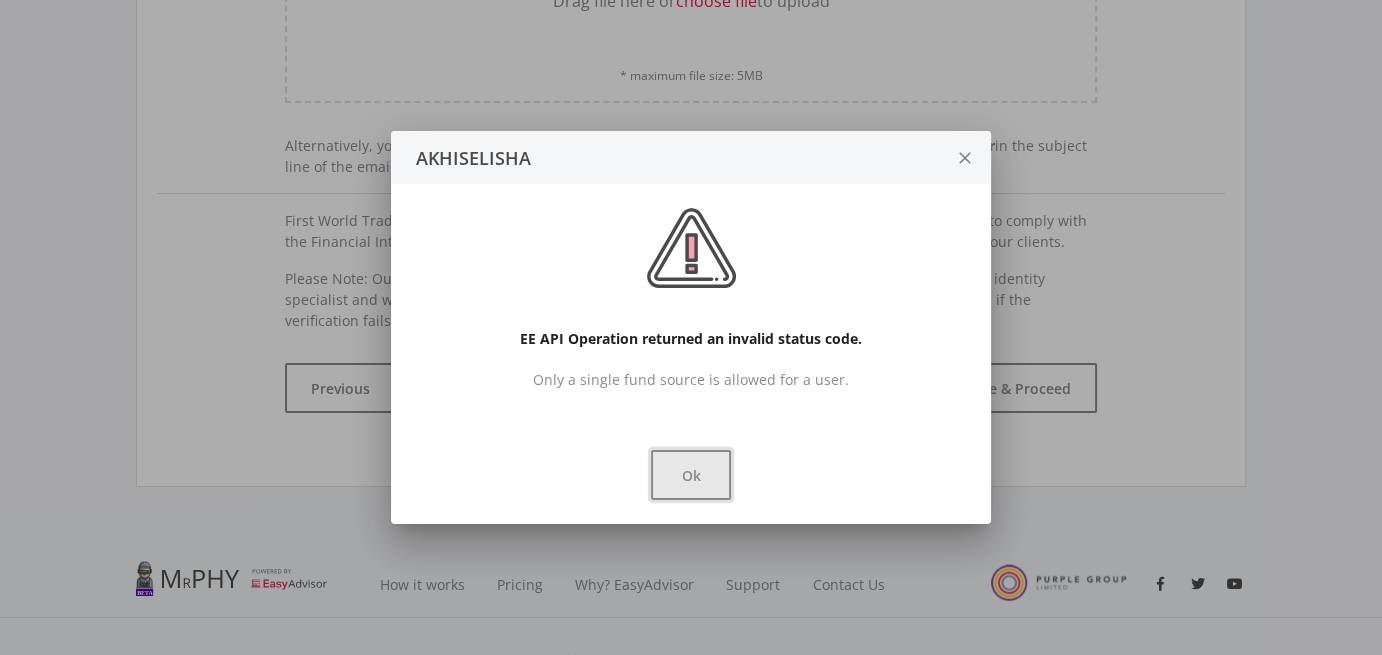 click on "Ok" at bounding box center (691, 475) 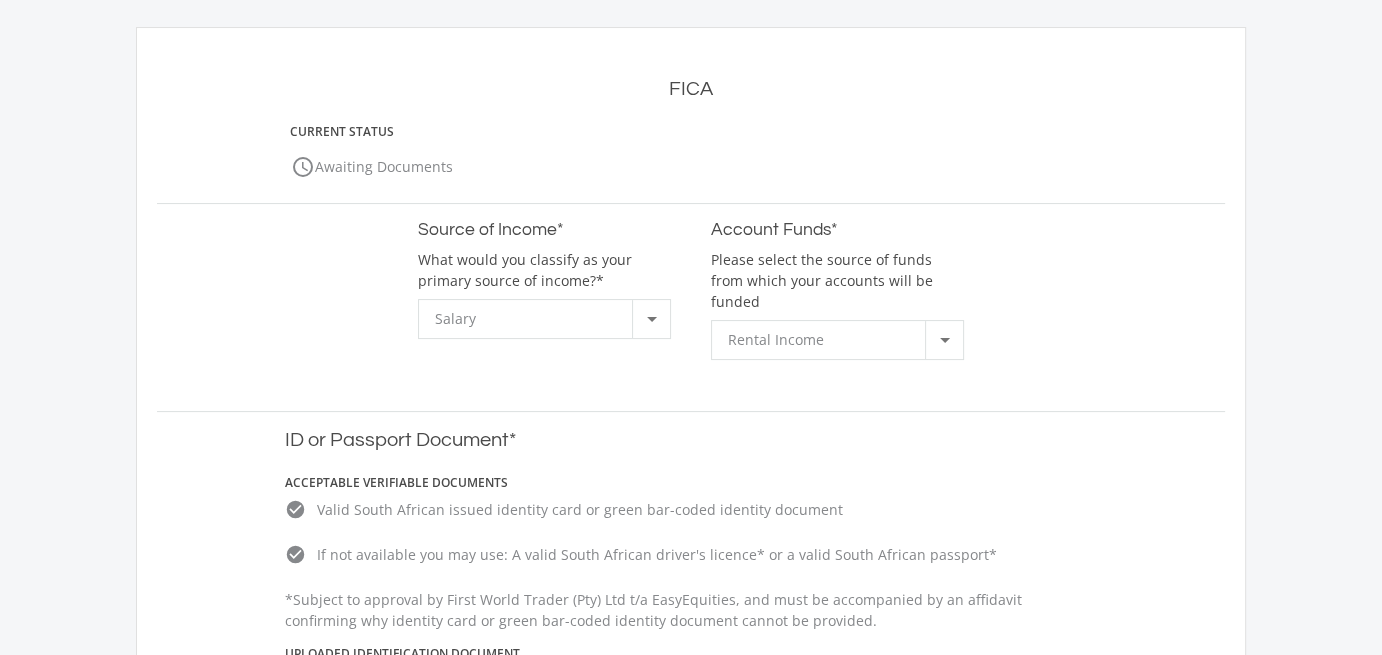 scroll, scrollTop: 296, scrollLeft: 0, axis: vertical 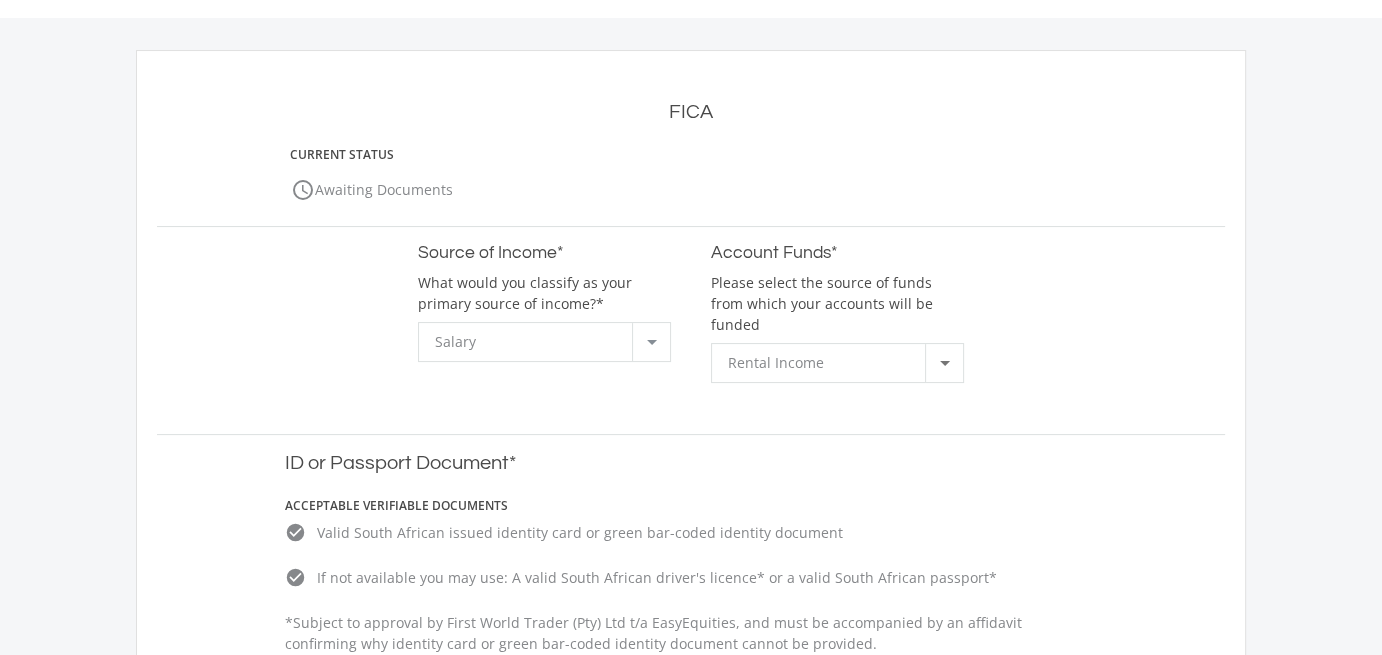 click at bounding box center [651, 342] 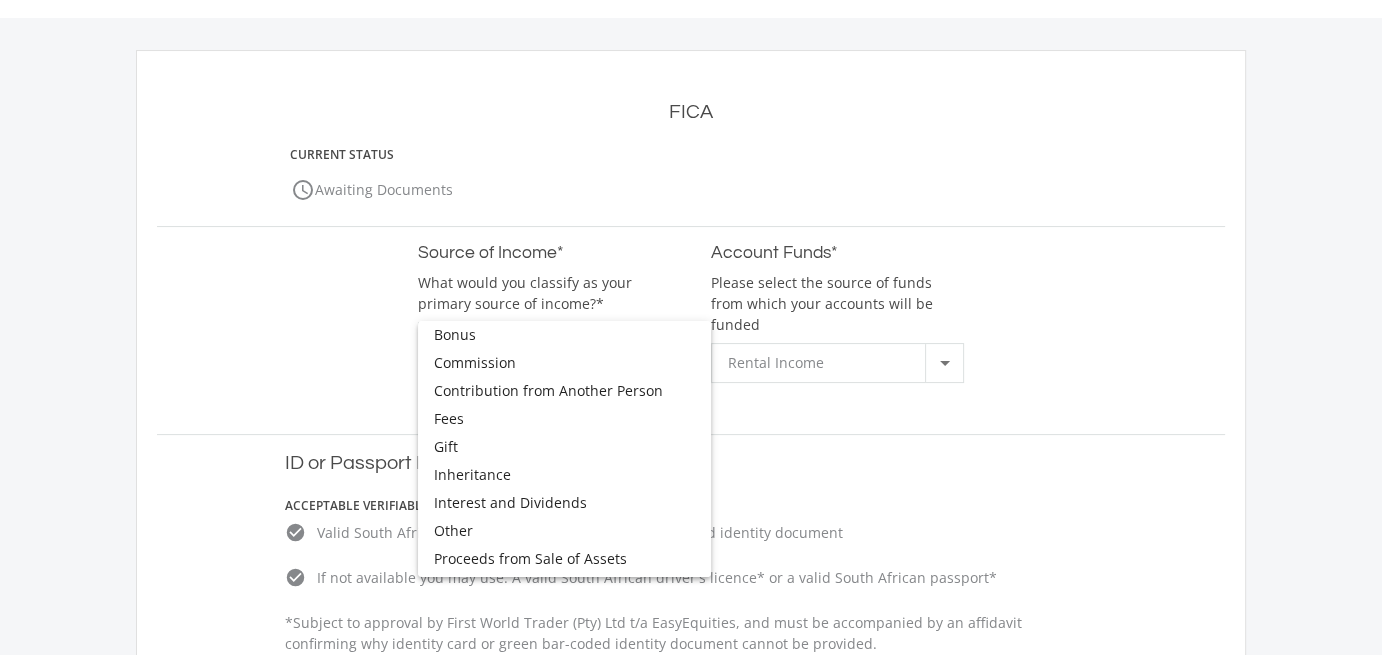 scroll, scrollTop: 108, scrollLeft: 0, axis: vertical 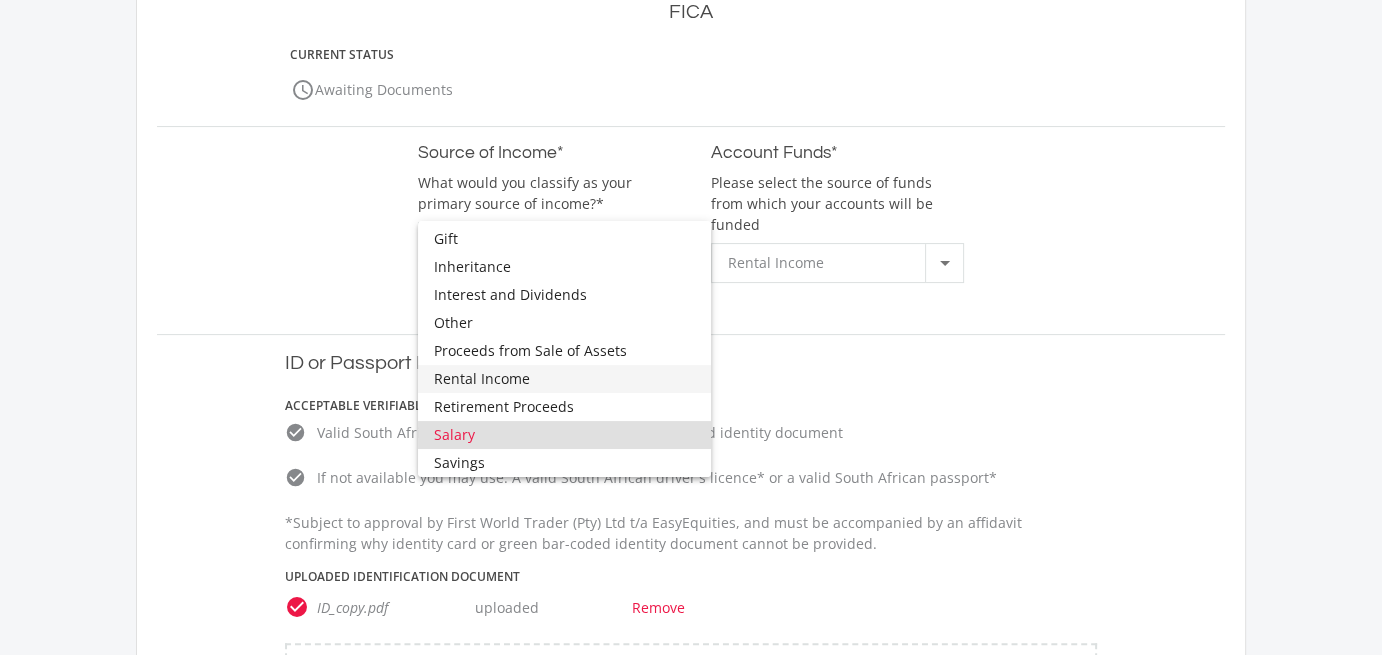 click on "Rental Income" at bounding box center (564, 379) 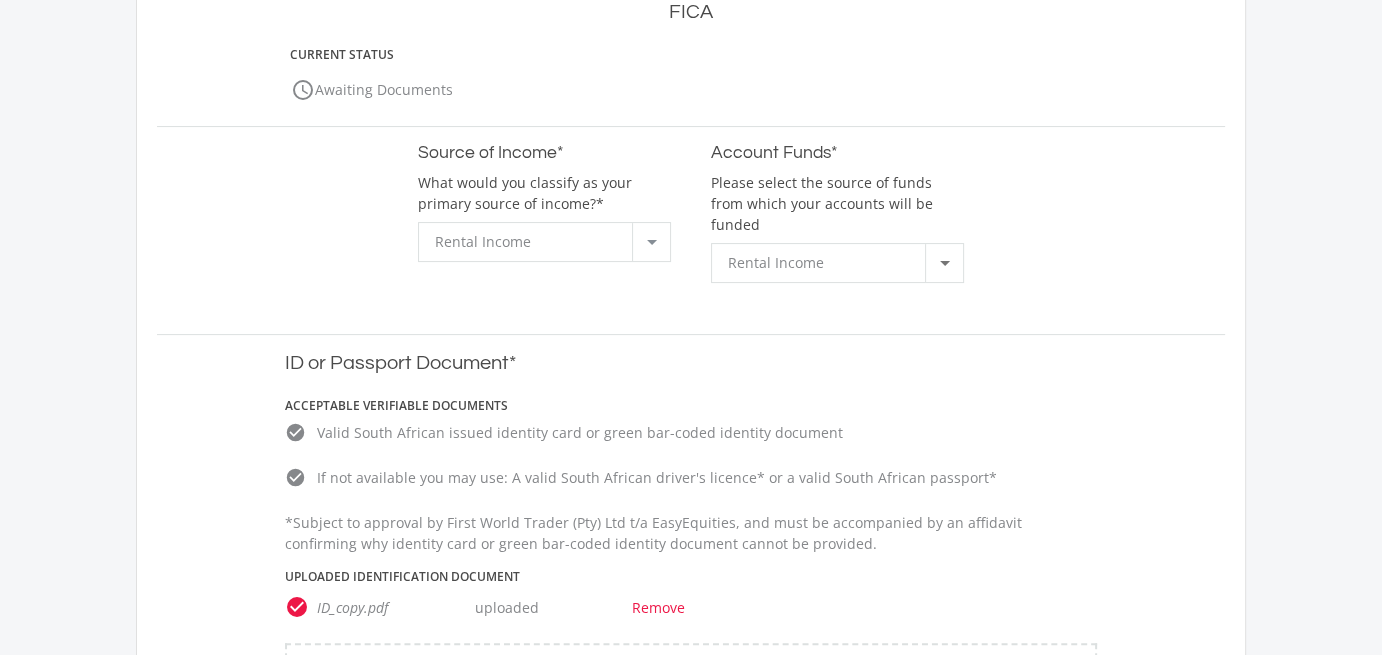 click on "ID or Passport Document*
ACCEPTABLE VERIFIABLE DOCUMENTS
Valid South African issued identity card or green bar-coded identity document
If not available you may use: A valid South African driver's licence* or a valid South African passport*
*Subject to approval by First World Trader (Pty) Ltd t/a EasyEquities, and must be accompanied by an affidavit confirming why
identity card or green bar-coded identity document cannot be provided.
UPLOADED IDENTIFICATION DOCUMENT
check_circle
ID_copy.pdf
uploaded
Remove
Drag file here or  choose file  to upload
* maximum file size: 5MB
EE number" 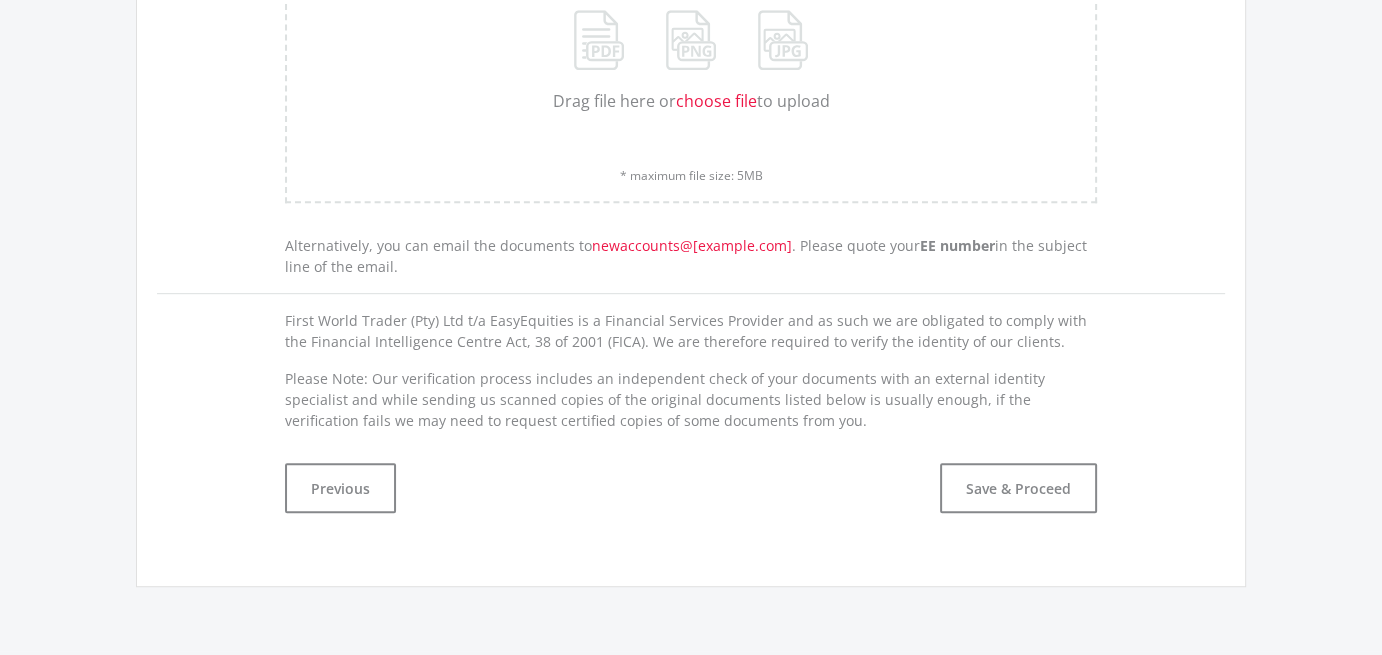 scroll, scrollTop: 1196, scrollLeft: 0, axis: vertical 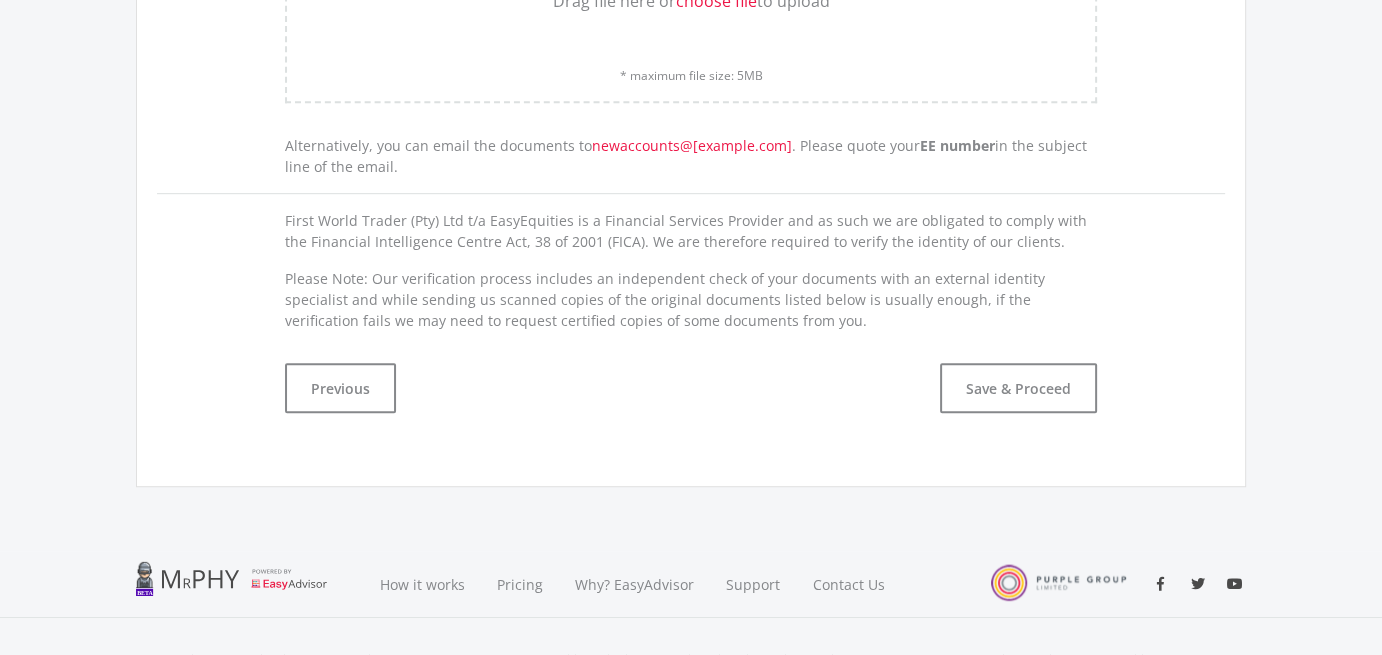 click on "Previous
Save & Proceed" 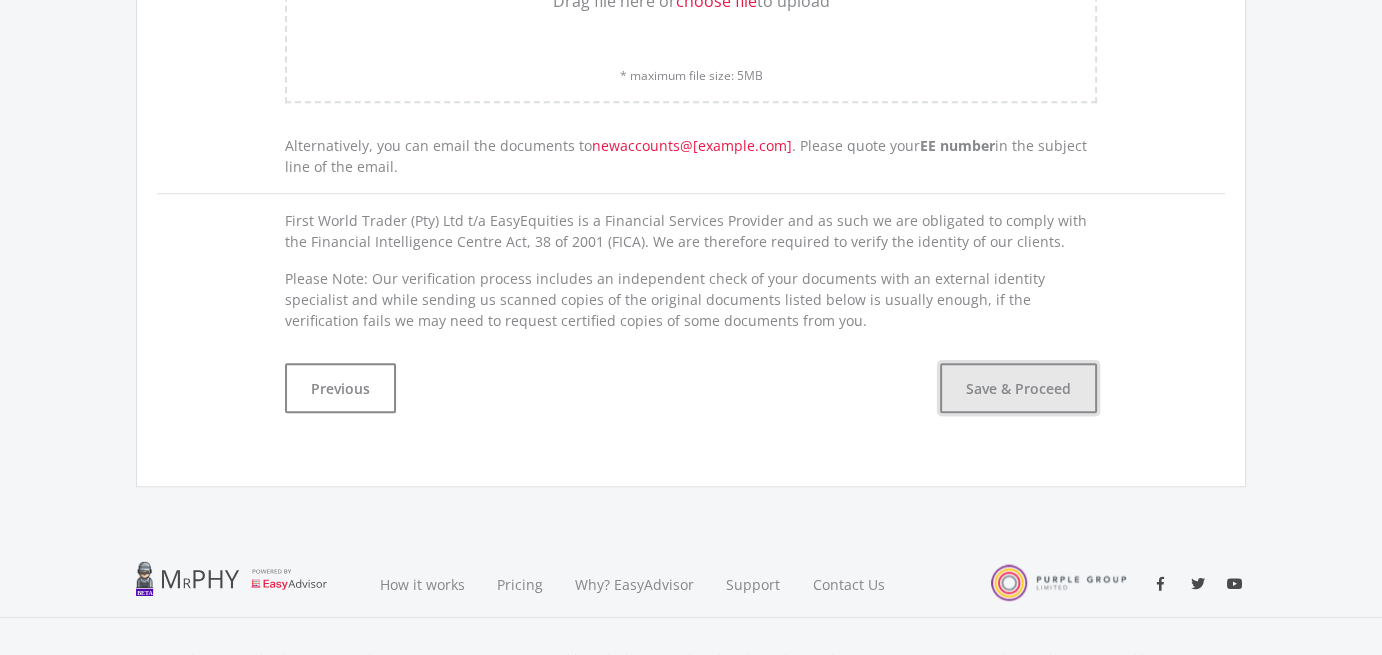 click on "Save & Proceed" 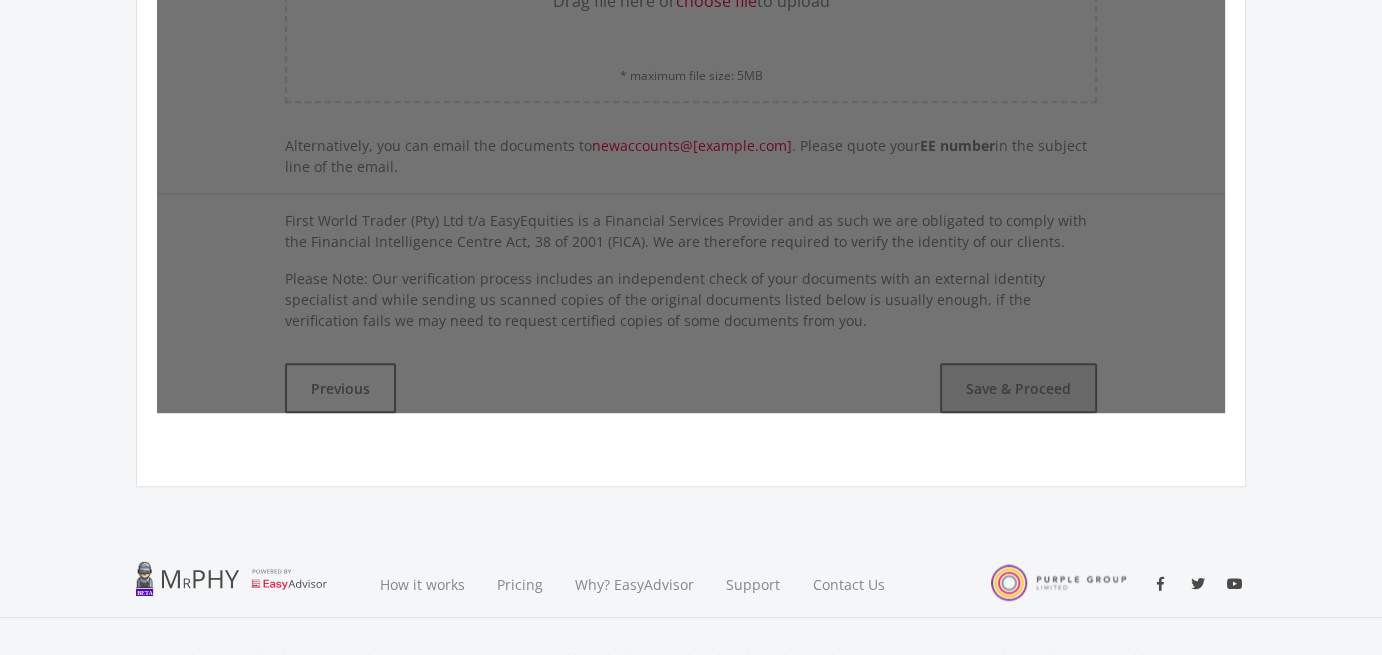 scroll, scrollTop: 0, scrollLeft: 0, axis: both 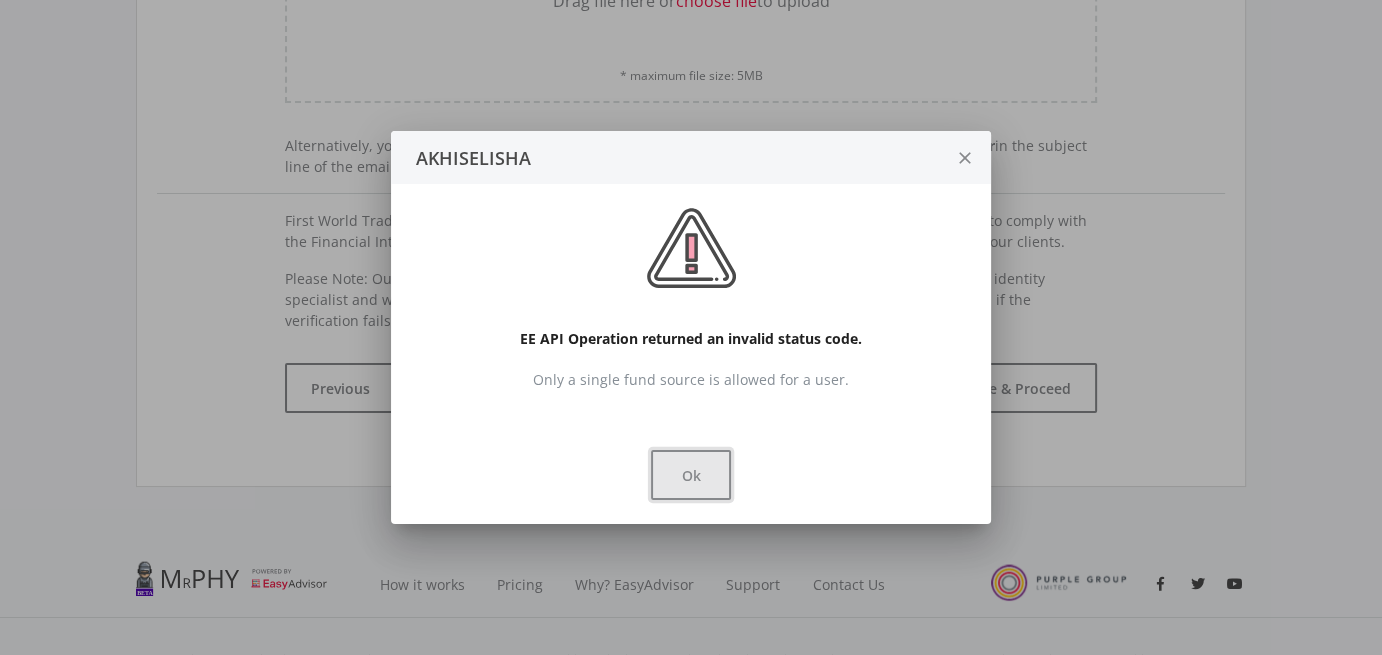 click on "Ok" at bounding box center (691, 475) 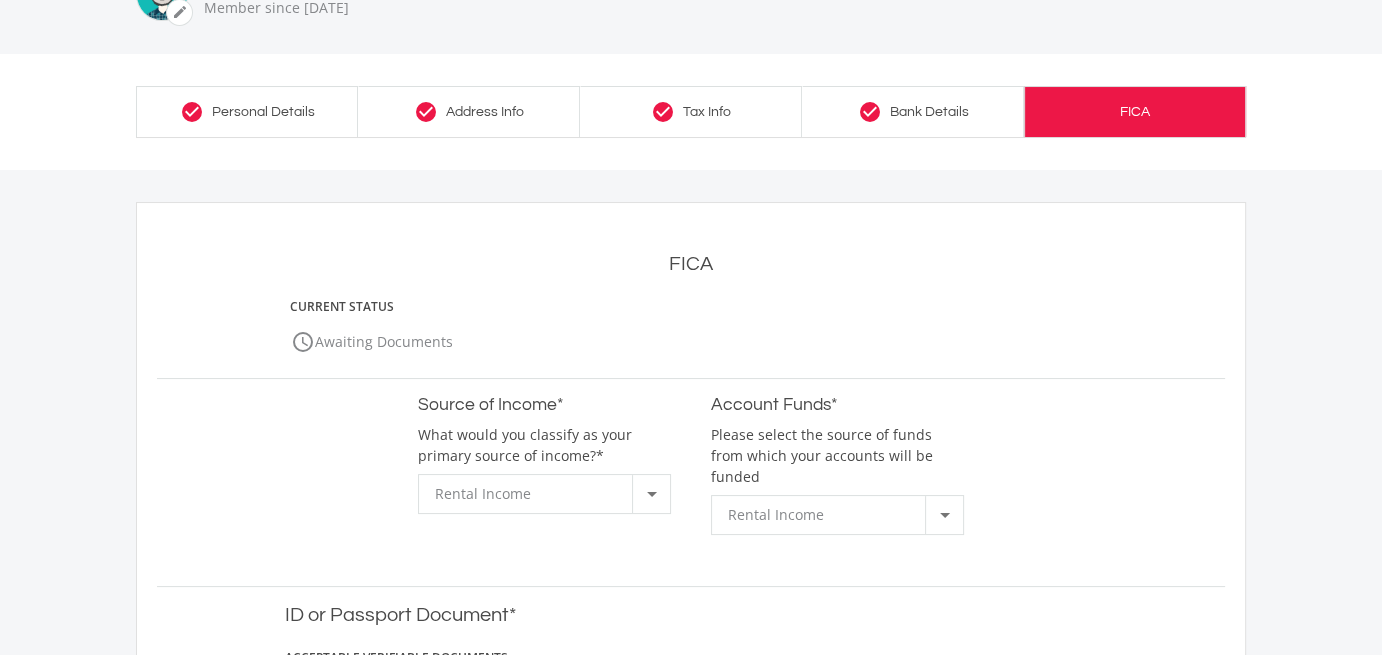 scroll, scrollTop: 100, scrollLeft: 0, axis: vertical 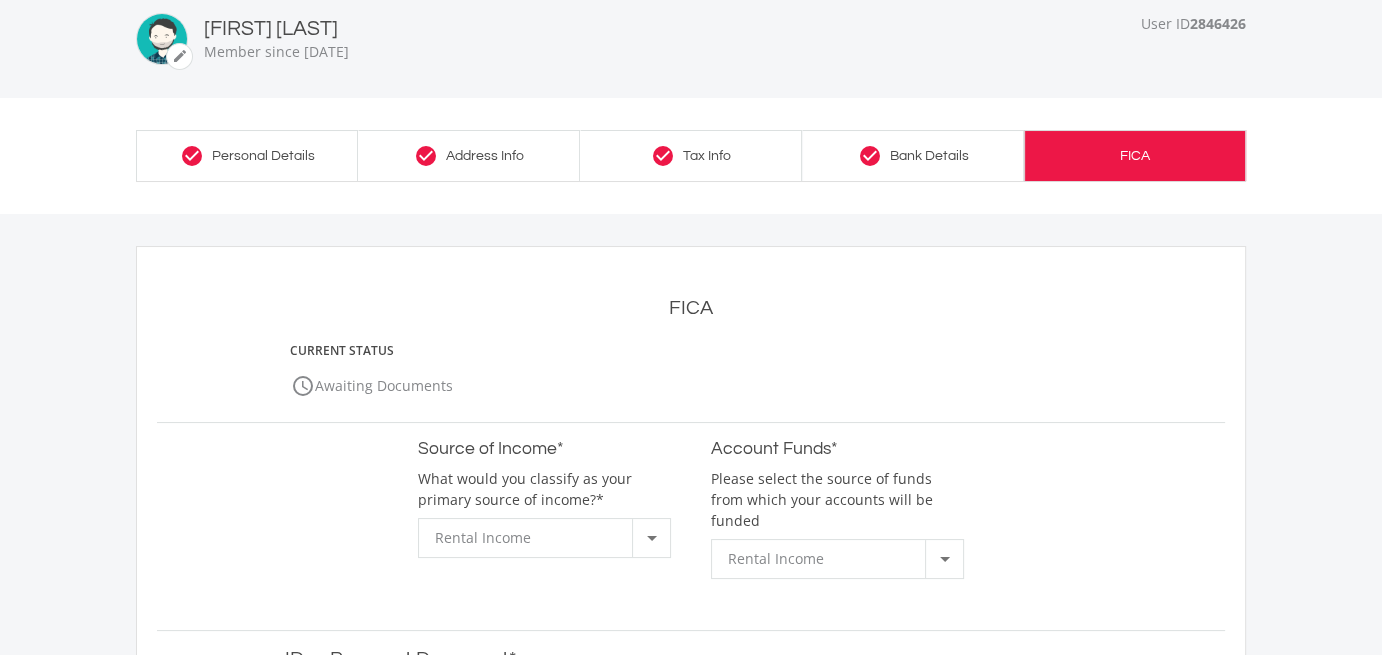 click on "check_circle
Bank Details" at bounding box center [913, 155] 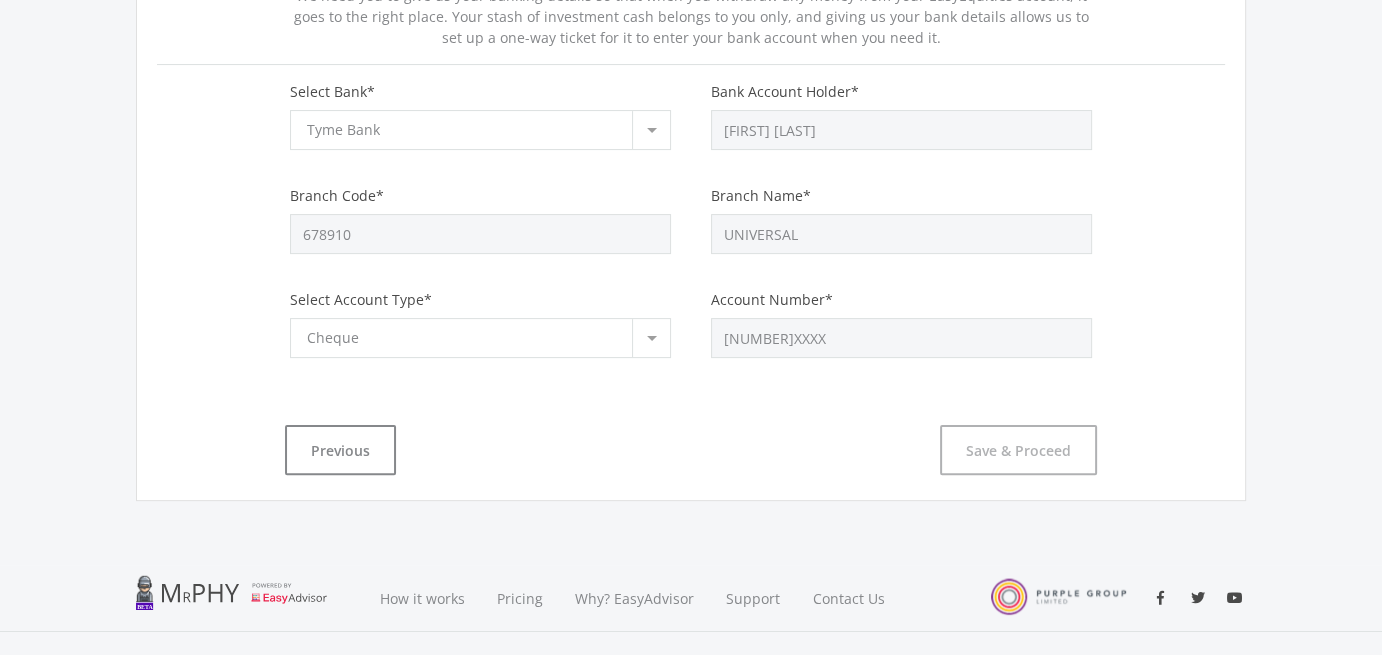 scroll, scrollTop: 500, scrollLeft: 0, axis: vertical 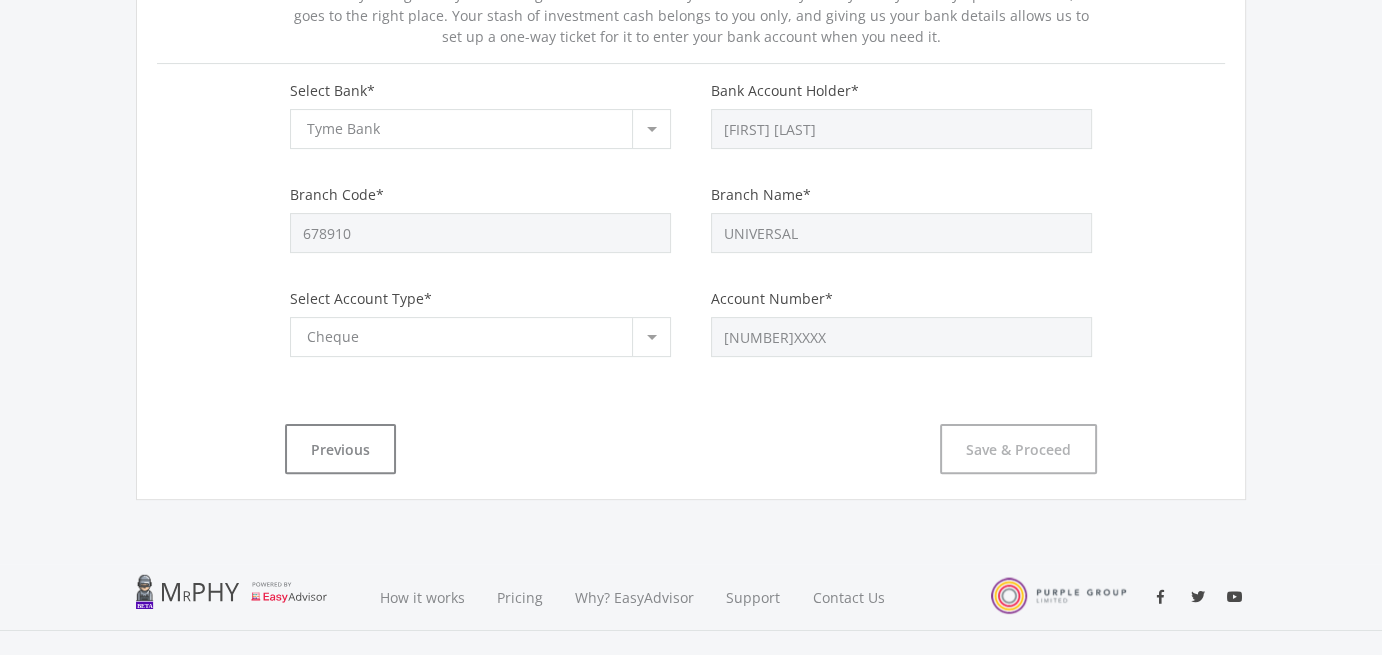 click on "Select Account Type*
Cheque
Select" 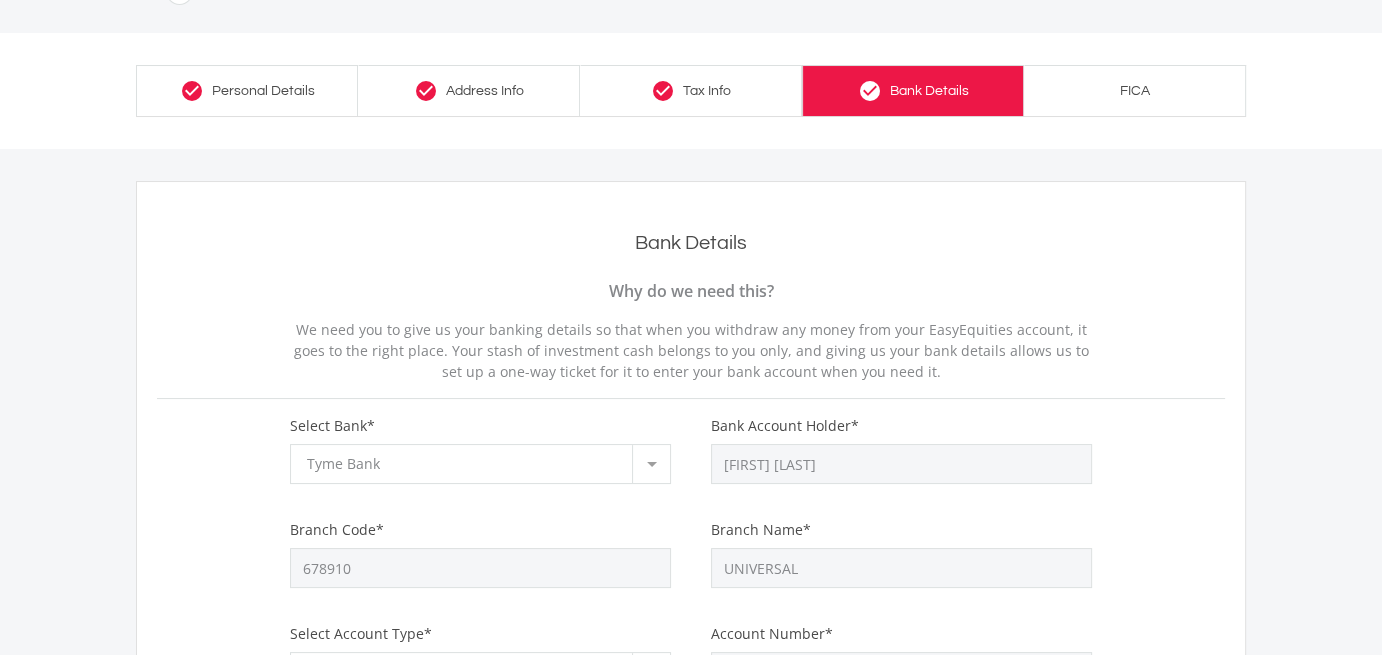 scroll, scrollTop: 34, scrollLeft: 0, axis: vertical 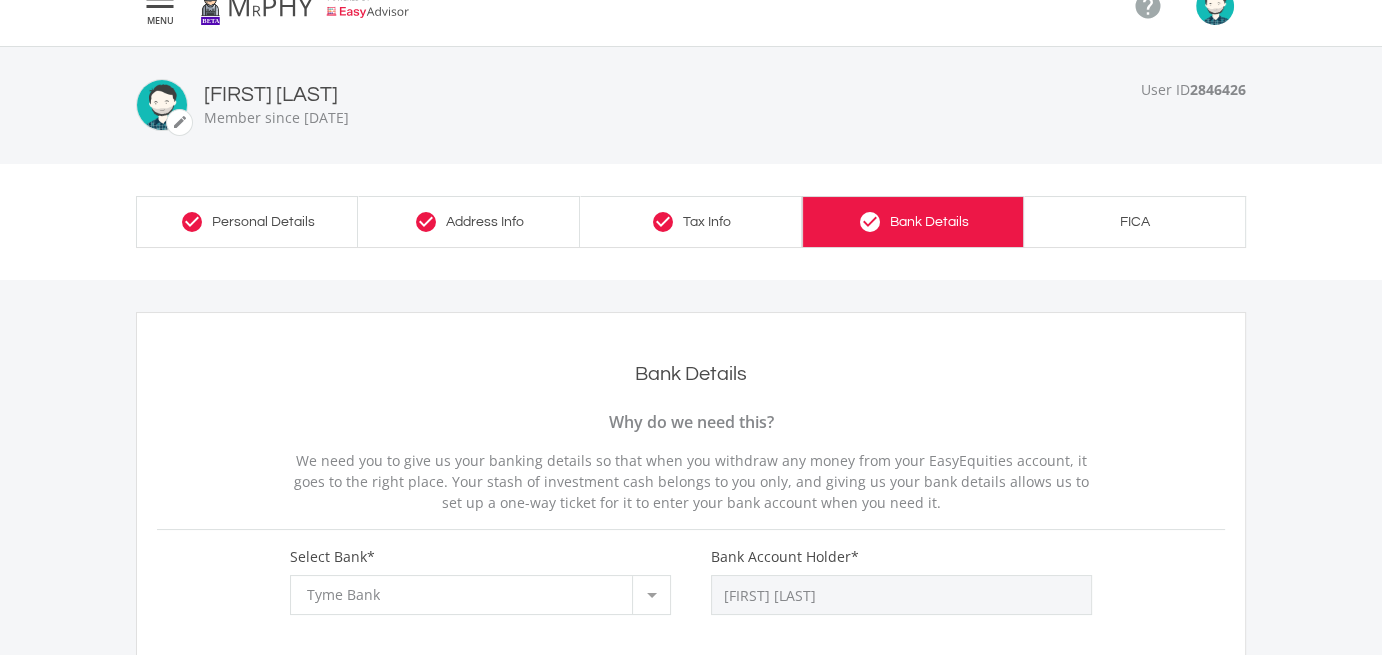 click on "FICA" at bounding box center (1135, 221) 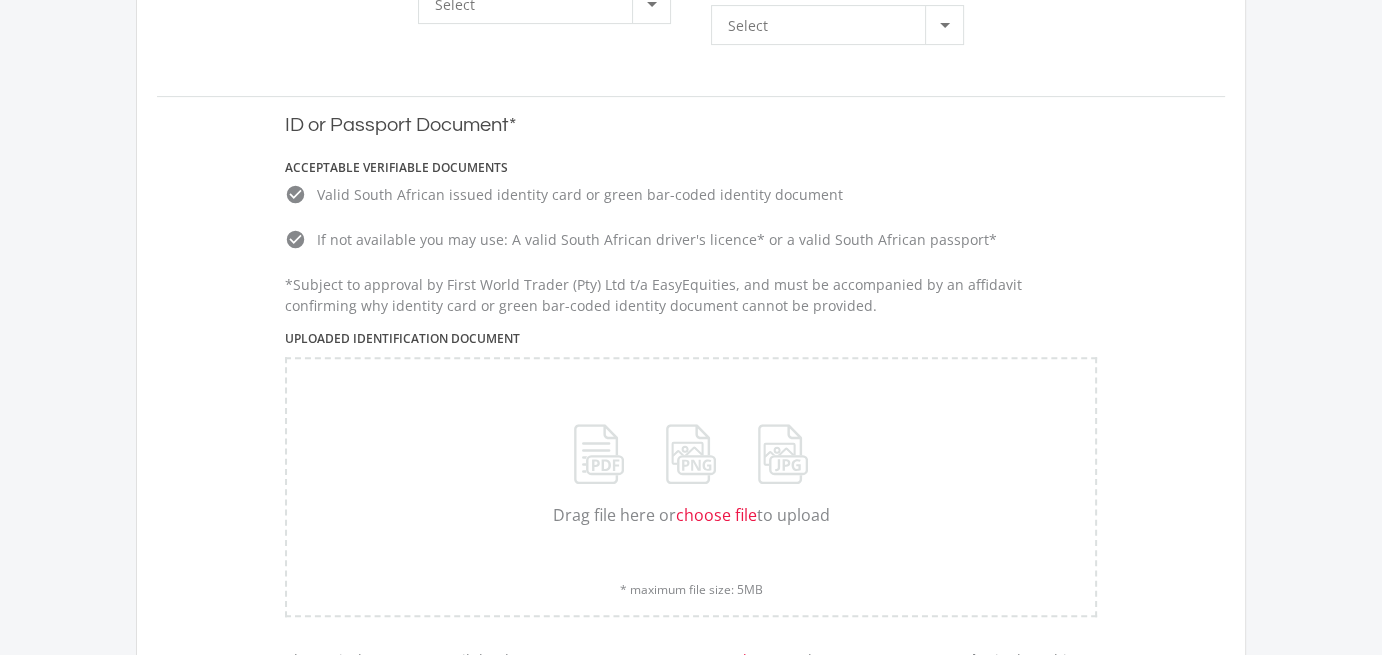 scroll, scrollTop: 434, scrollLeft: 0, axis: vertical 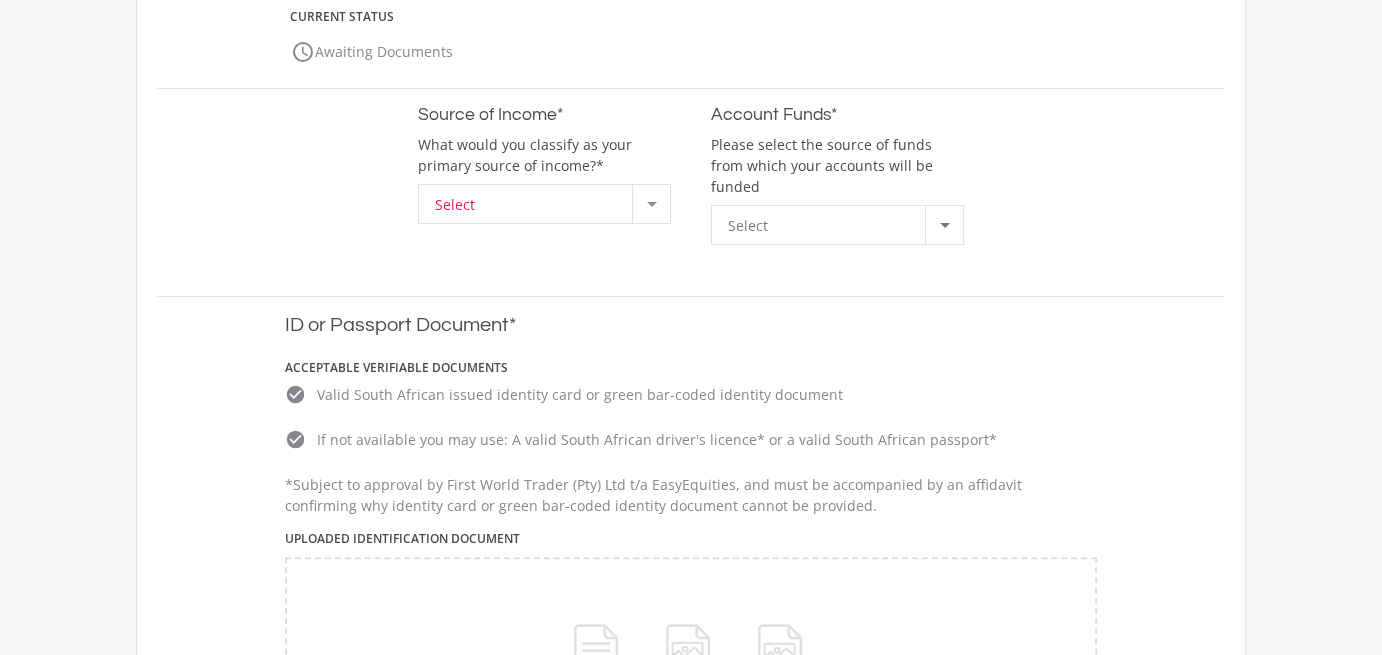 click at bounding box center [652, 204] 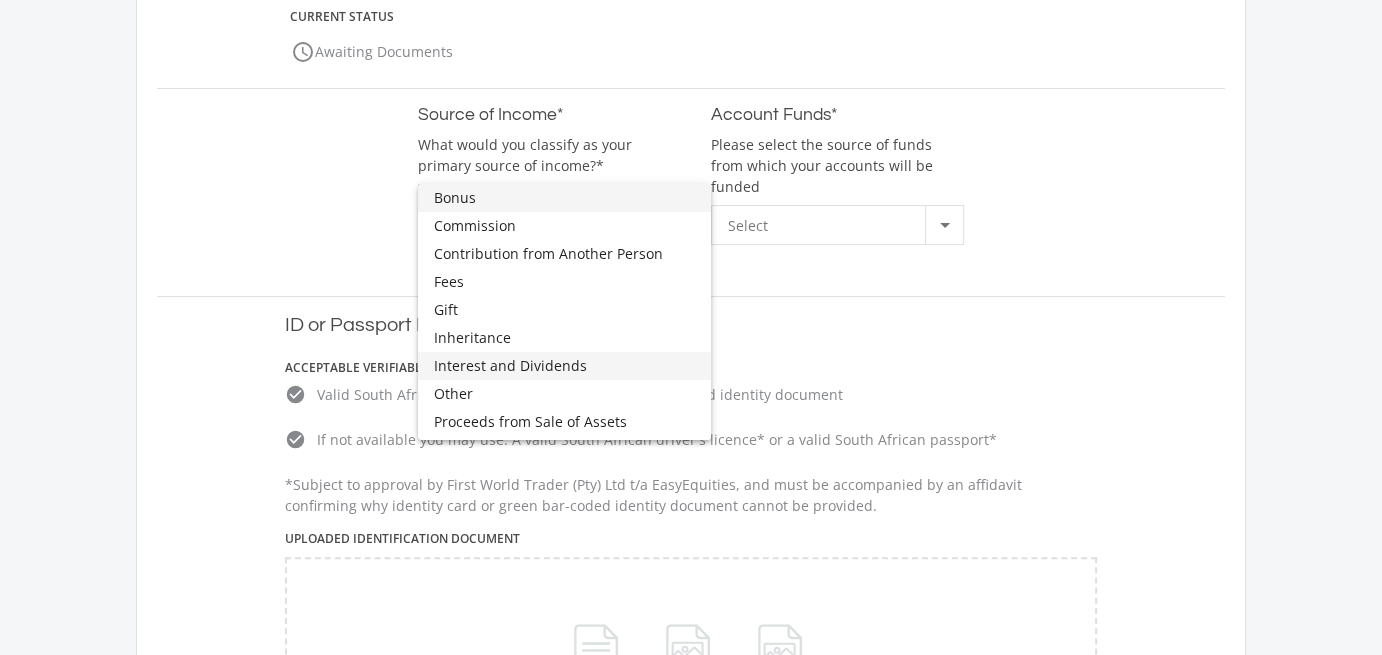scroll, scrollTop: 100, scrollLeft: 0, axis: vertical 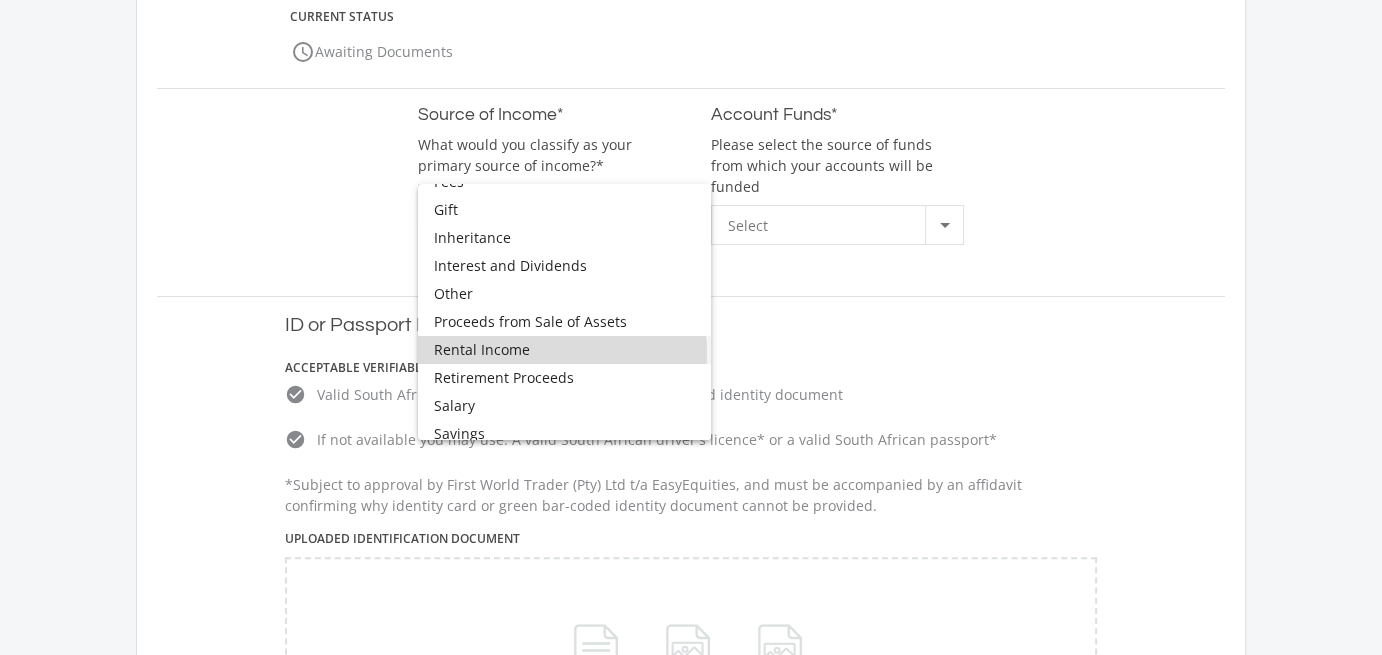 click on "Rental Income" at bounding box center (564, 350) 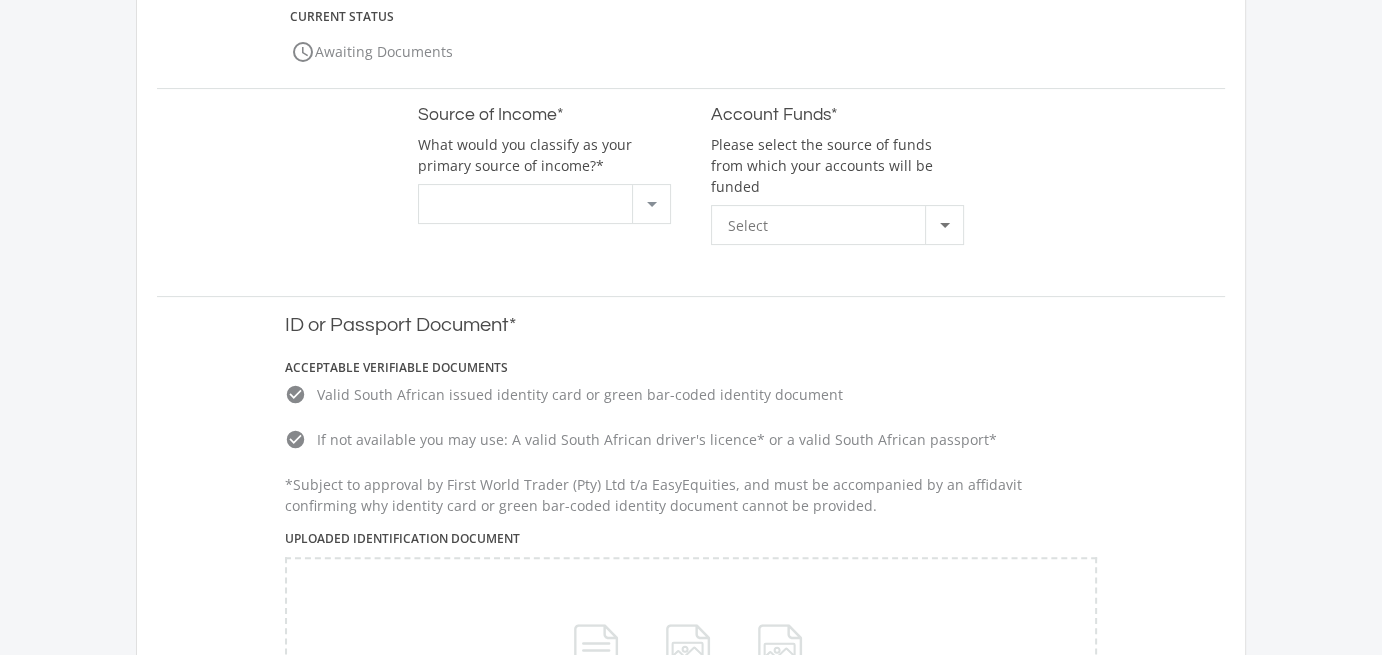 scroll, scrollTop: 108, scrollLeft: 0, axis: vertical 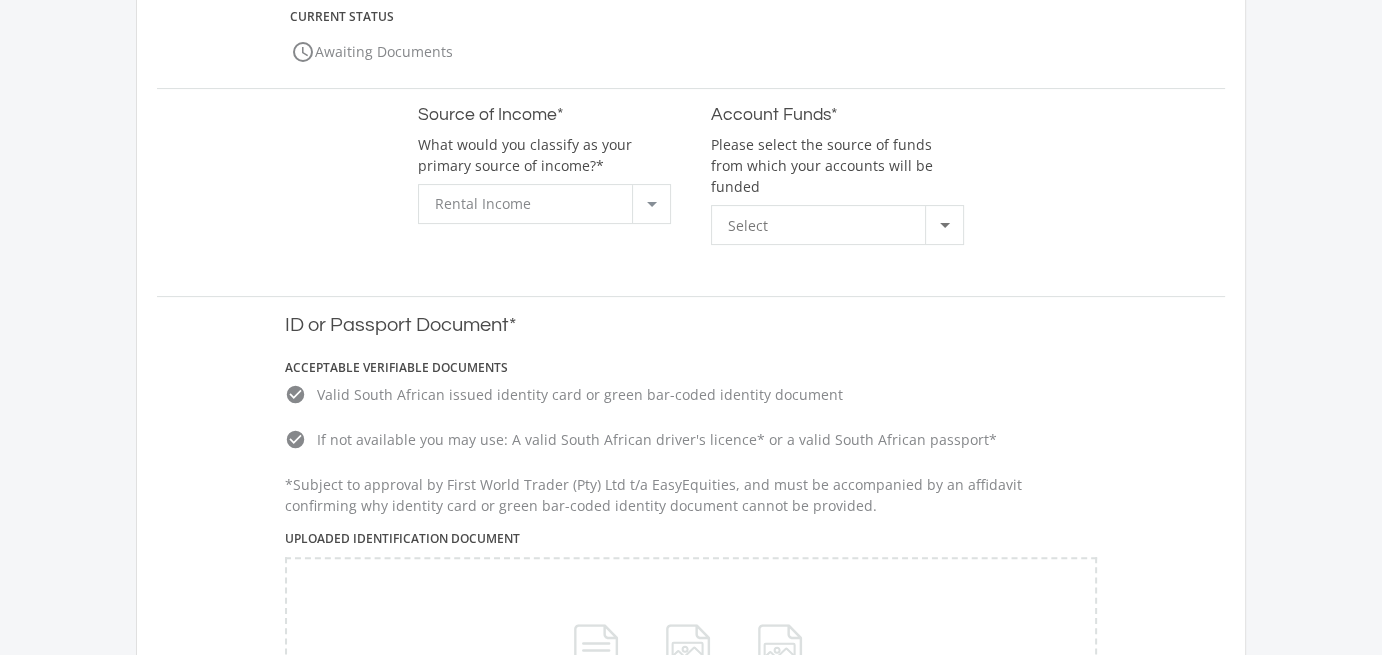 click at bounding box center [944, 225] 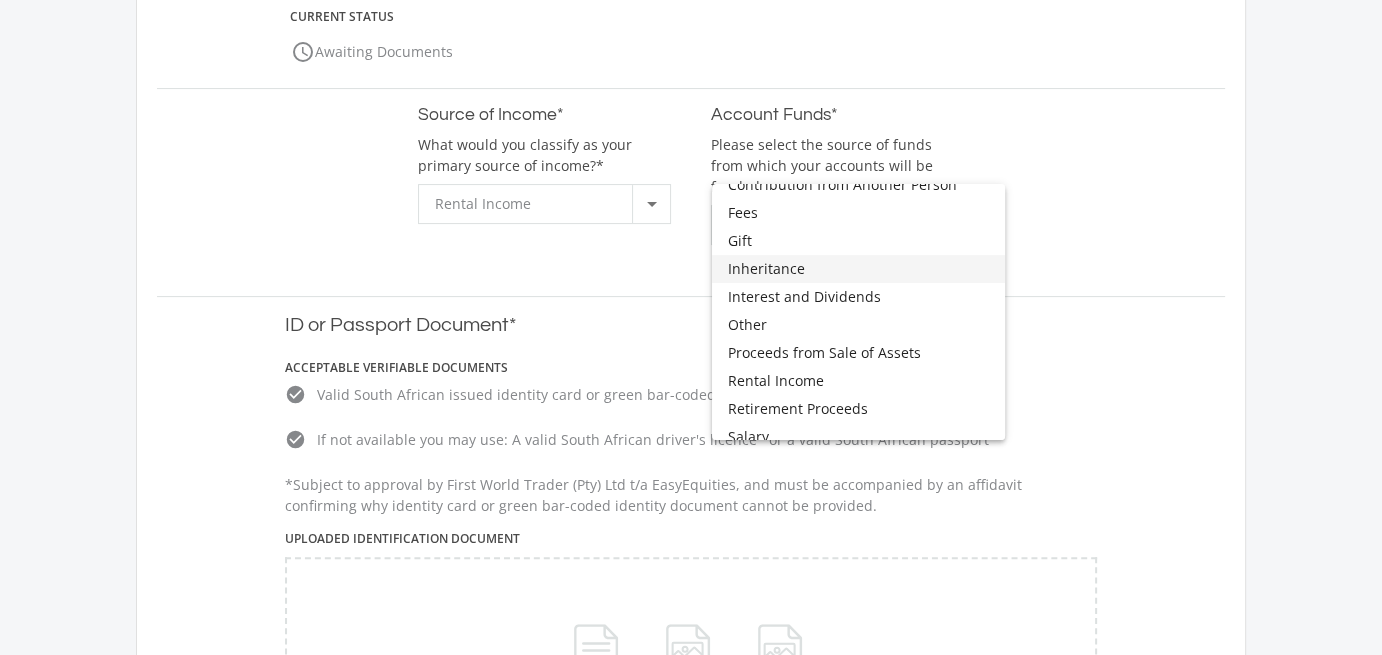 scroll, scrollTop: 100, scrollLeft: 0, axis: vertical 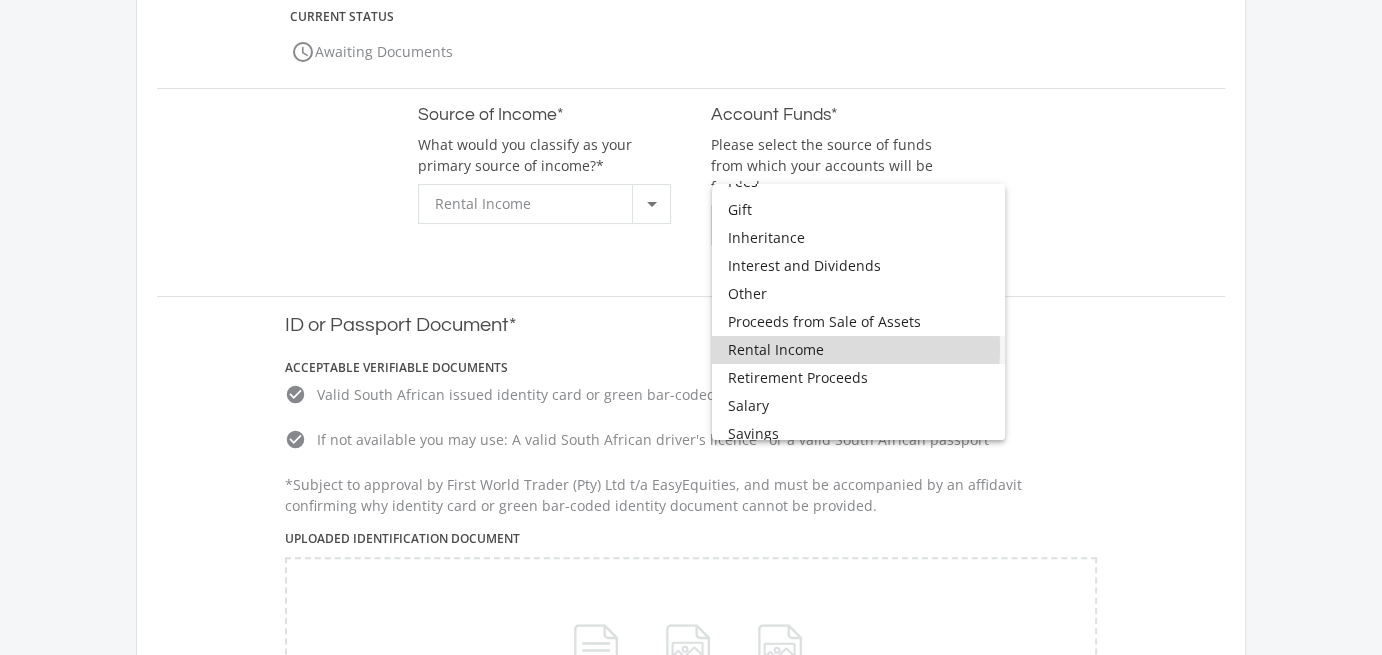 click on "Rental Income" at bounding box center (858, 350) 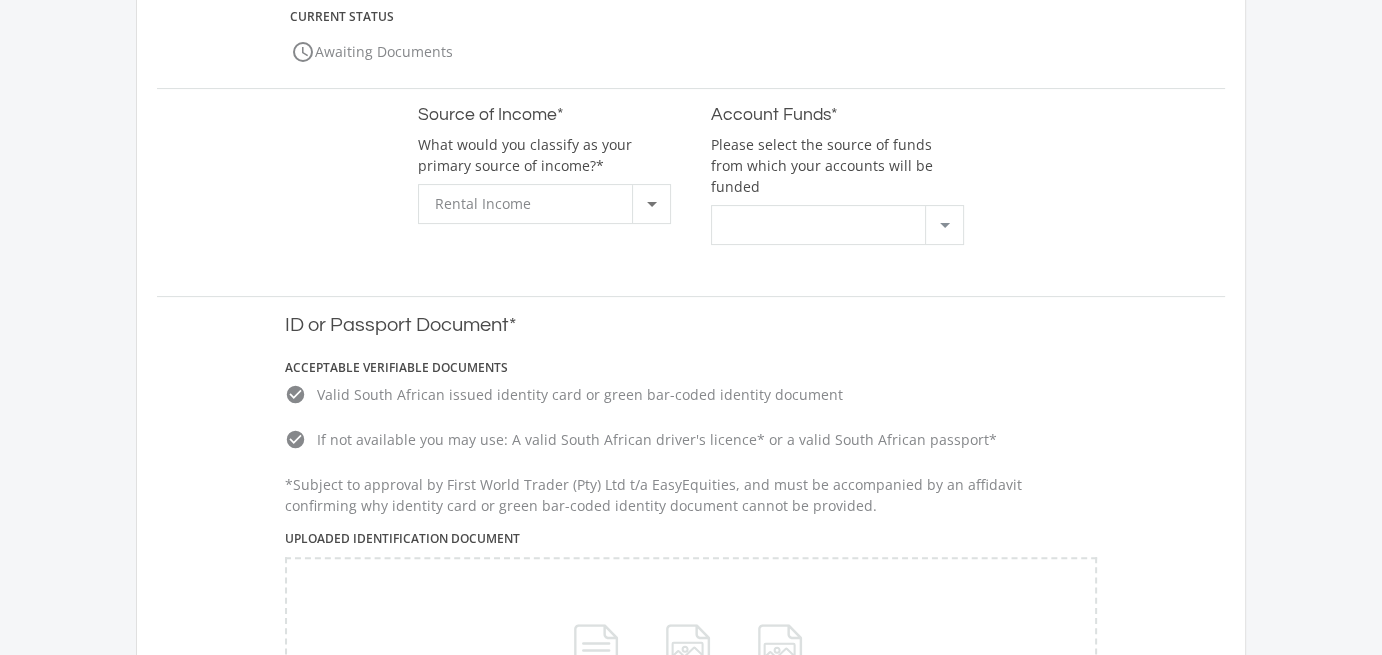 scroll, scrollTop: 108, scrollLeft: 0, axis: vertical 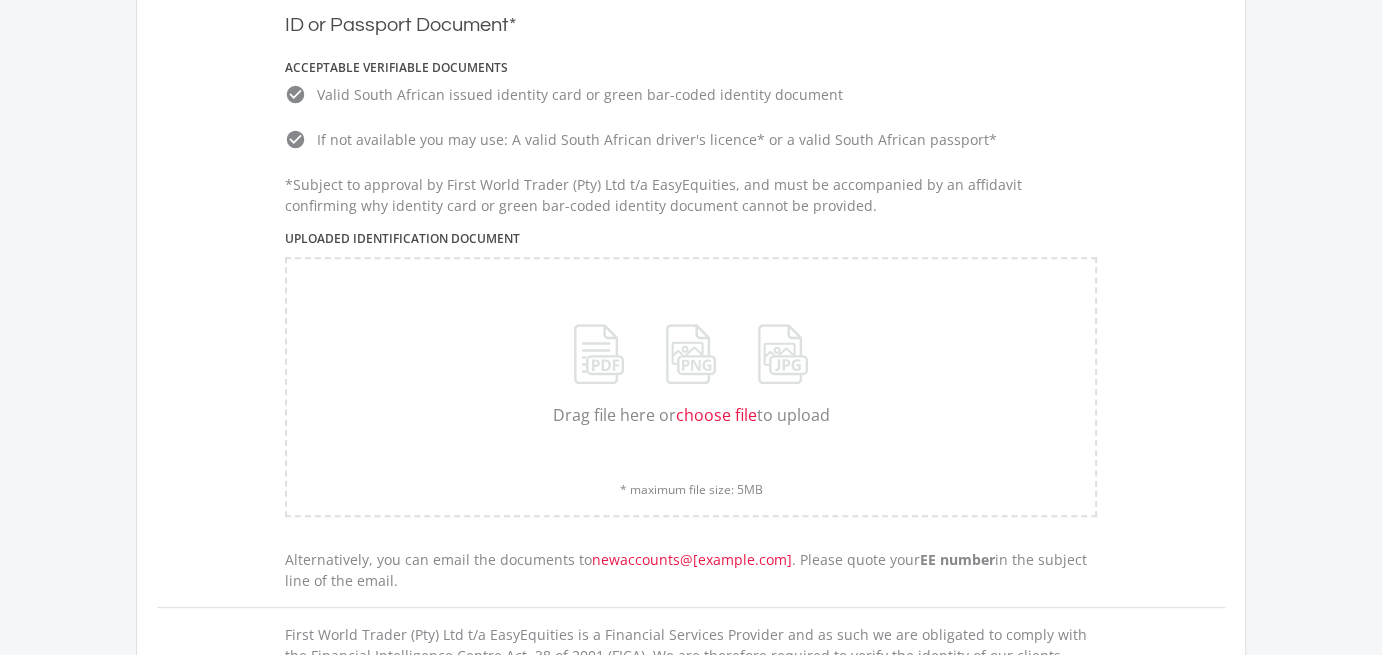 click on "choose file" 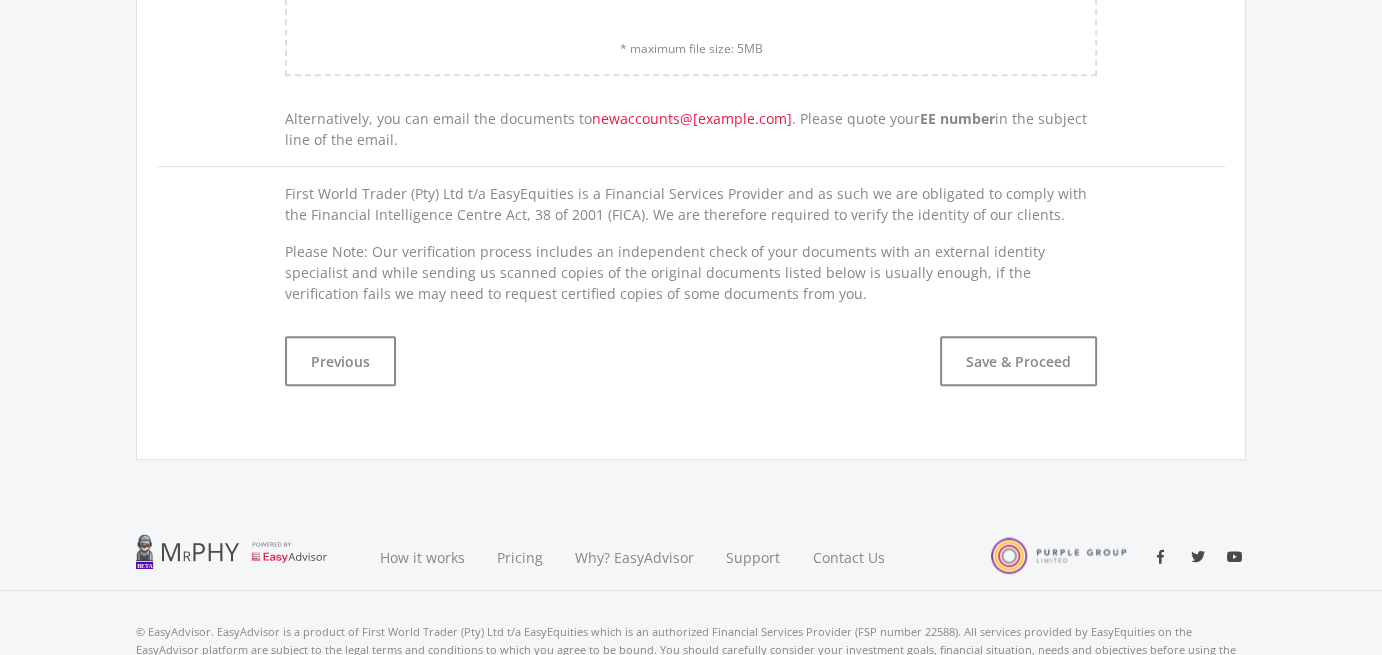 scroll, scrollTop: 1196, scrollLeft: 0, axis: vertical 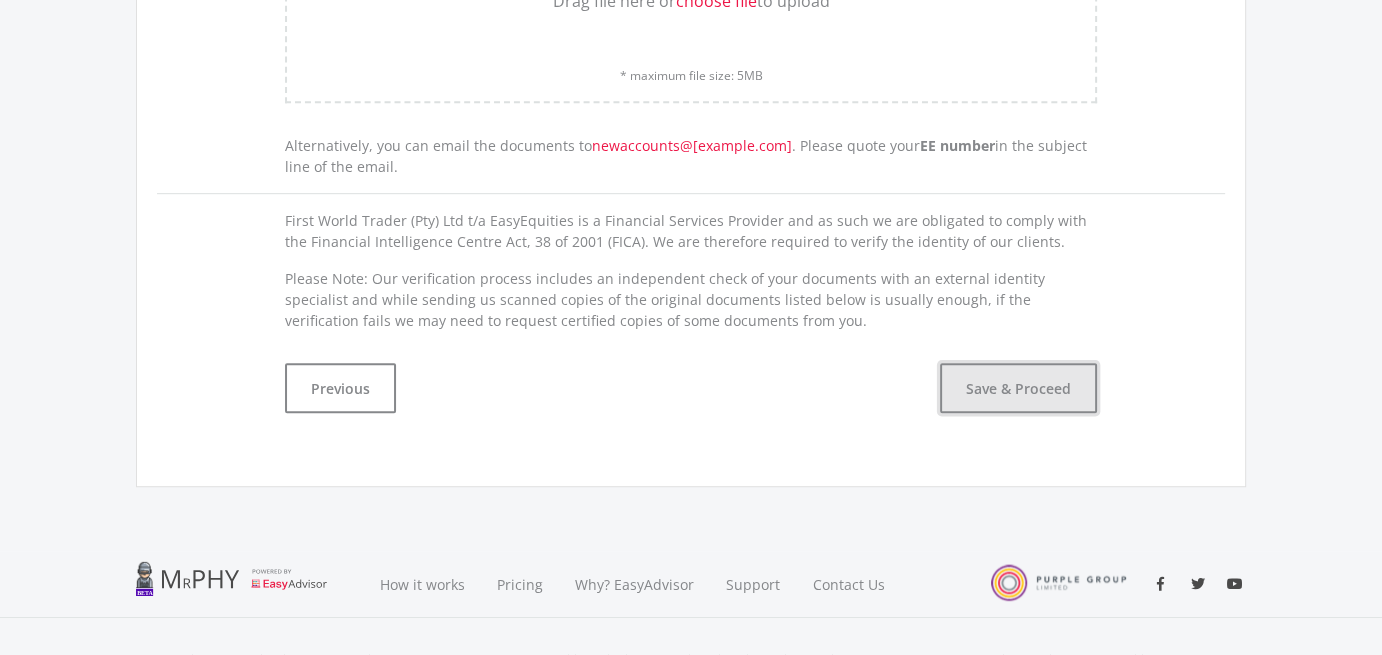 click on "Save & Proceed" 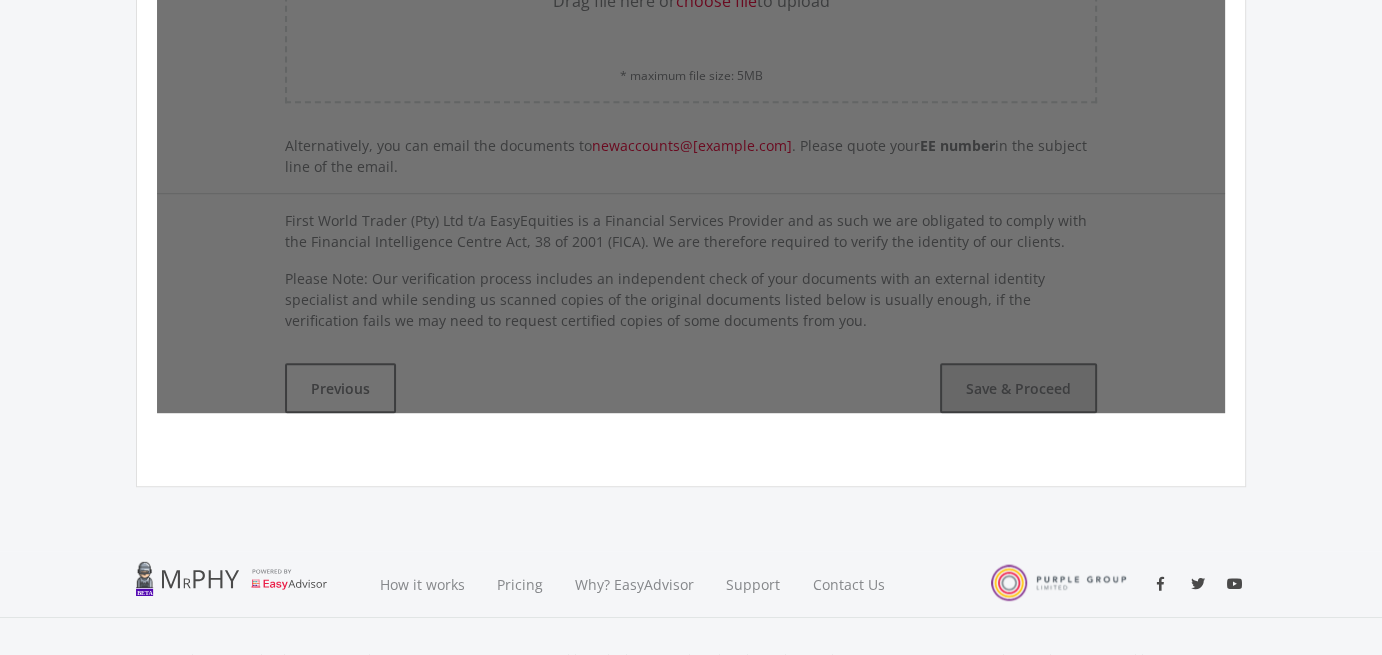 scroll, scrollTop: 0, scrollLeft: 0, axis: both 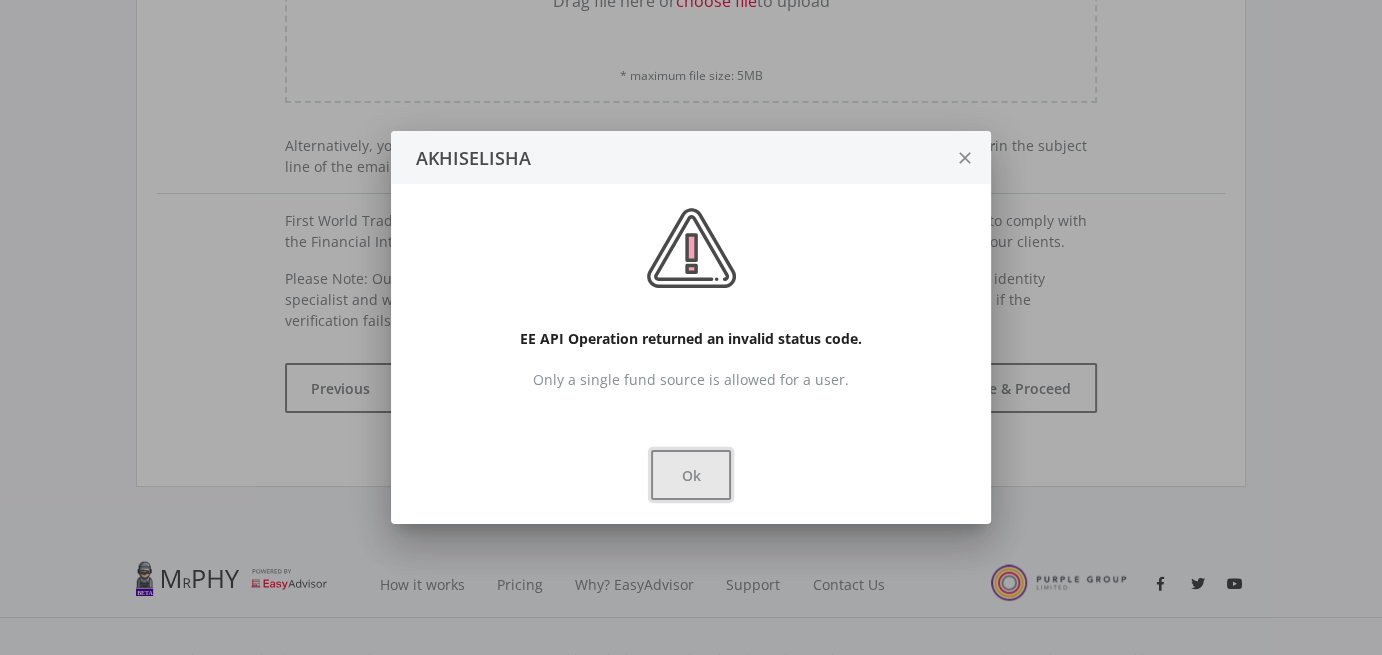 click on "Ok" at bounding box center (691, 475) 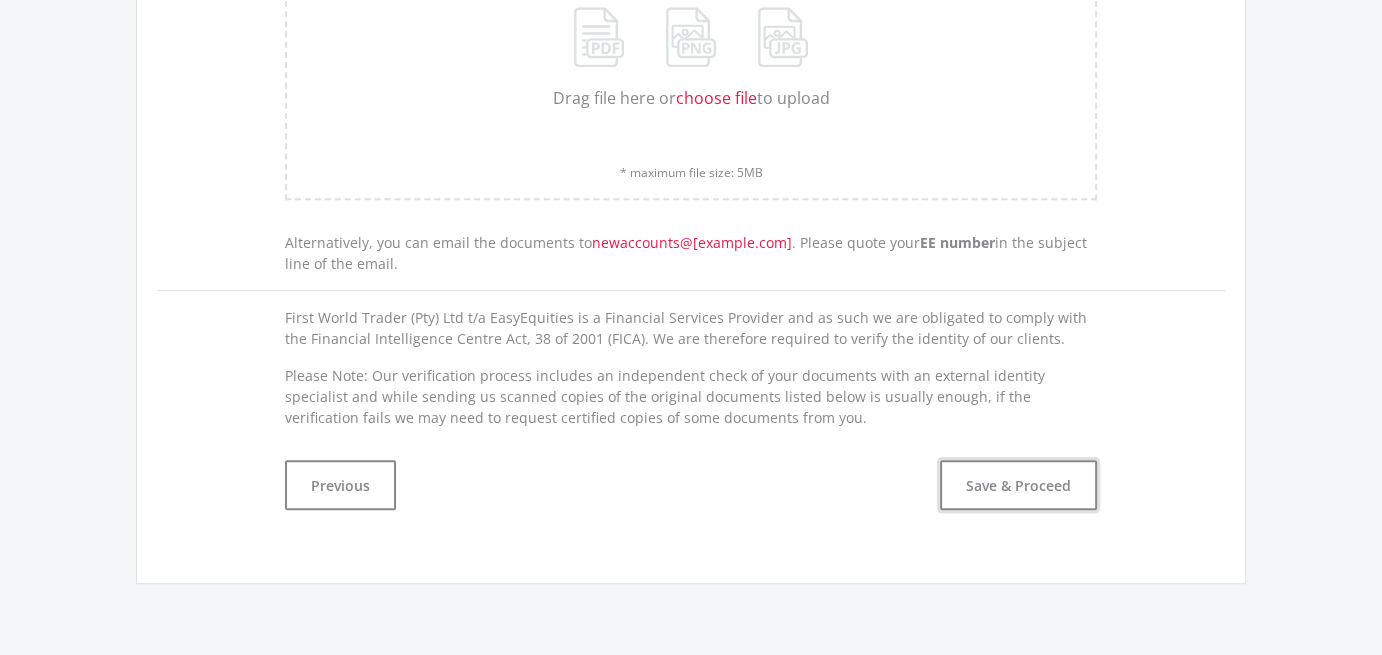 scroll, scrollTop: 996, scrollLeft: 0, axis: vertical 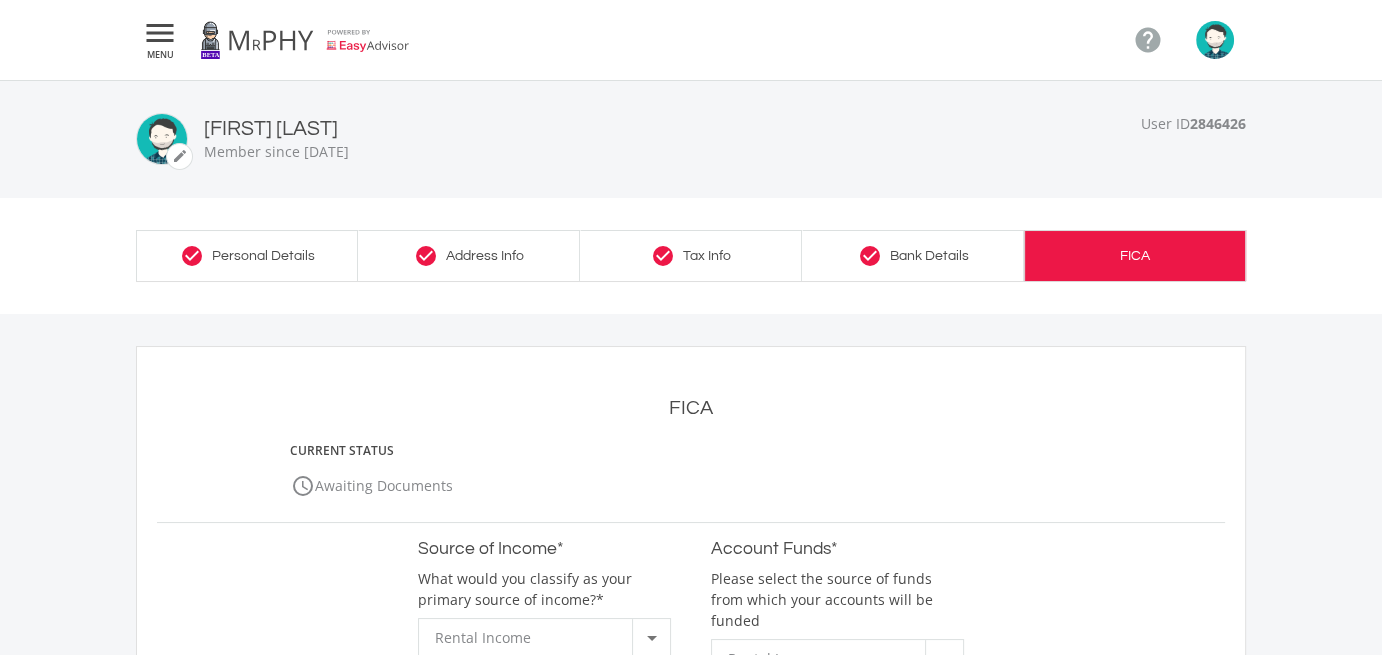 drag, startPoint x: 1250, startPoint y: 120, endPoint x: 1134, endPoint y: 116, distance: 116.06895 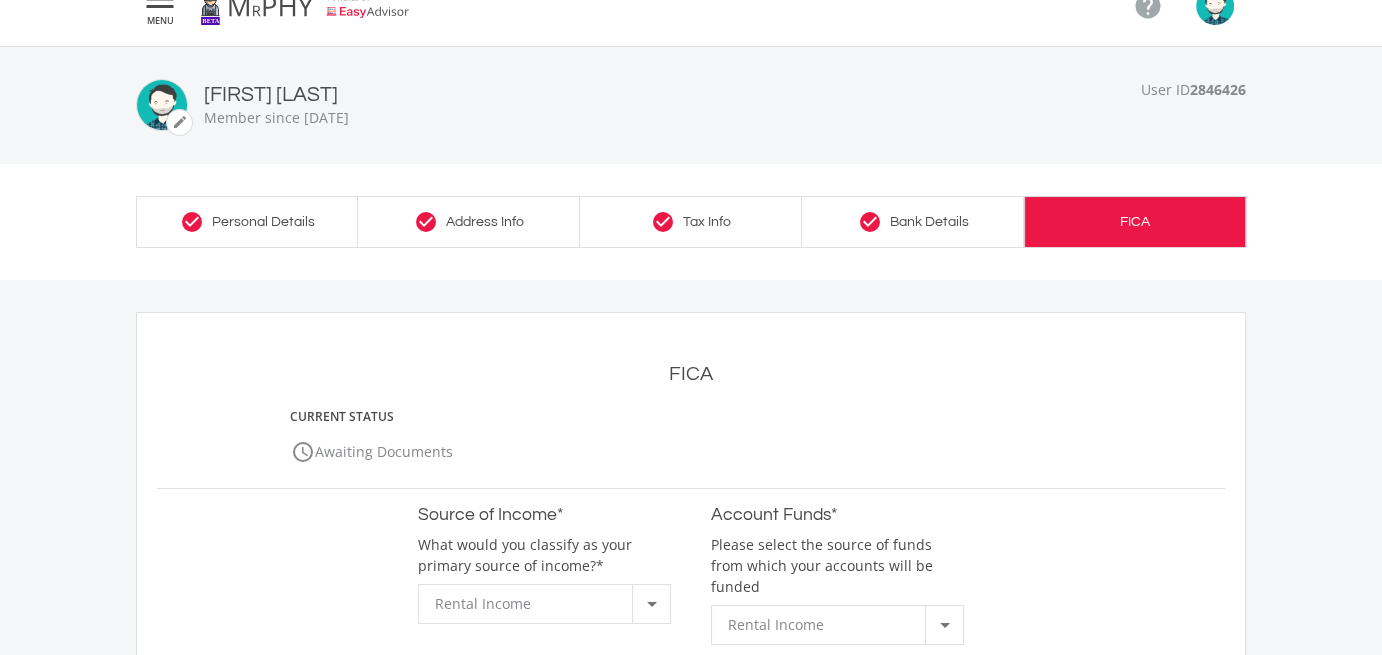 scroll, scrollTop: 0, scrollLeft: 0, axis: both 